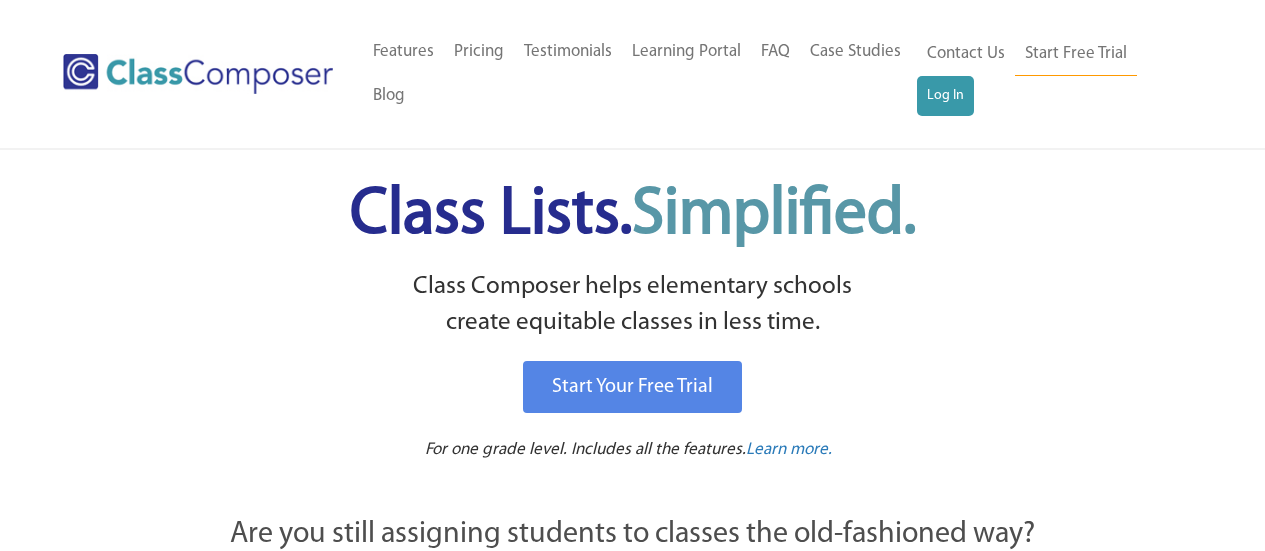 scroll, scrollTop: 0, scrollLeft: 0, axis: both 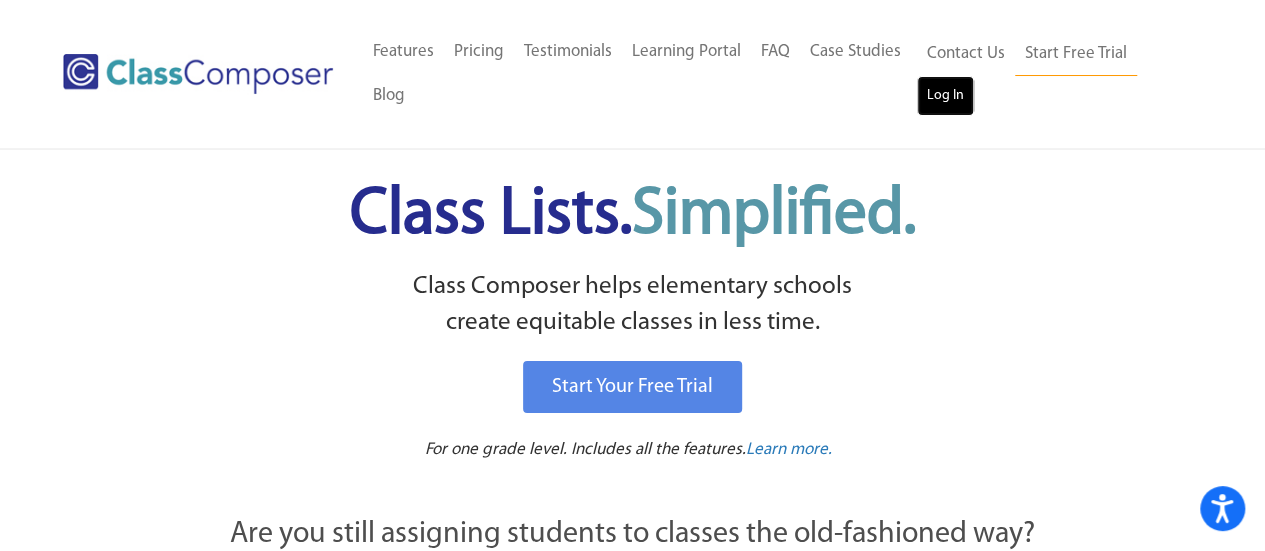 click on "Log In" at bounding box center (945, 96) 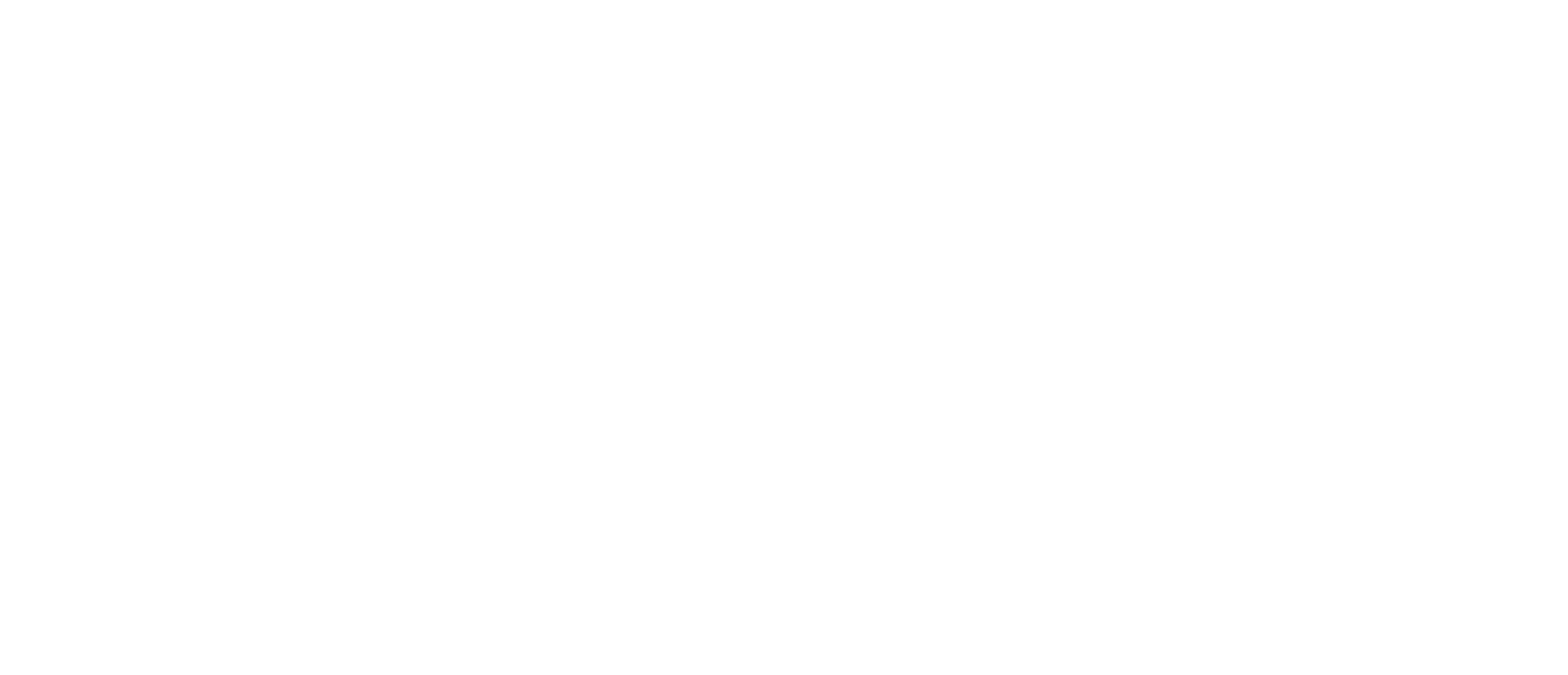 scroll, scrollTop: 0, scrollLeft: 0, axis: both 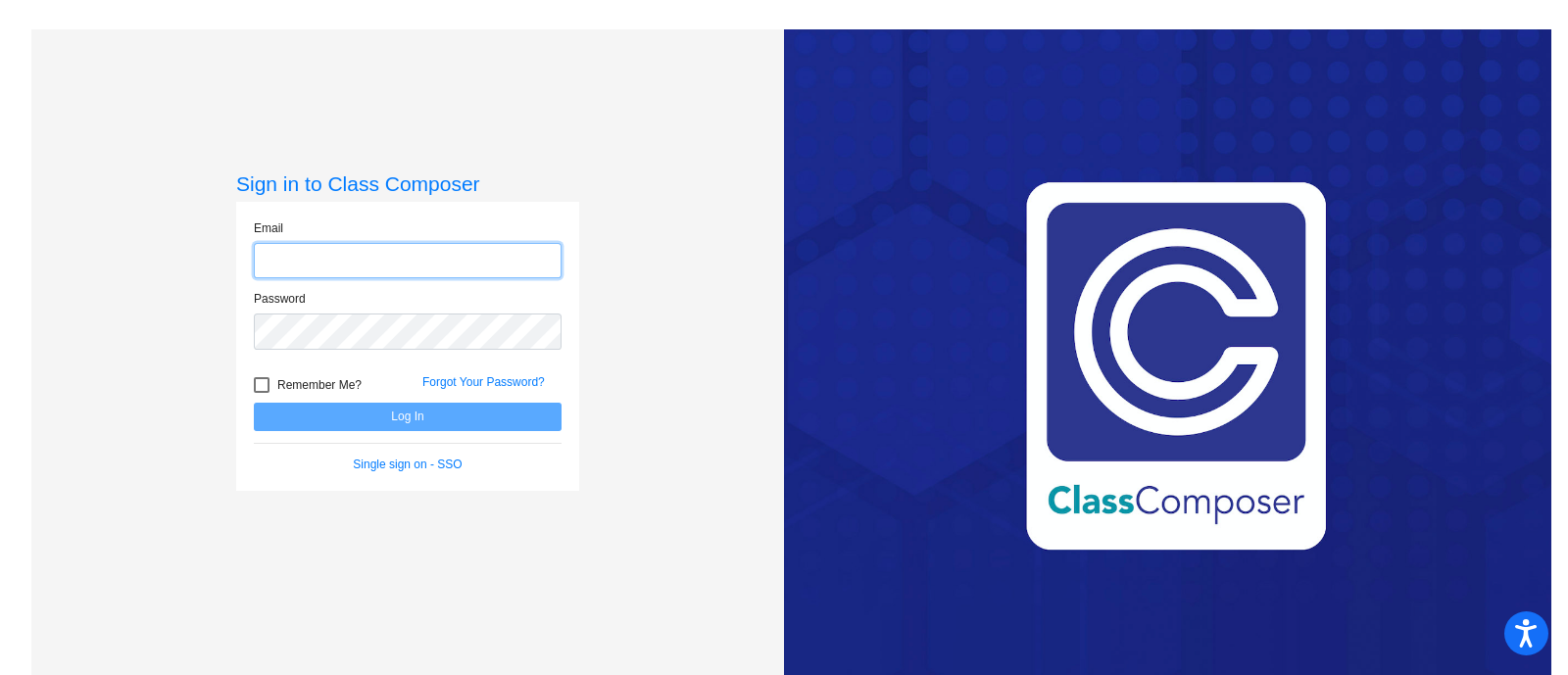 type on "[EMAIL]" 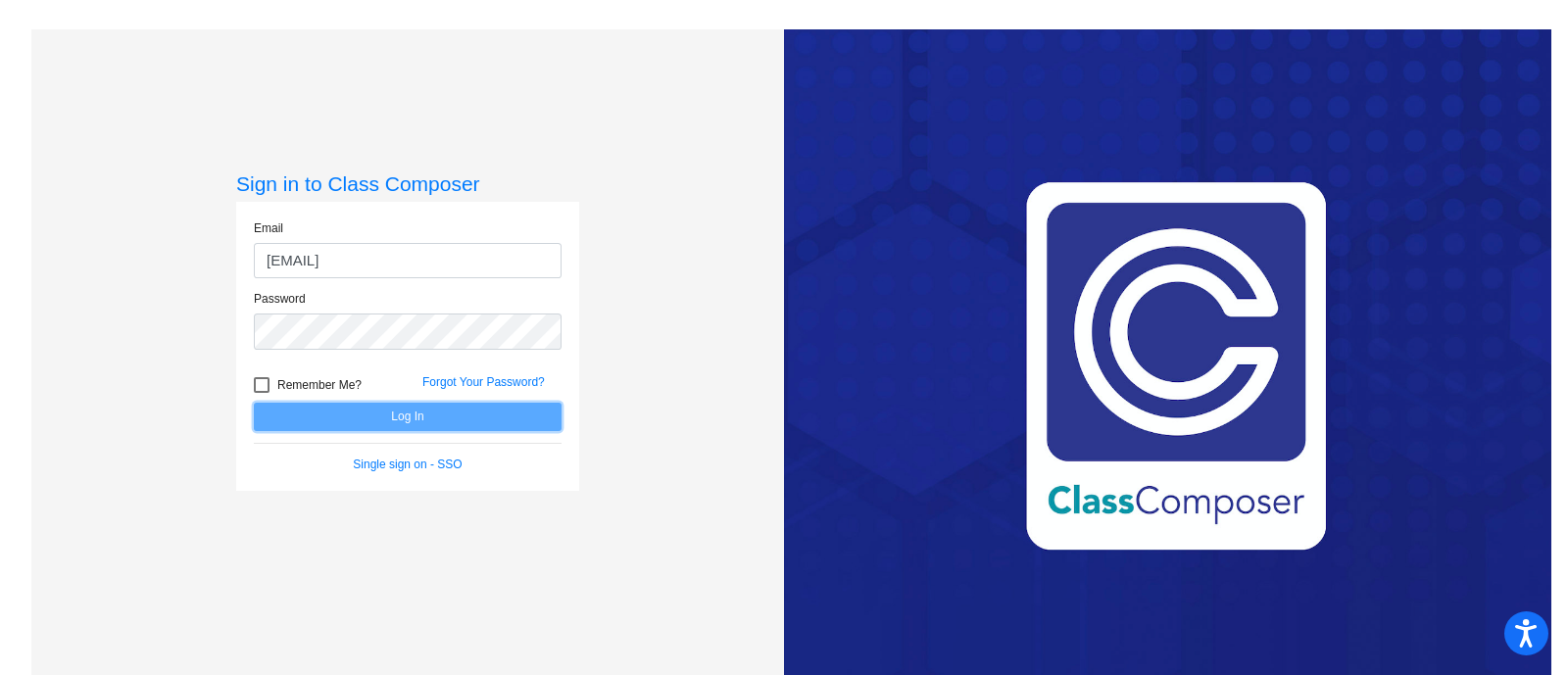 click on "Log In" 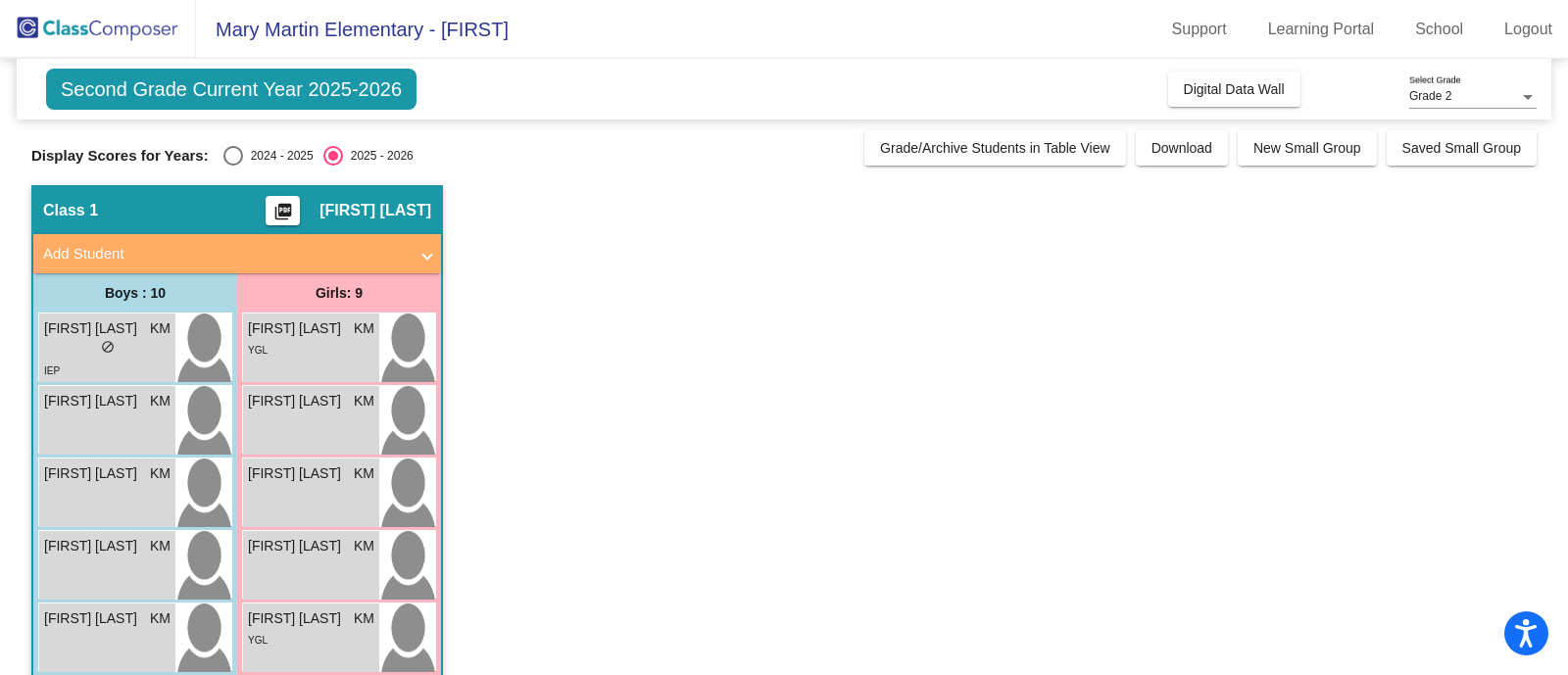 scroll, scrollTop: 0, scrollLeft: 0, axis: both 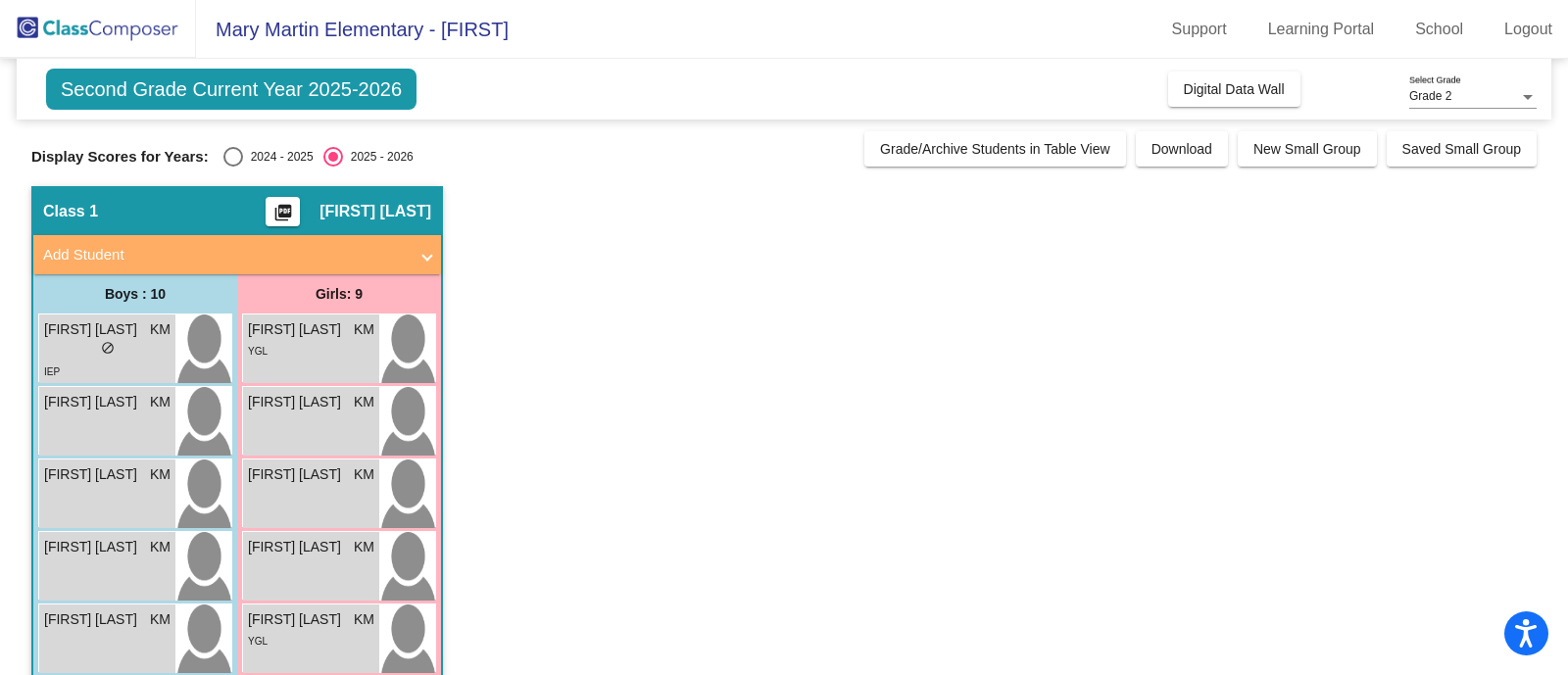 click at bounding box center [233, 157] 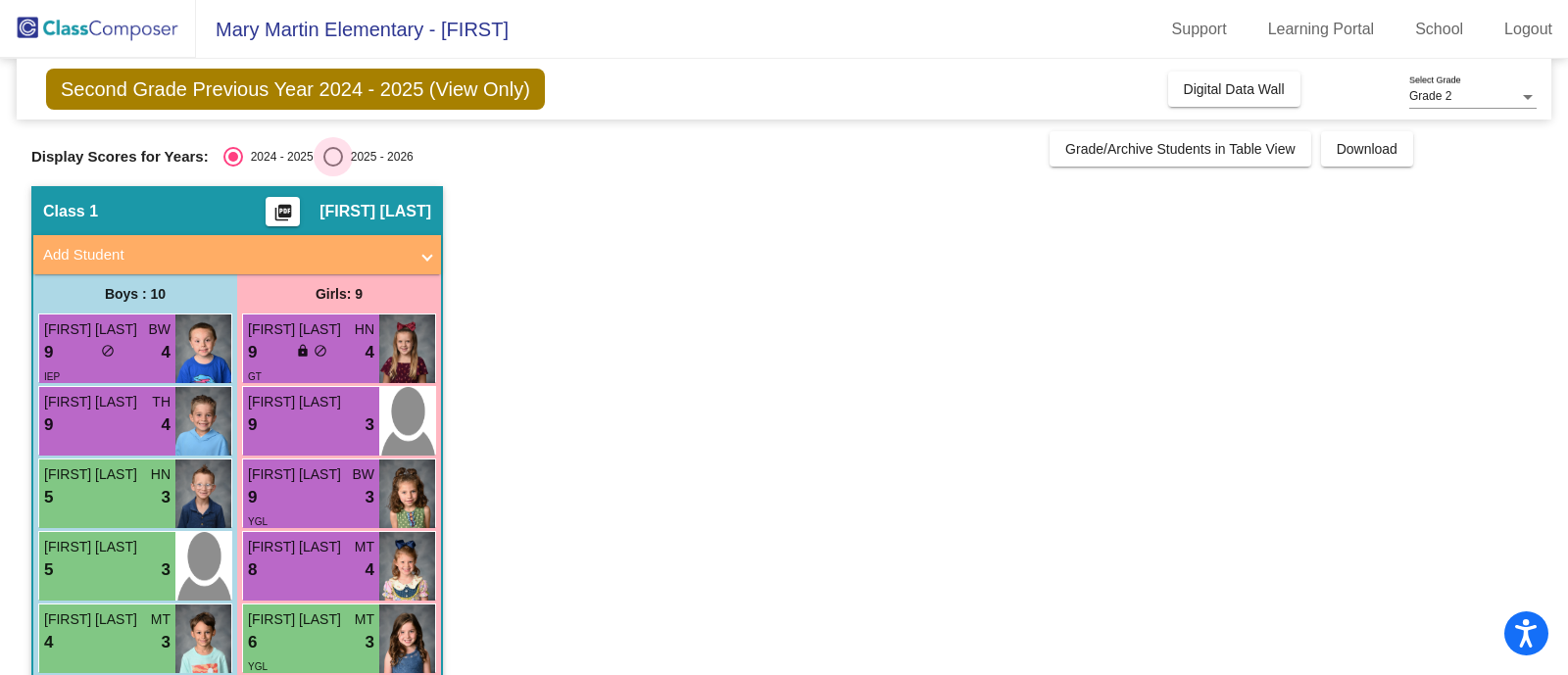 click at bounding box center (333, 157) 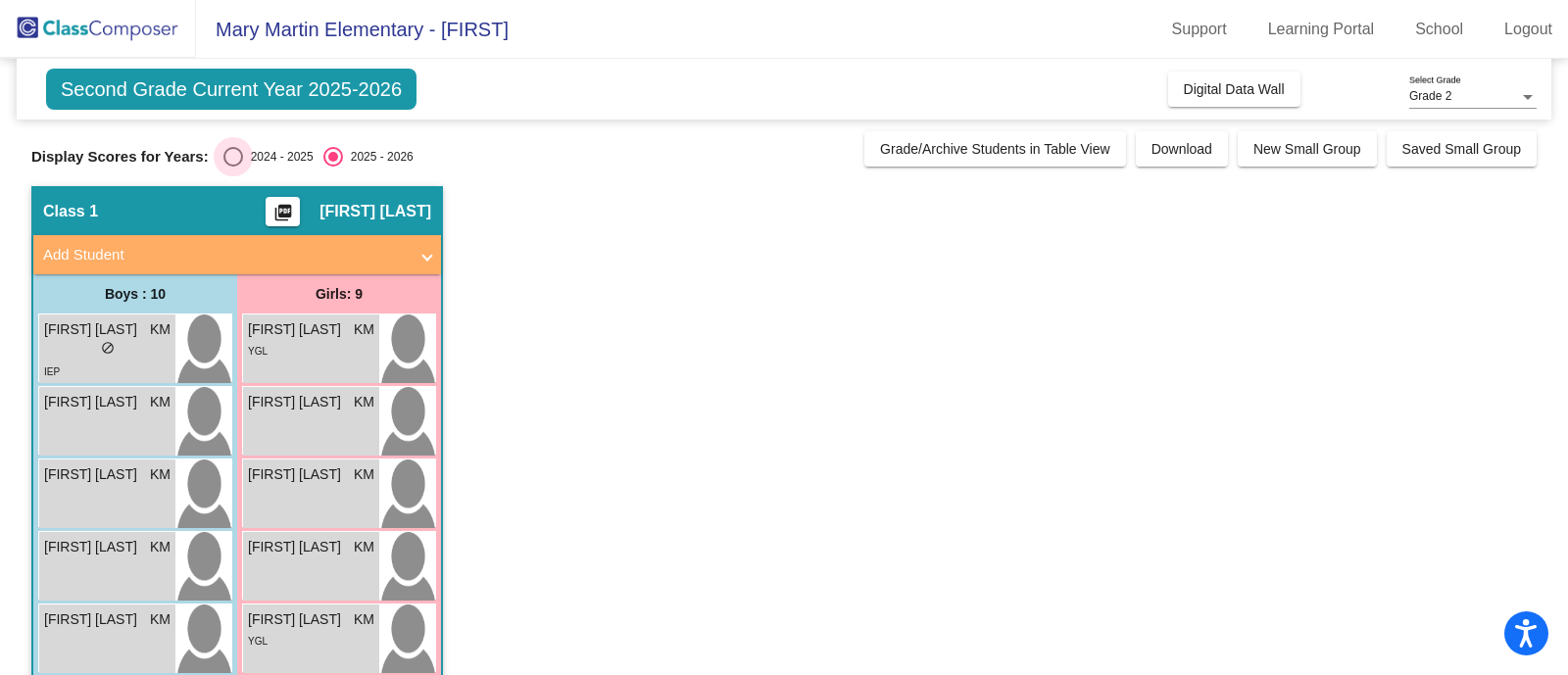 click at bounding box center [233, 157] 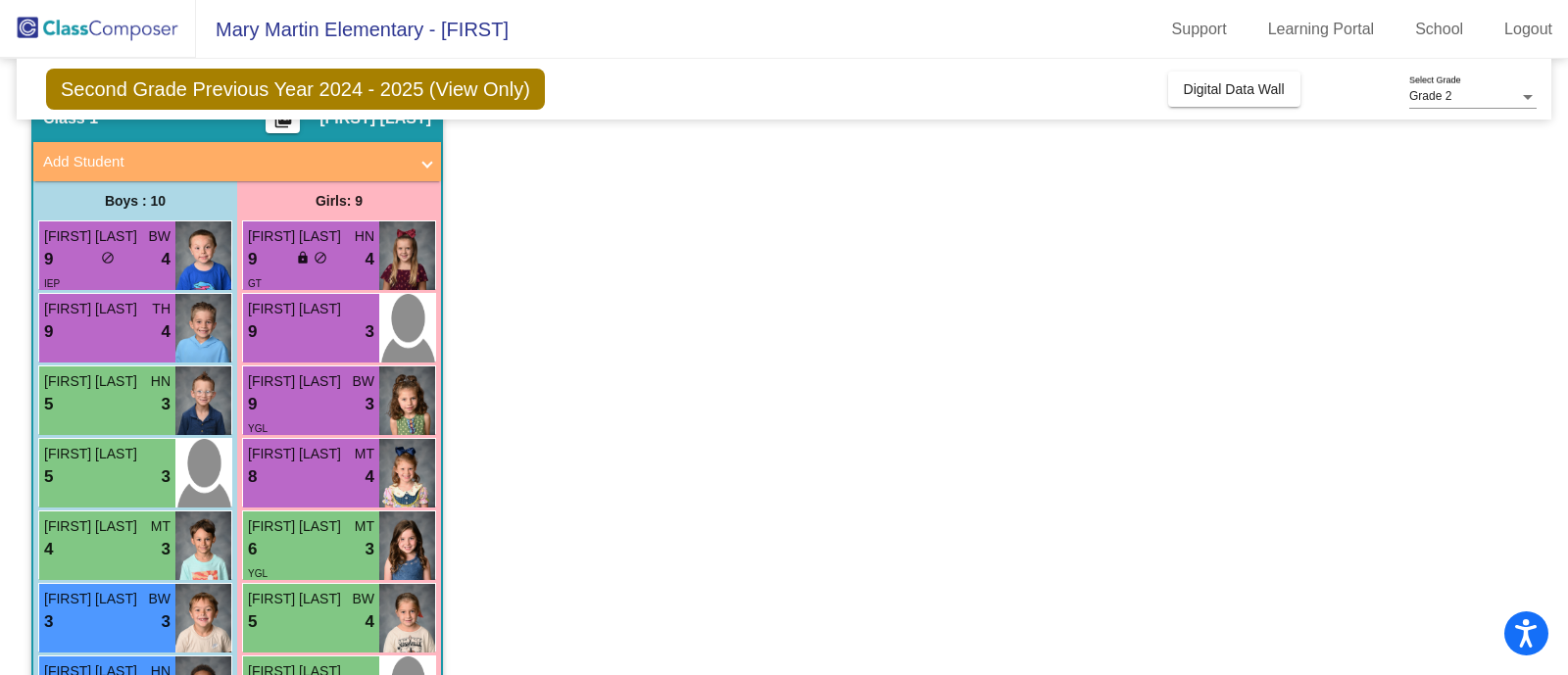 scroll, scrollTop: 65, scrollLeft: 0, axis: vertical 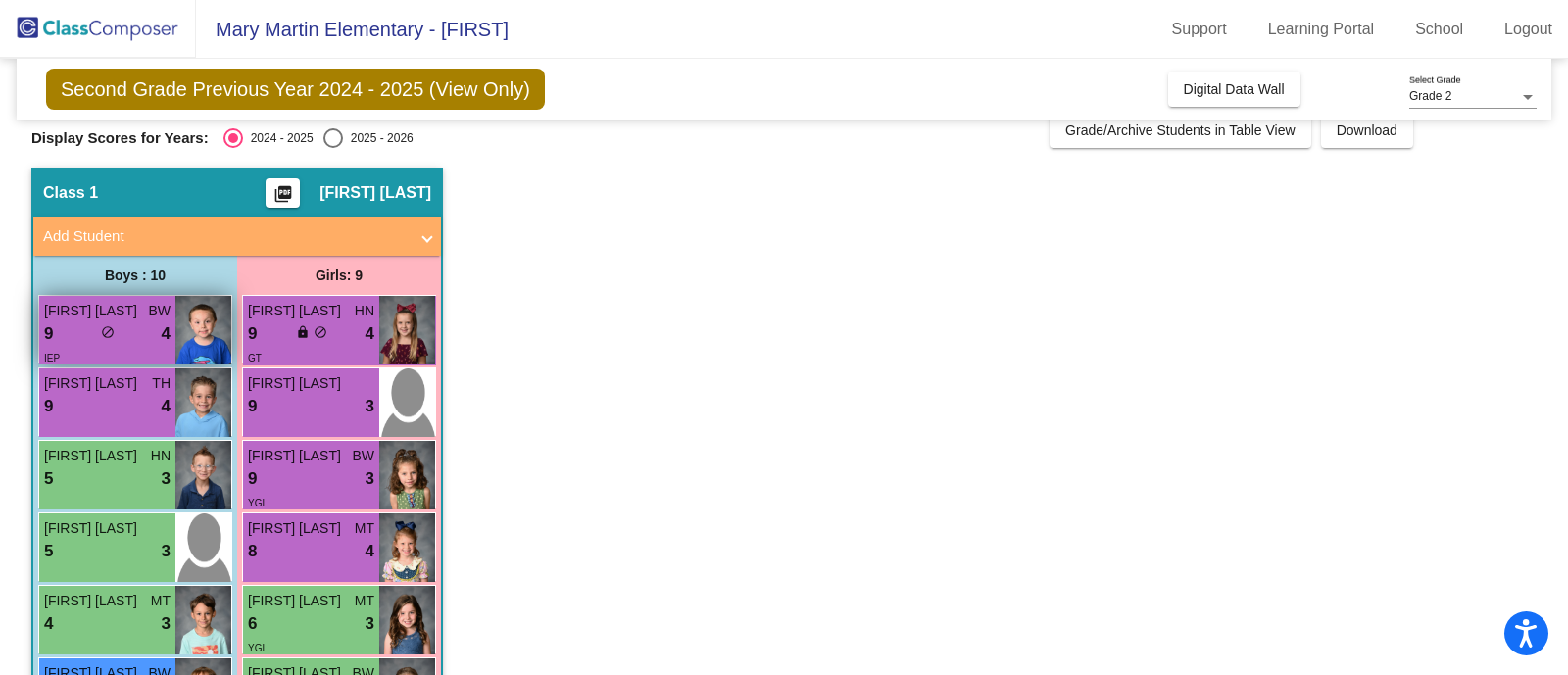 click on "9 lock do_not_disturb_alt 4" at bounding box center [107, 334] 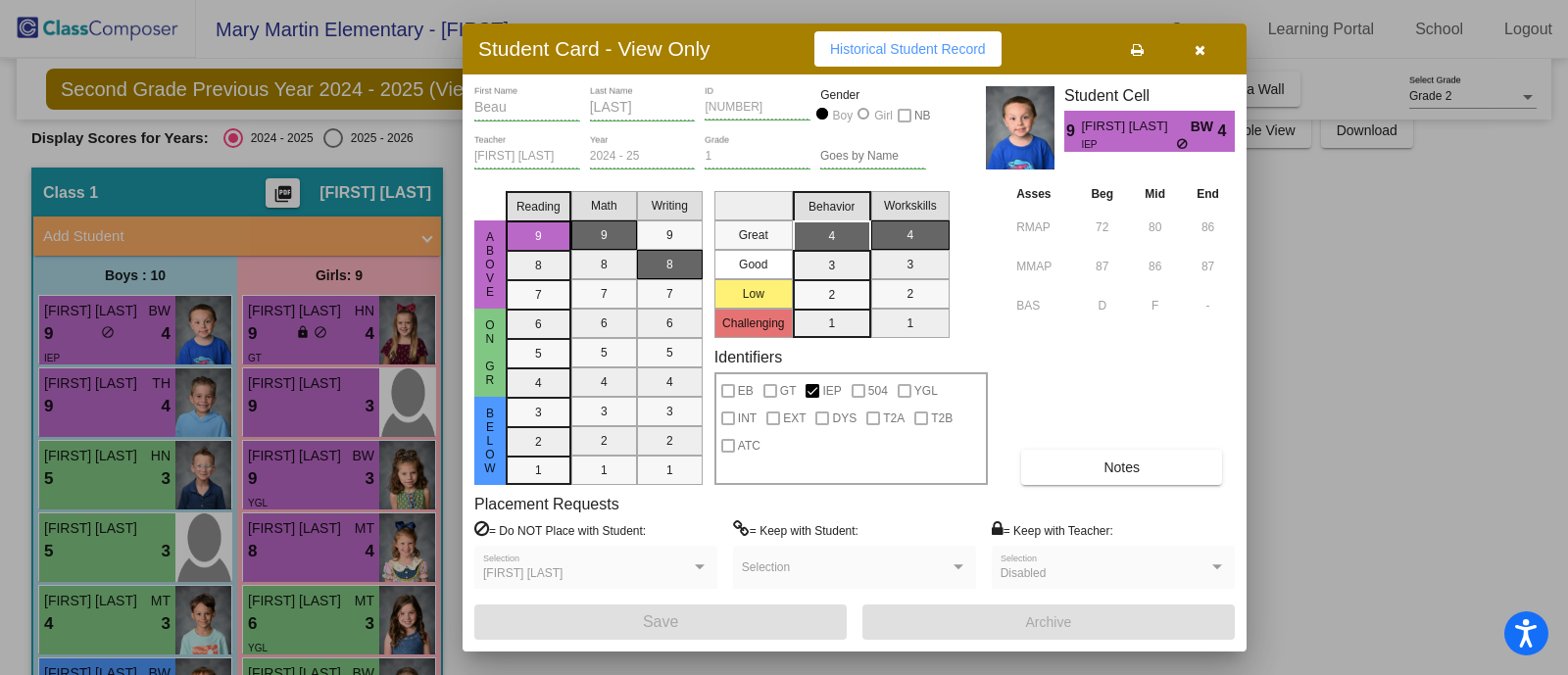 click at bounding box center [784, 337] 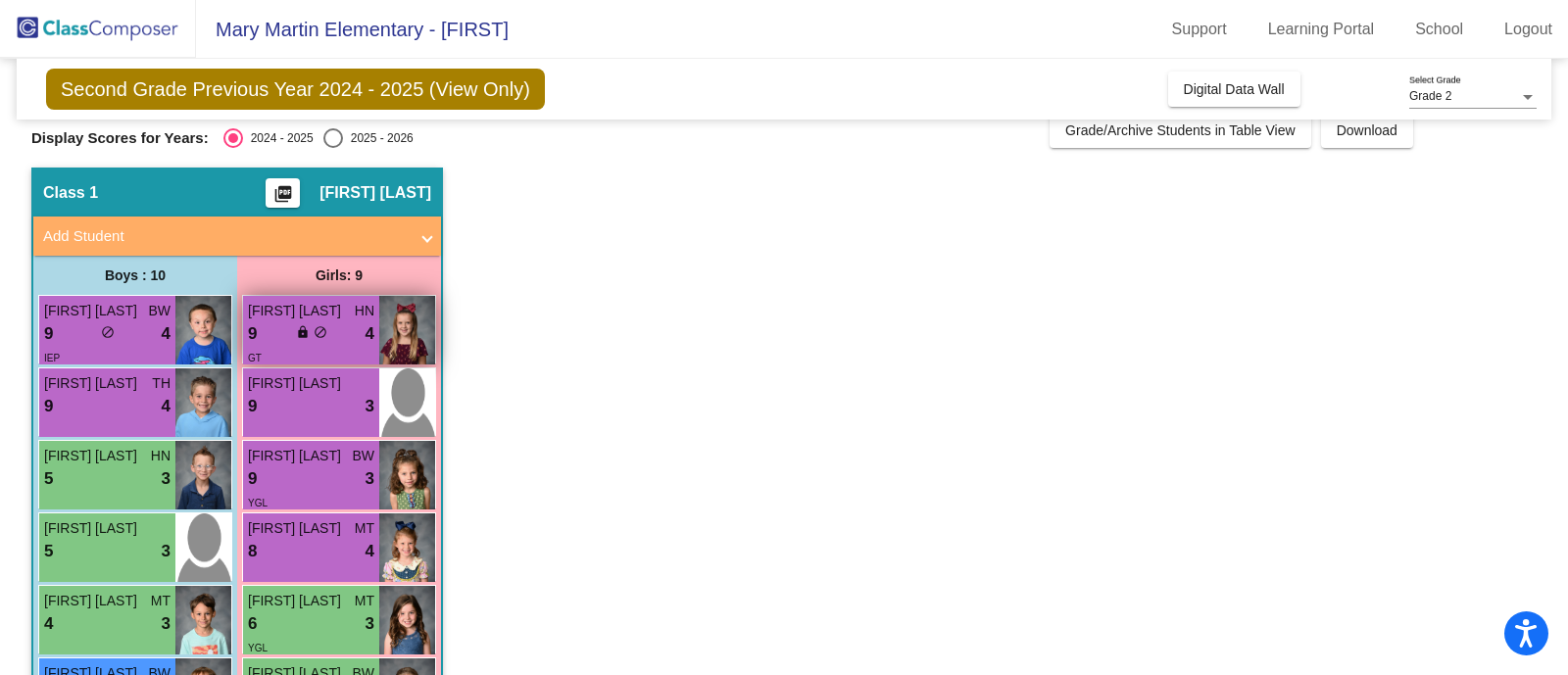 click on "9 lock do_not_disturb_alt 4" at bounding box center (311, 334) 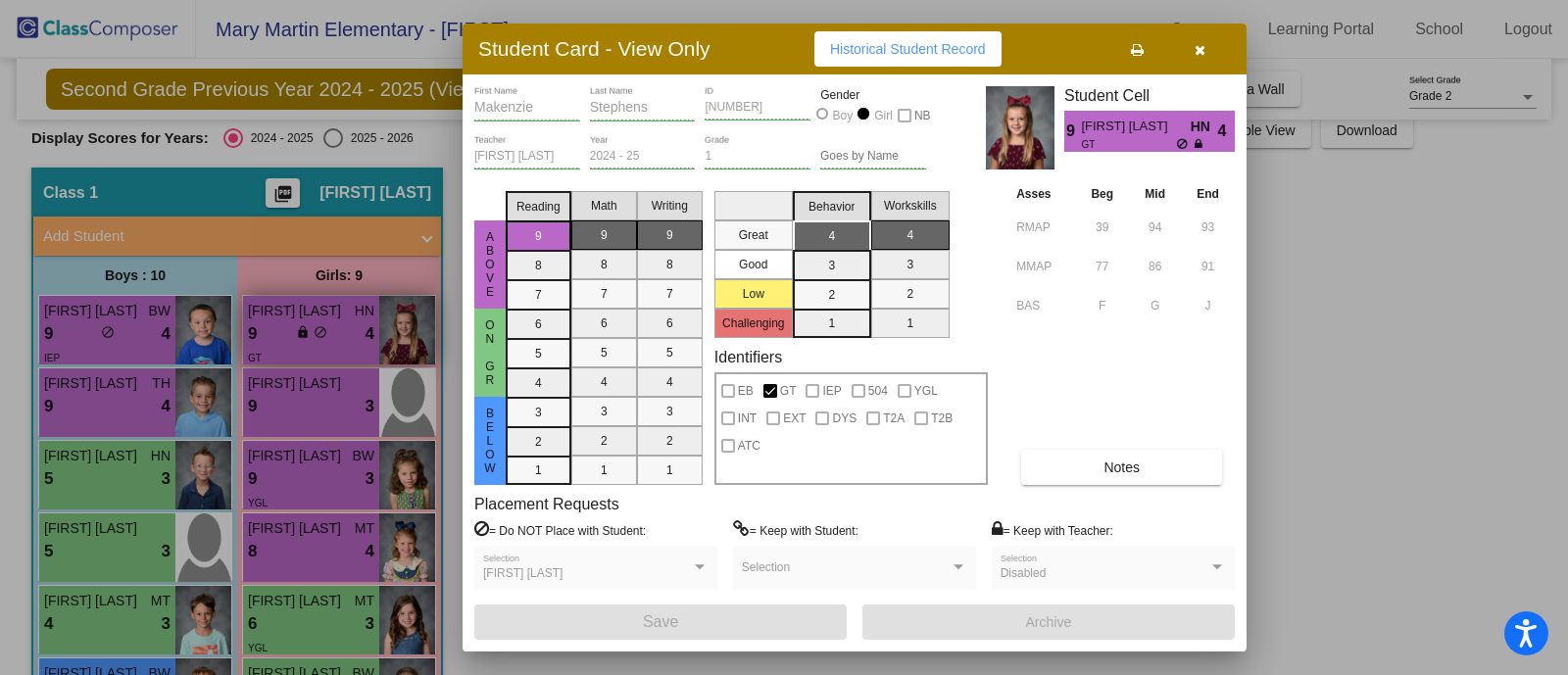 click at bounding box center [784, 337] 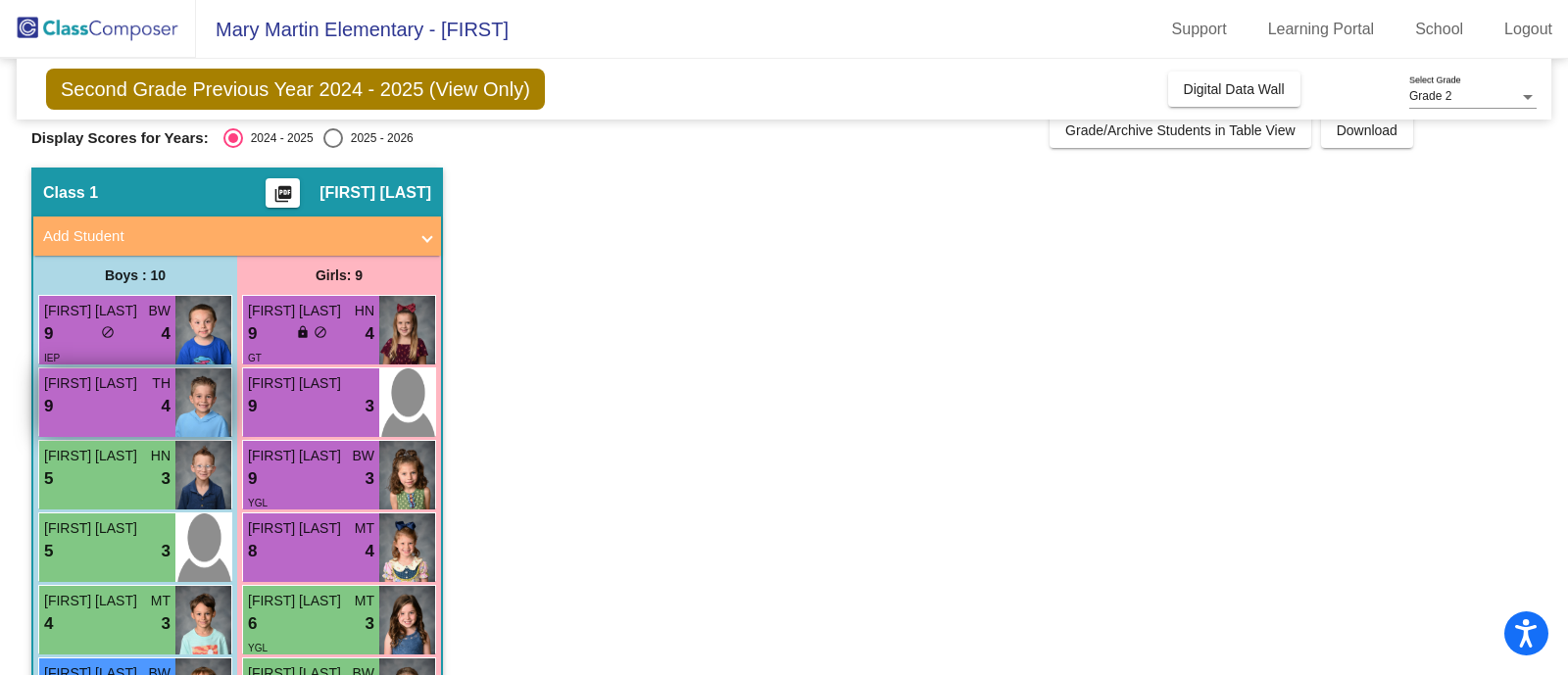 click on "TH" at bounding box center (161, 383) 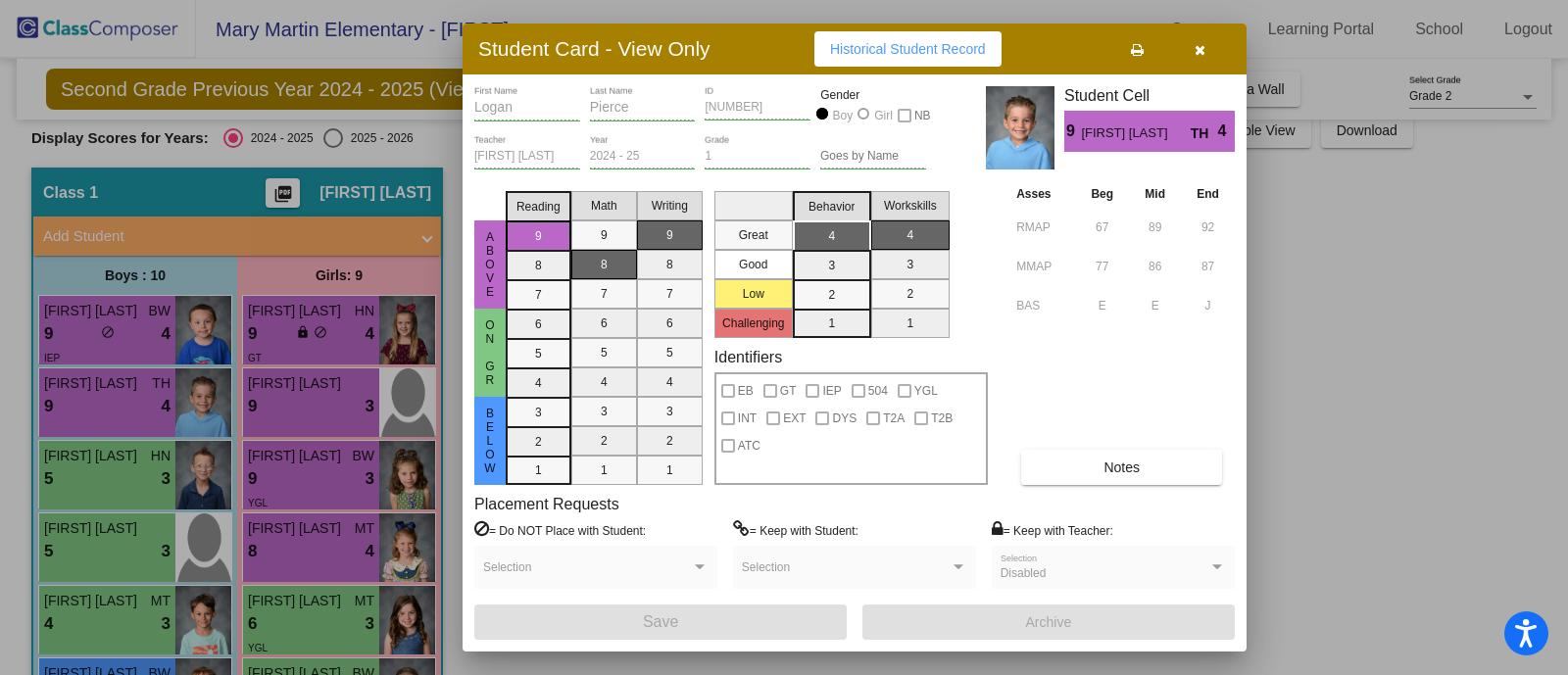 click at bounding box center (784, 337) 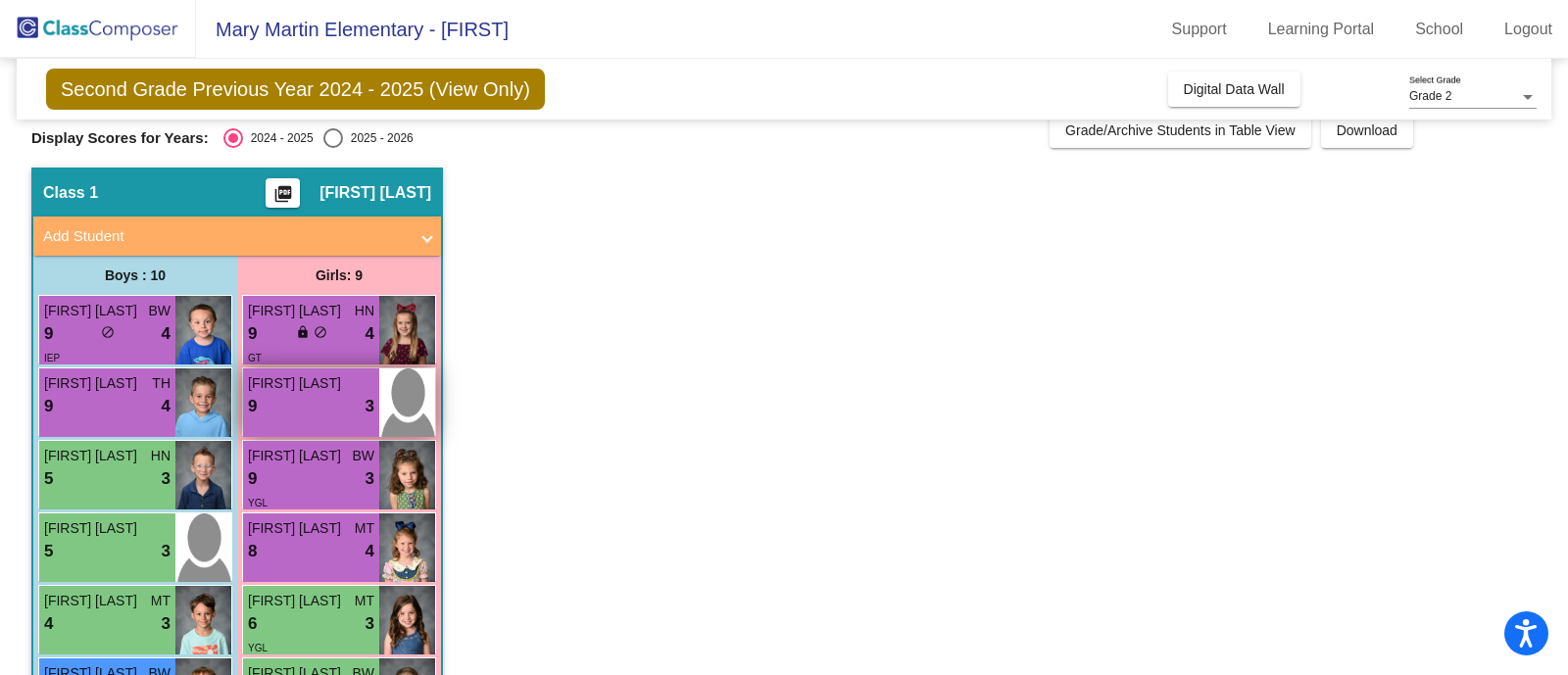 click on "9 lock do_not_disturb_alt 3" at bounding box center [311, 407] 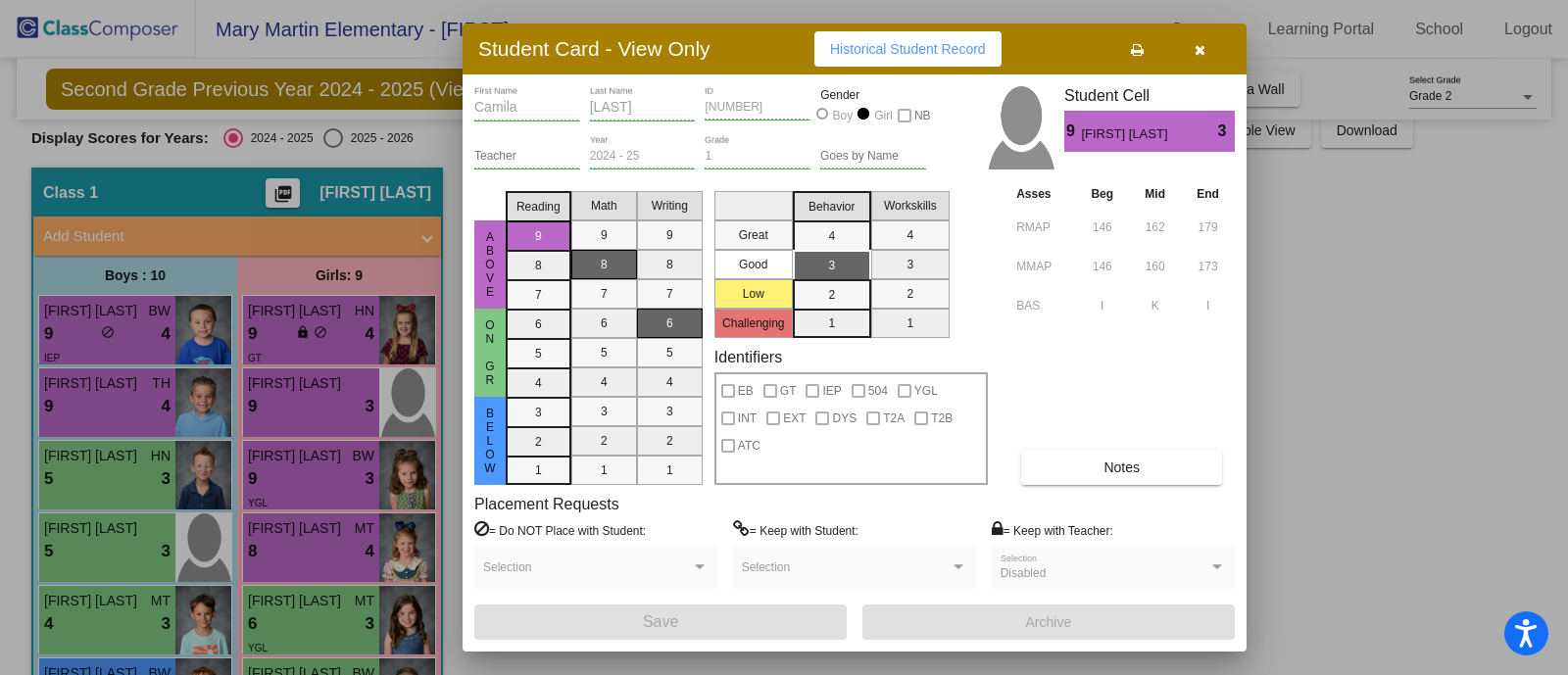 click on "Above   On Gr   Below  Reading 9 8 7 6 5 4 3 2 1 Math 9 8 7 6 5 4 3 2 1 Writing 9 8 7 6 5 4 3 2 1 Great Good Low Challenging Behavior 4 3 2 1 Workskills 4 3 2 1 Identifiers   EB   GT   IEP   504   YGL   INT   EXT   DYS   T2A   T2B   ATC Asses Beg Mid End RMAP 146 162 179 MMAP 146 160 173 BAS I K I  Notes" at bounding box center [855, 334] 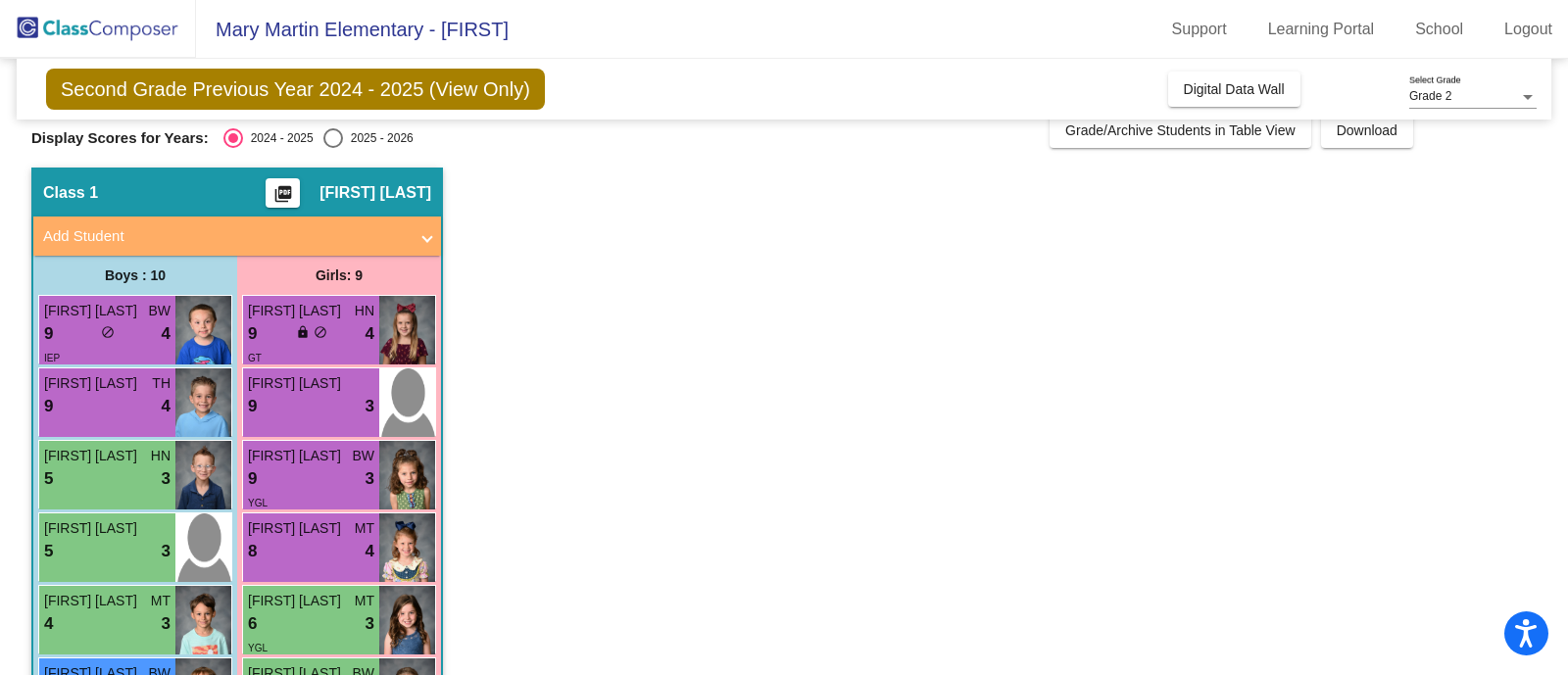 click on "3" at bounding box center [166, 624] 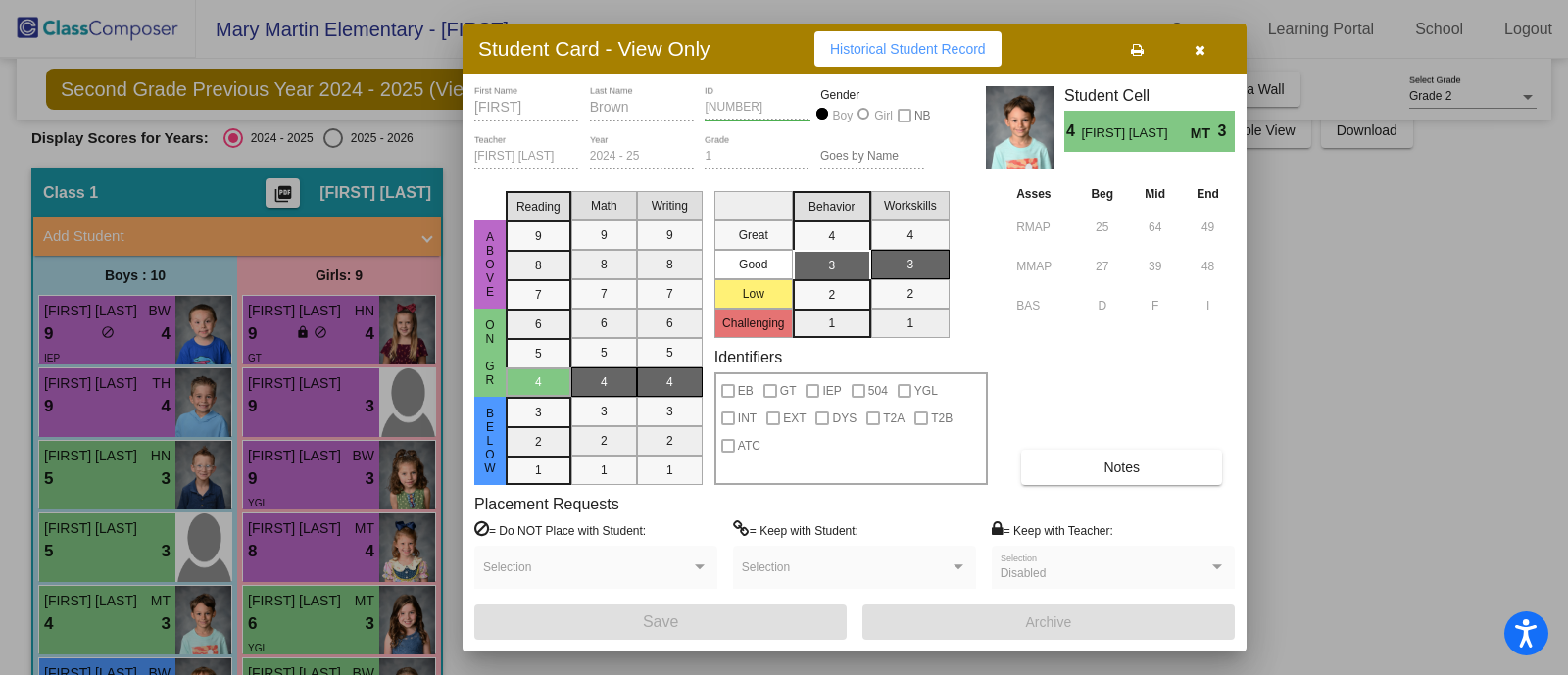 click at bounding box center (784, 337) 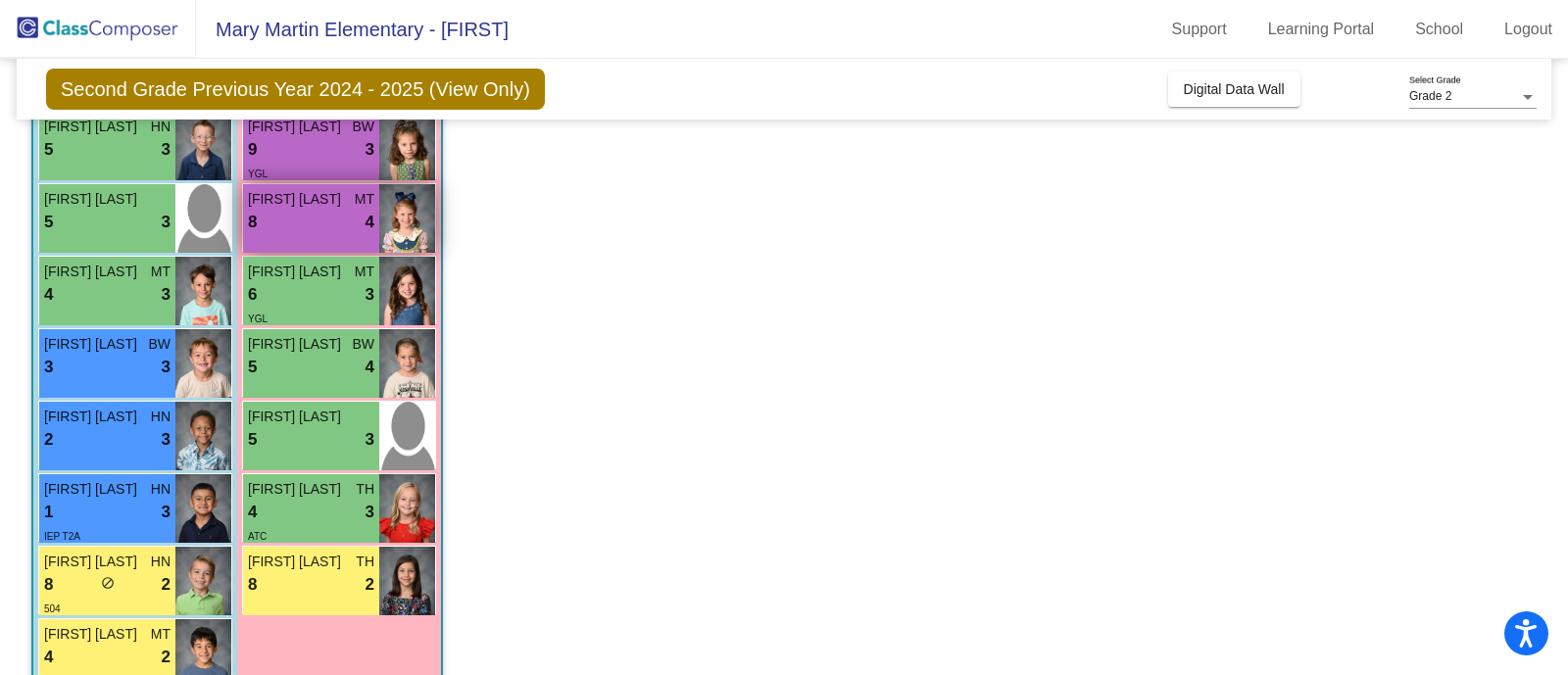 scroll, scrollTop: 347, scrollLeft: 0, axis: vertical 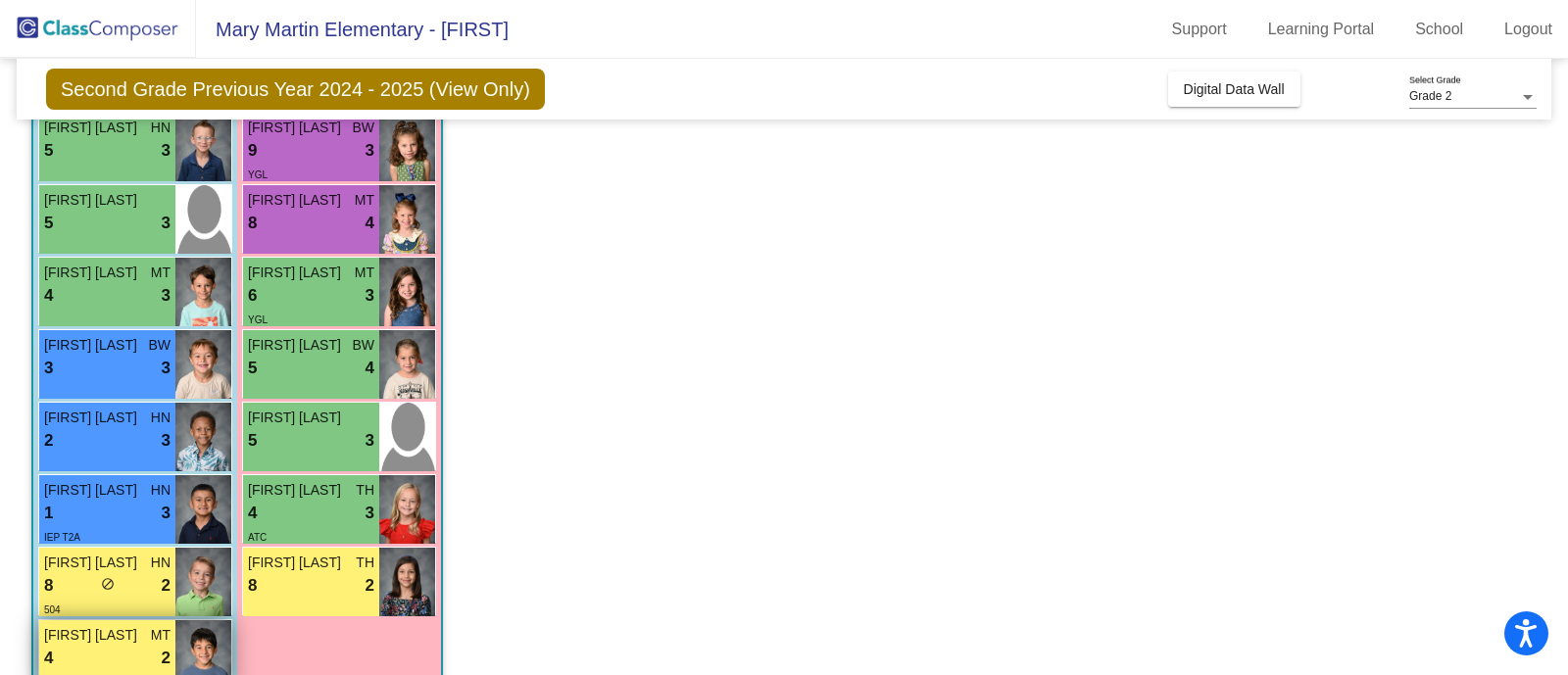 click on "4 lock do_not_disturb_alt 2" at bounding box center (107, 658) 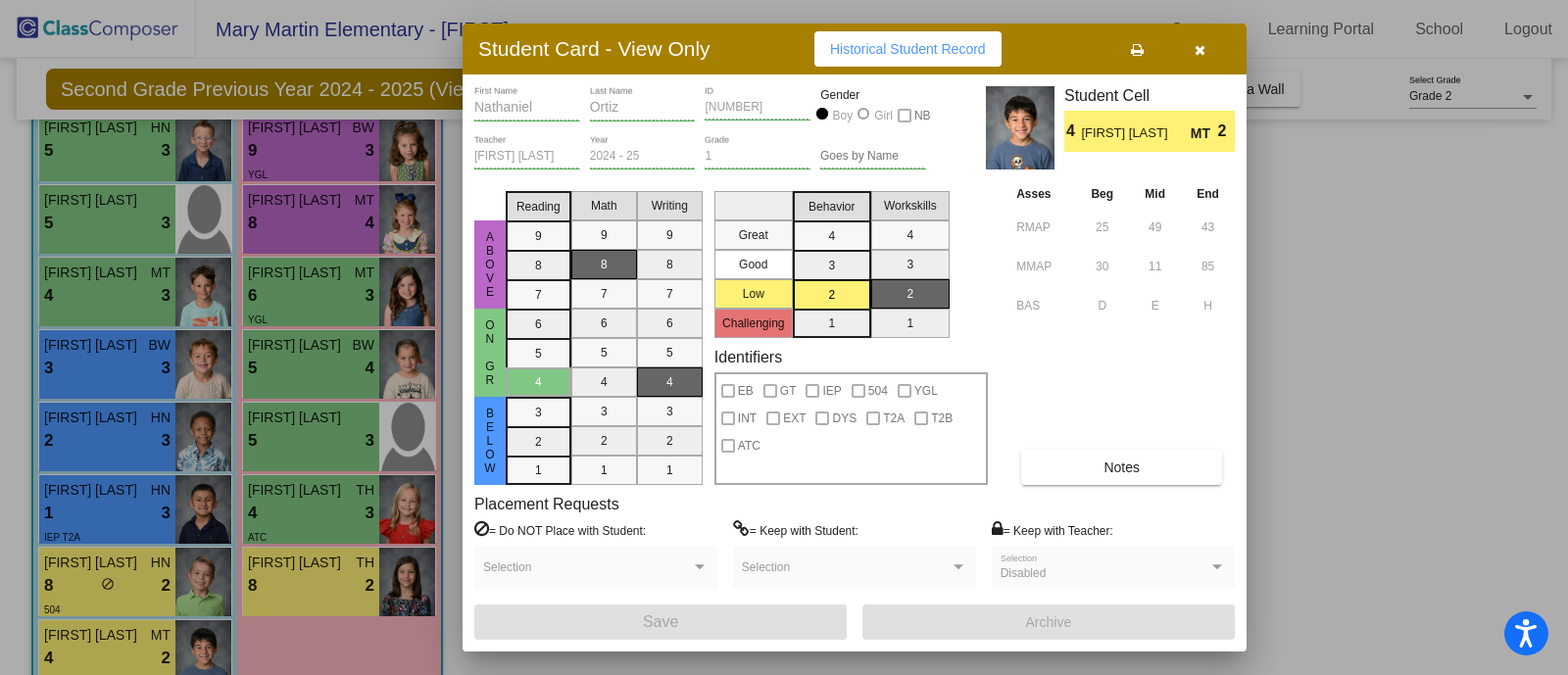 click at bounding box center [784, 337] 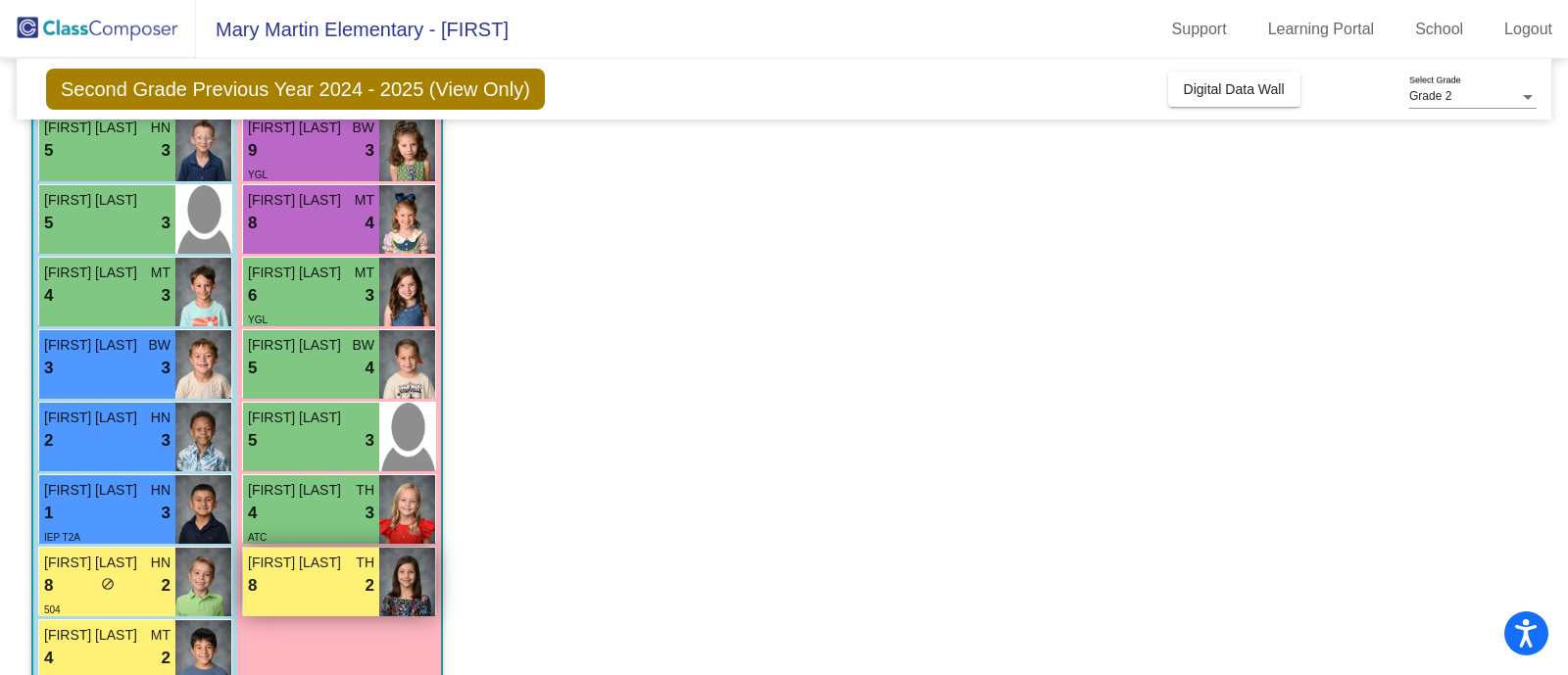 click on "8 lock do_not_disturb_alt 2" at bounding box center [311, 586] 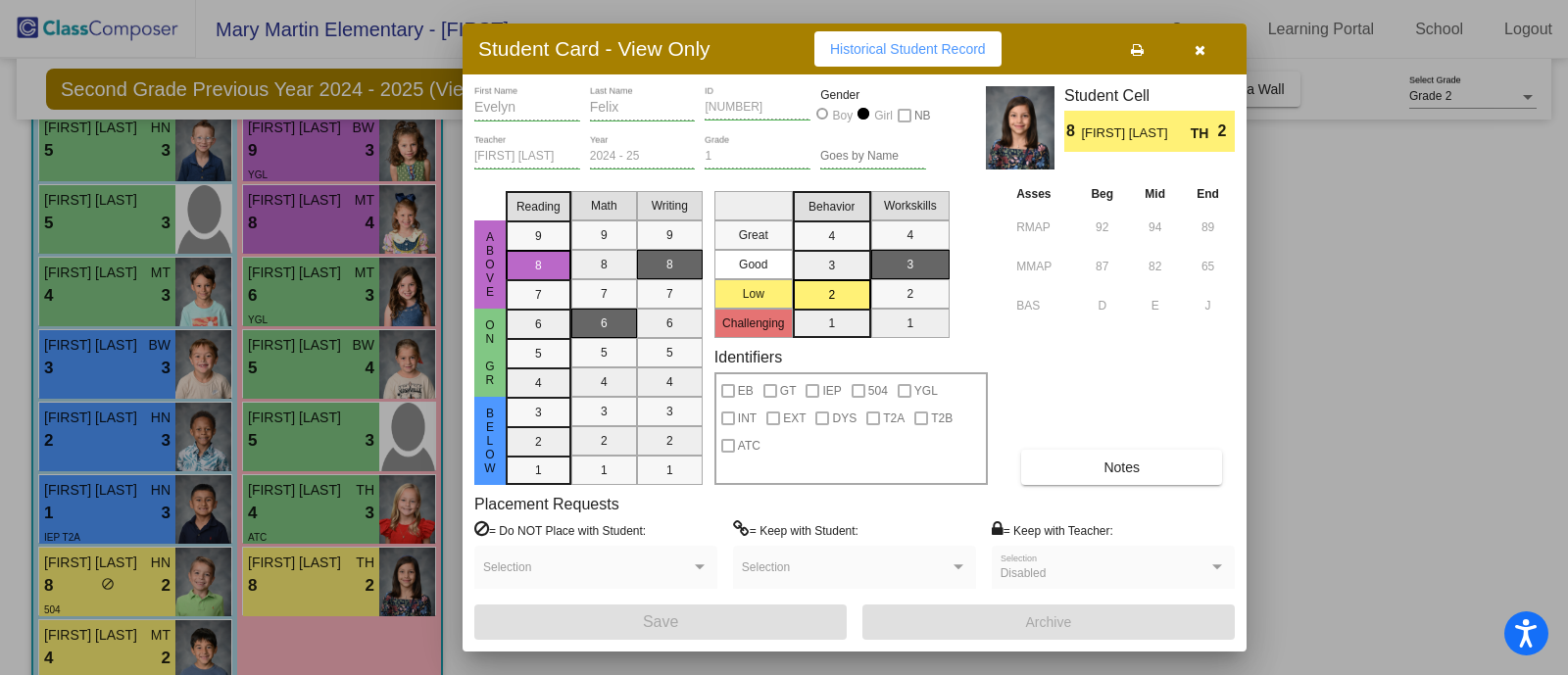 click at bounding box center [784, 337] 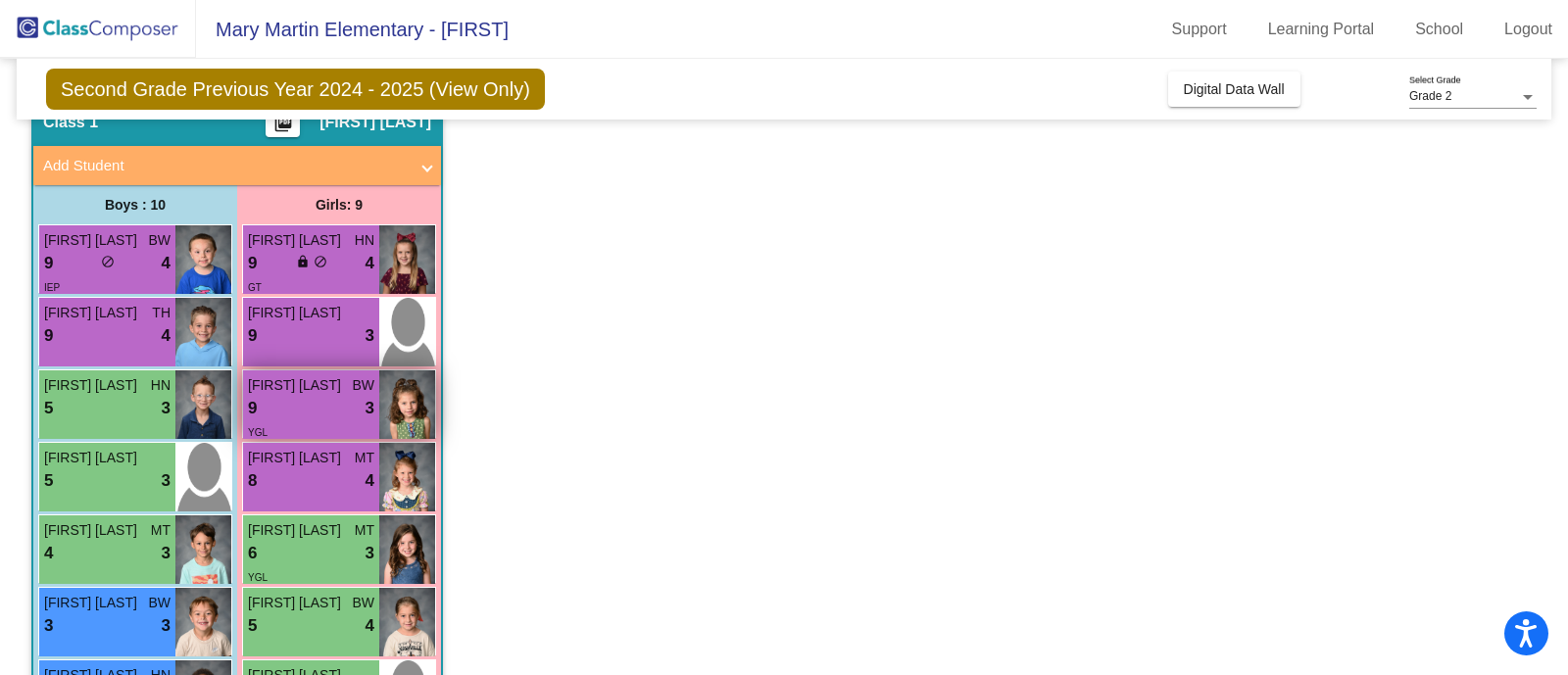 scroll, scrollTop: 82, scrollLeft: 0, axis: vertical 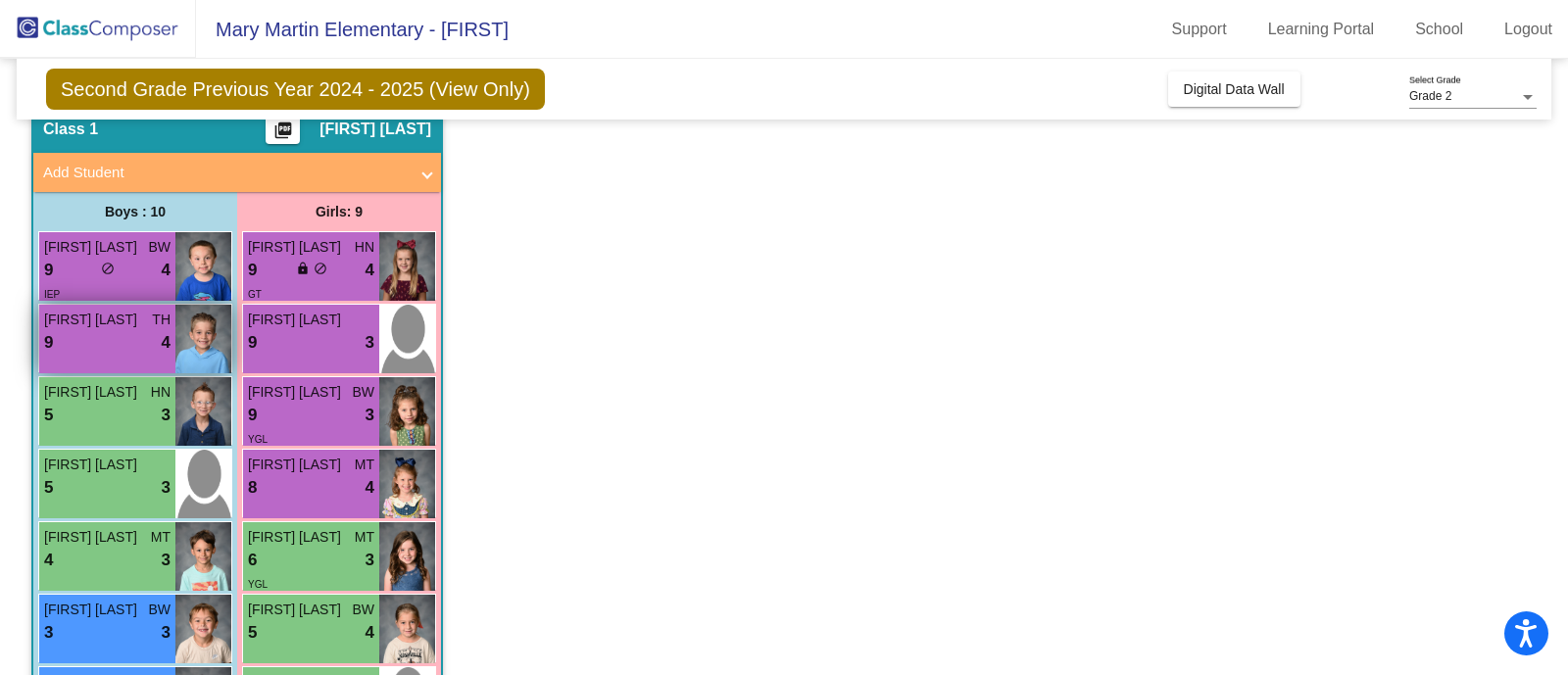 click on "TH" at bounding box center (161, 319) 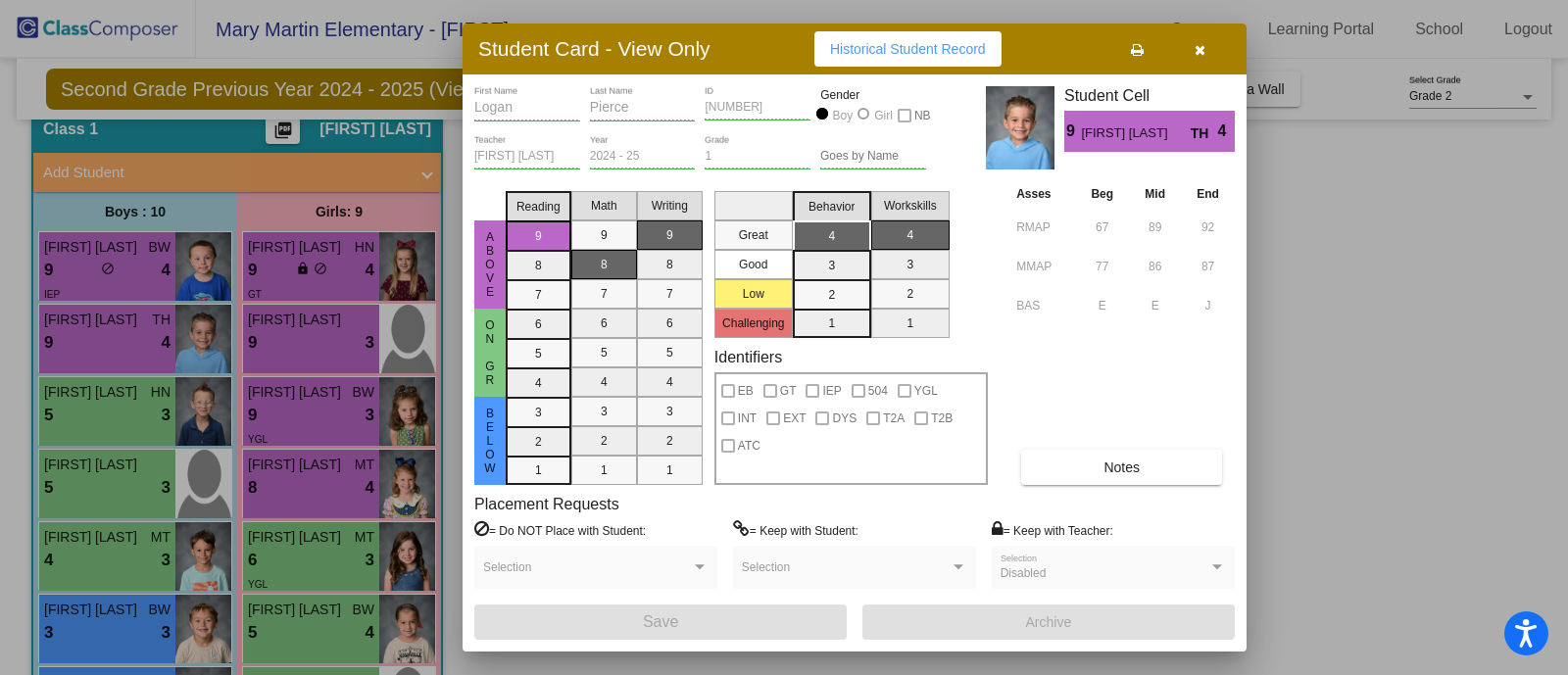 click at bounding box center [784, 337] 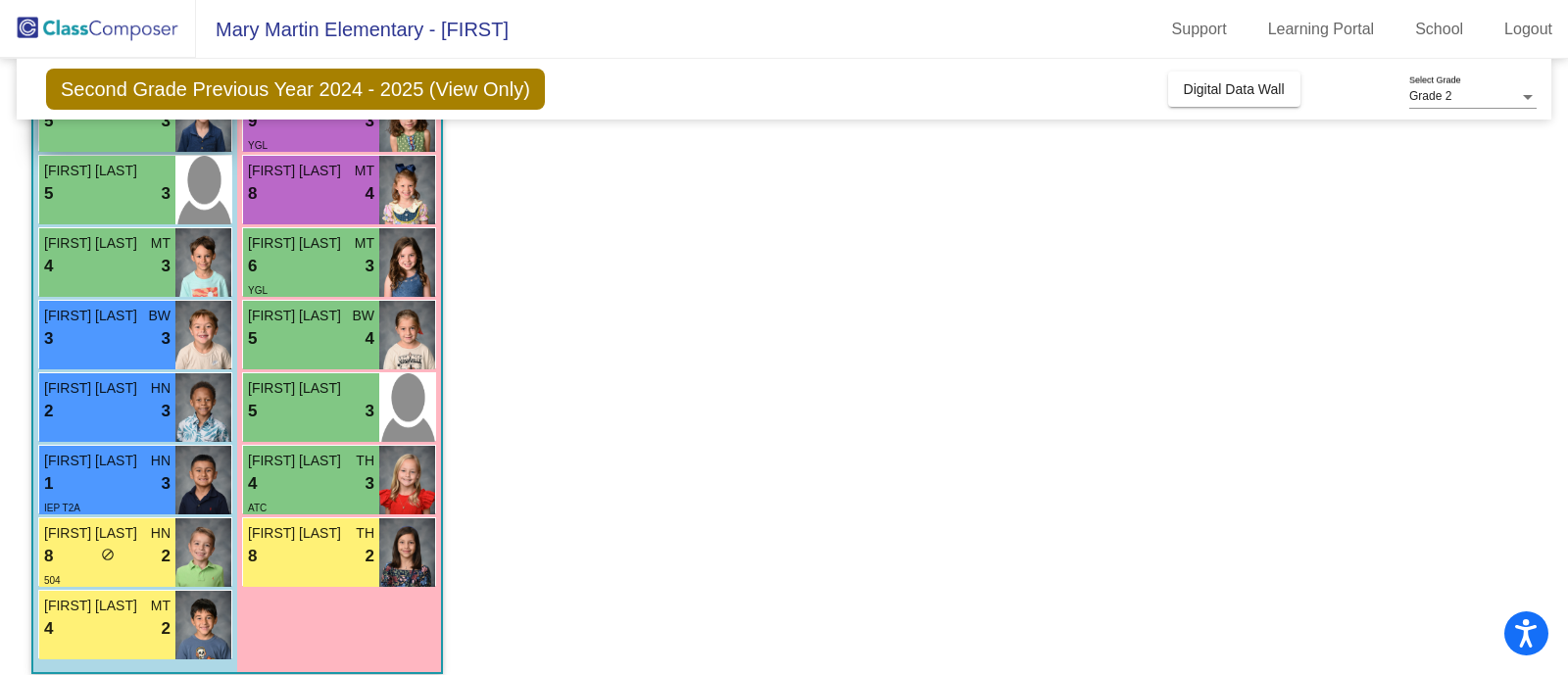 scroll, scrollTop: 381, scrollLeft: 0, axis: vertical 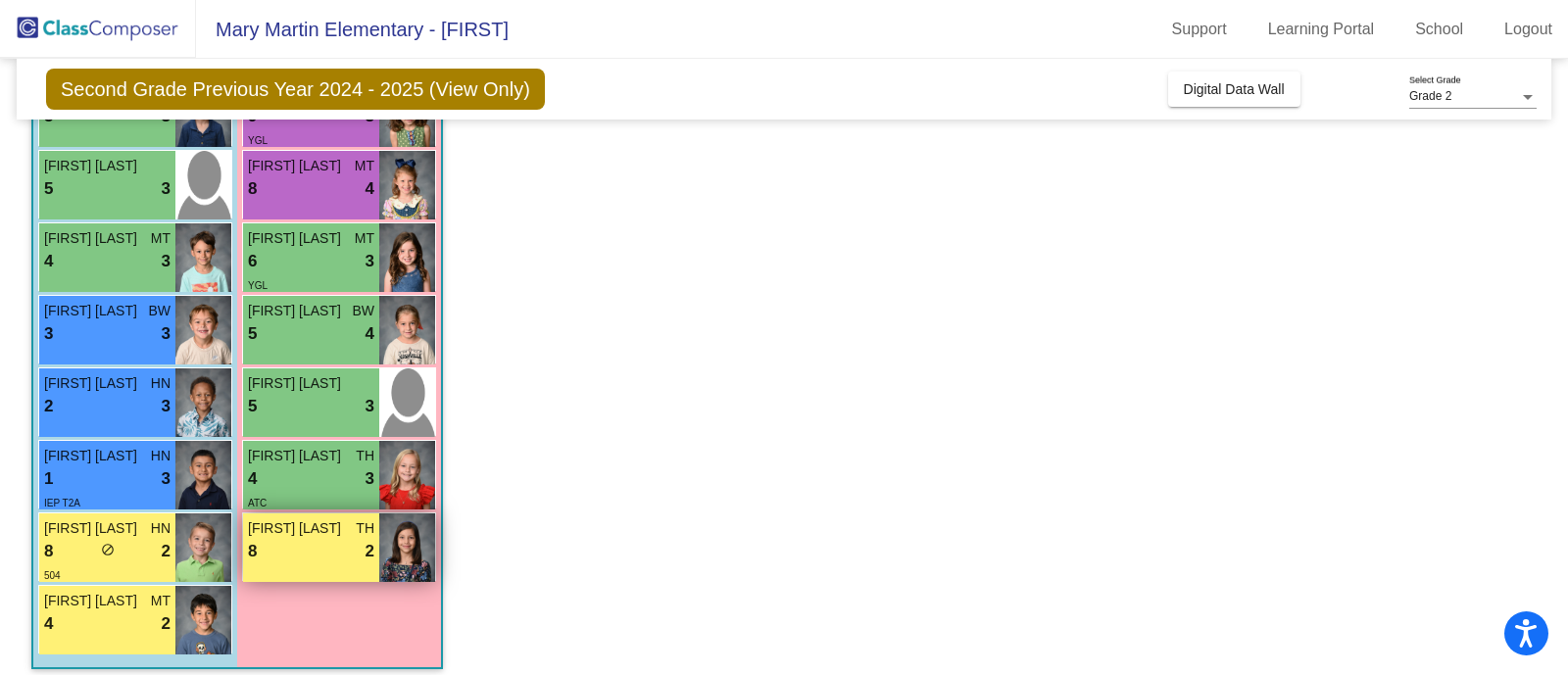 click on "8 lock do_not_disturb_alt 2" at bounding box center [311, 552] 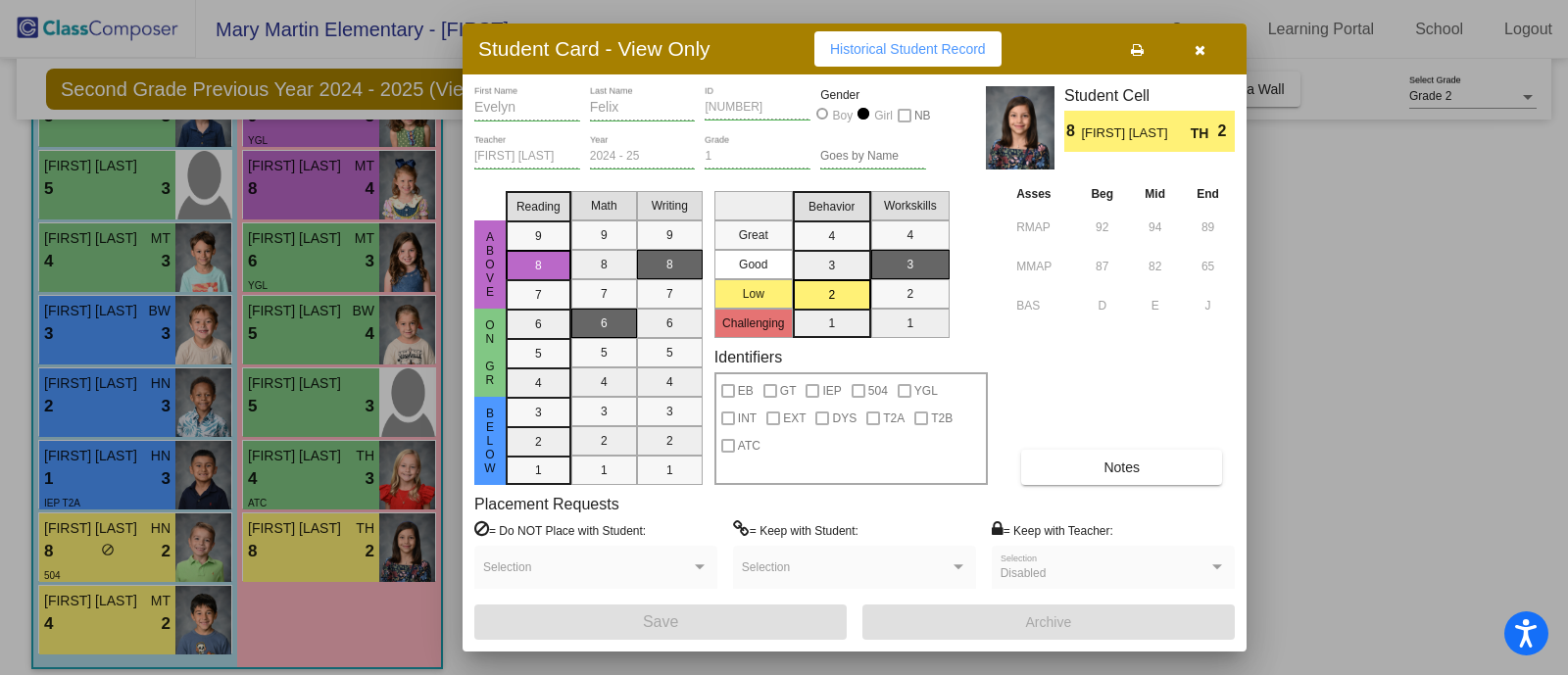 click at bounding box center [784, 337] 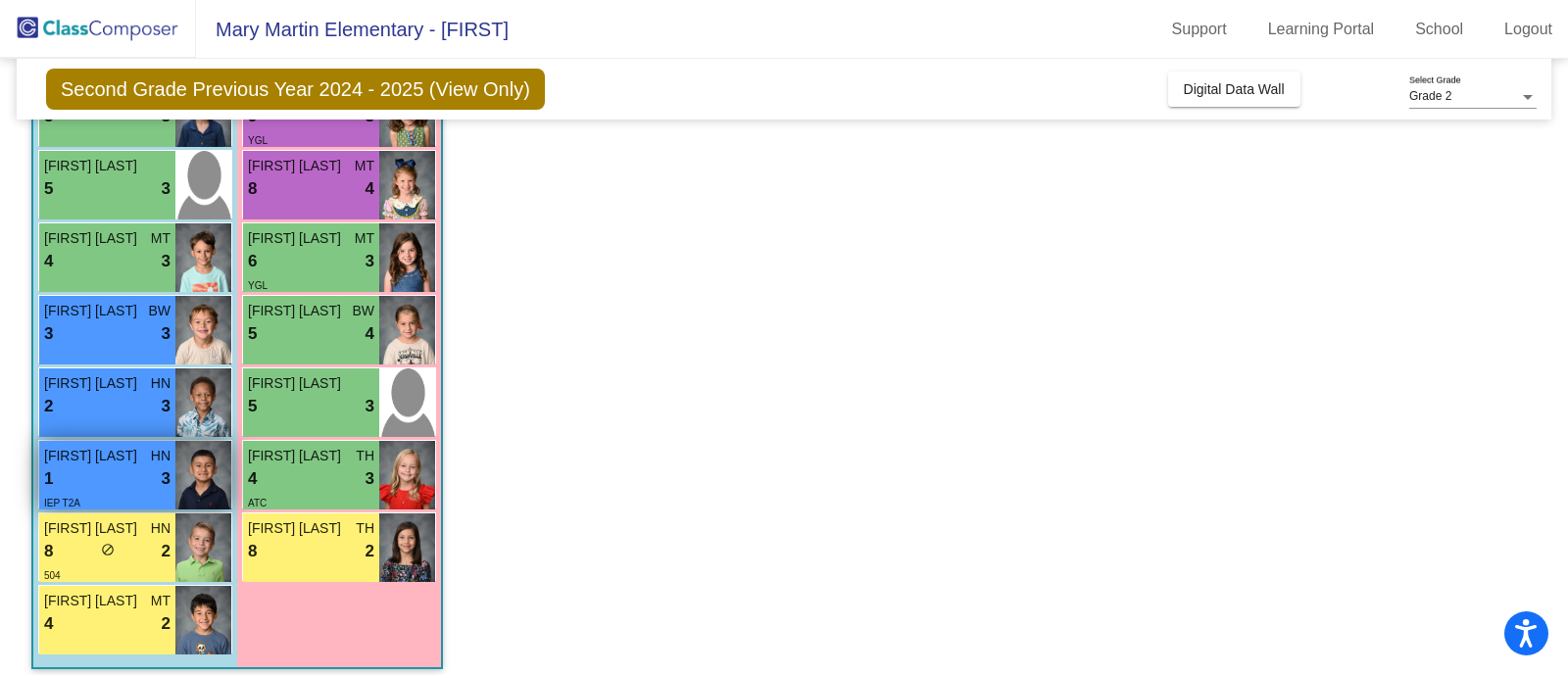 click on "1 lock do_not_disturb_alt 3" at bounding box center [107, 479] 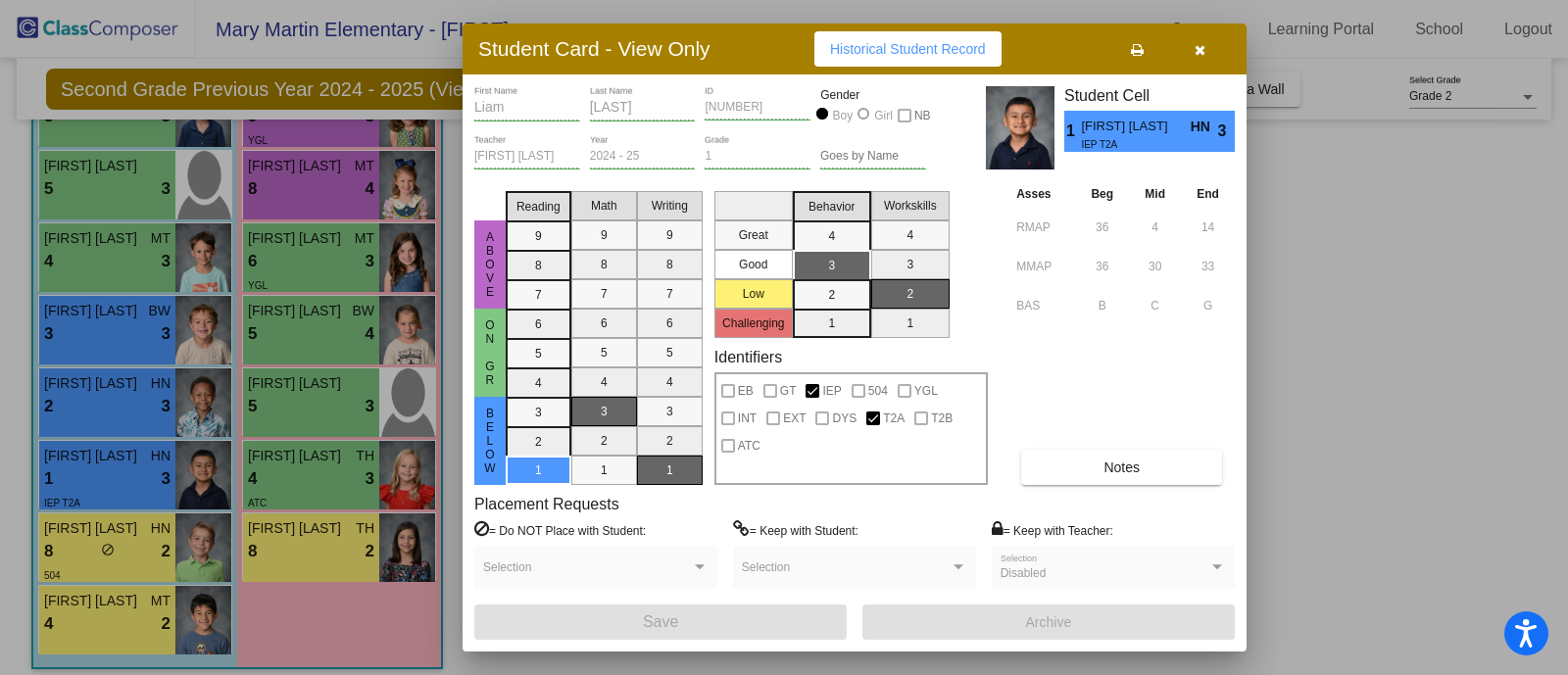 click at bounding box center (784, 337) 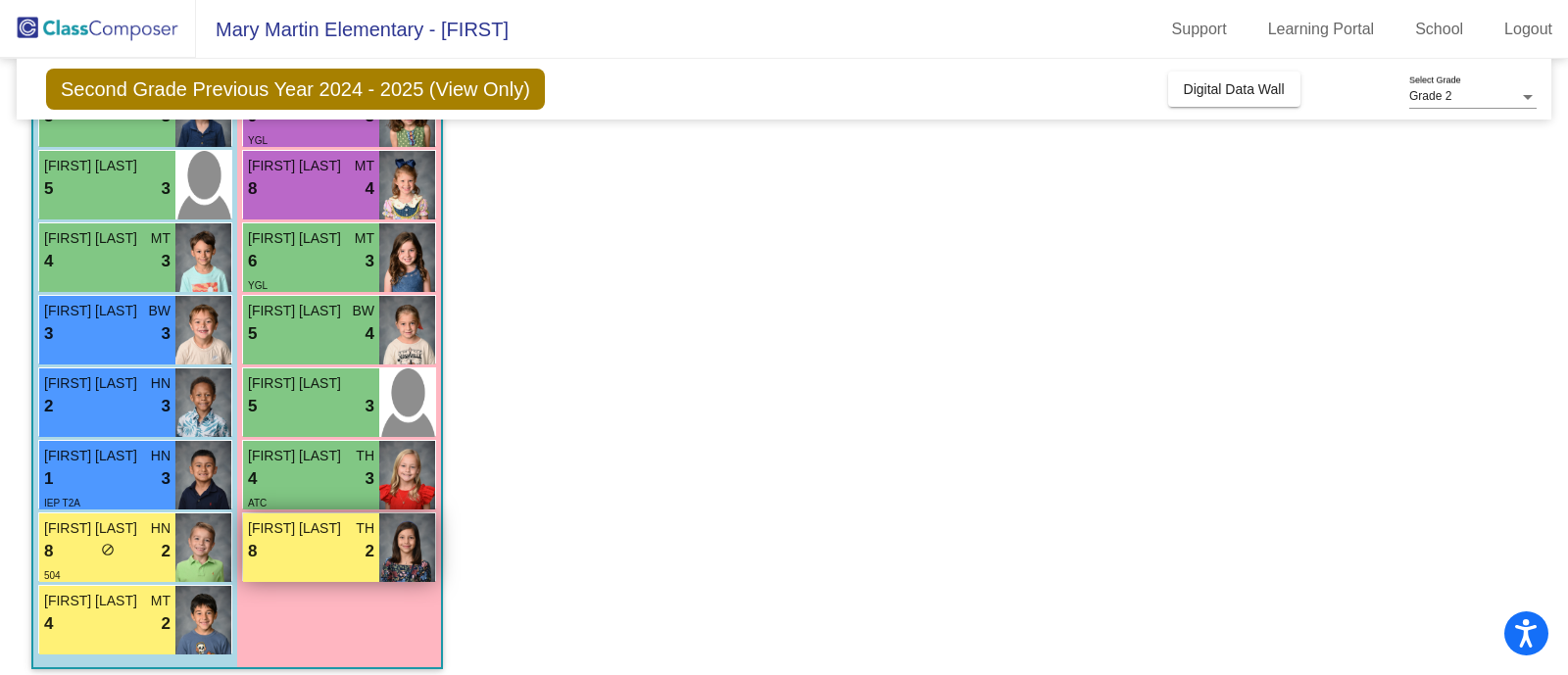 click on "8 lock do_not_disturb_alt 2" at bounding box center [311, 552] 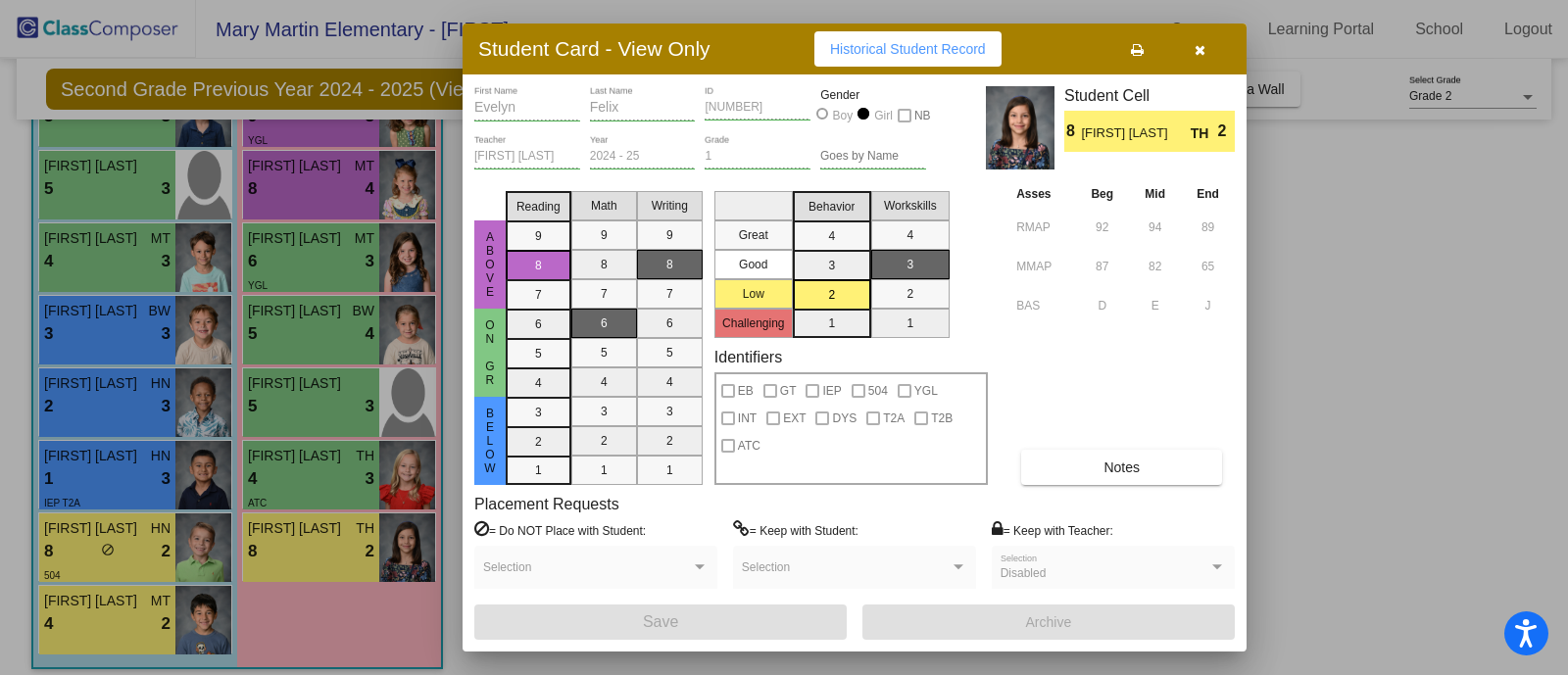 click at bounding box center (784, 337) 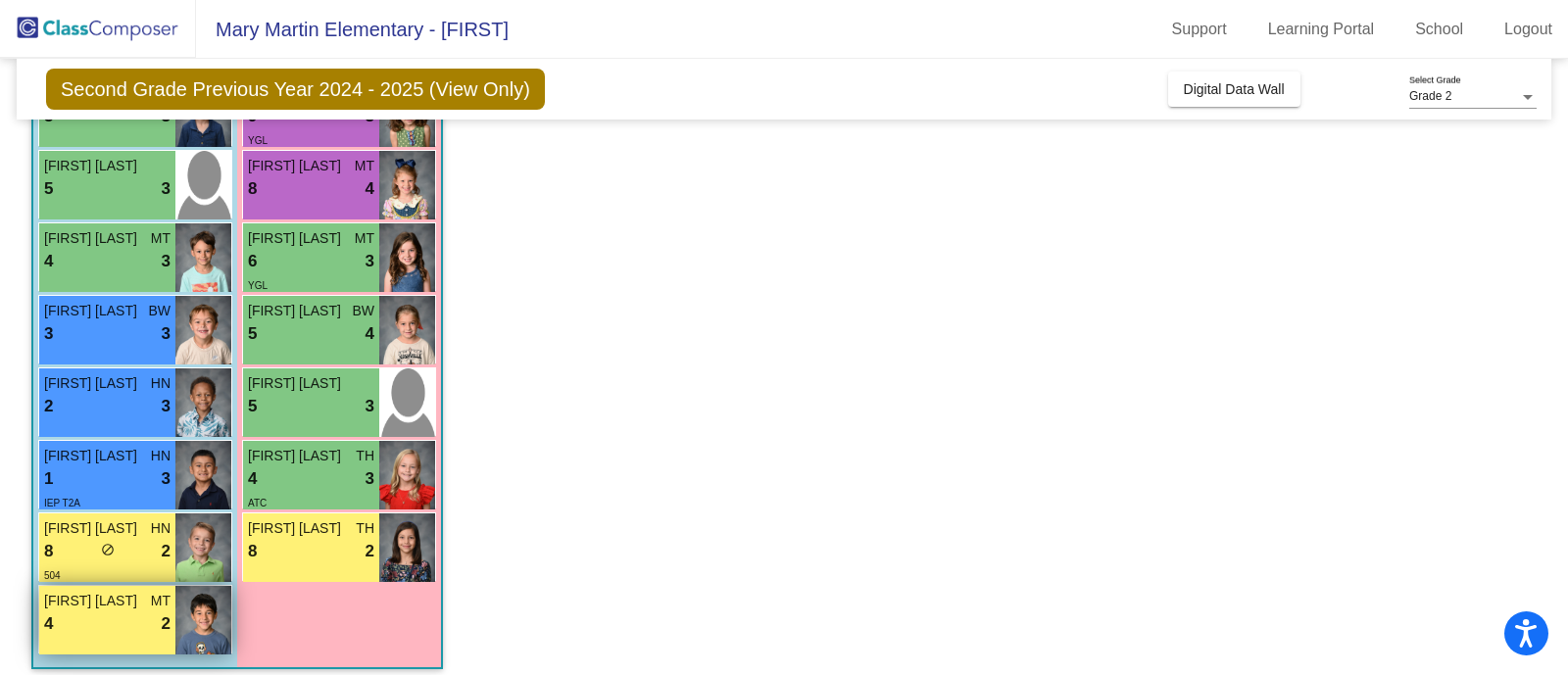 click on "MT" at bounding box center (161, 601) 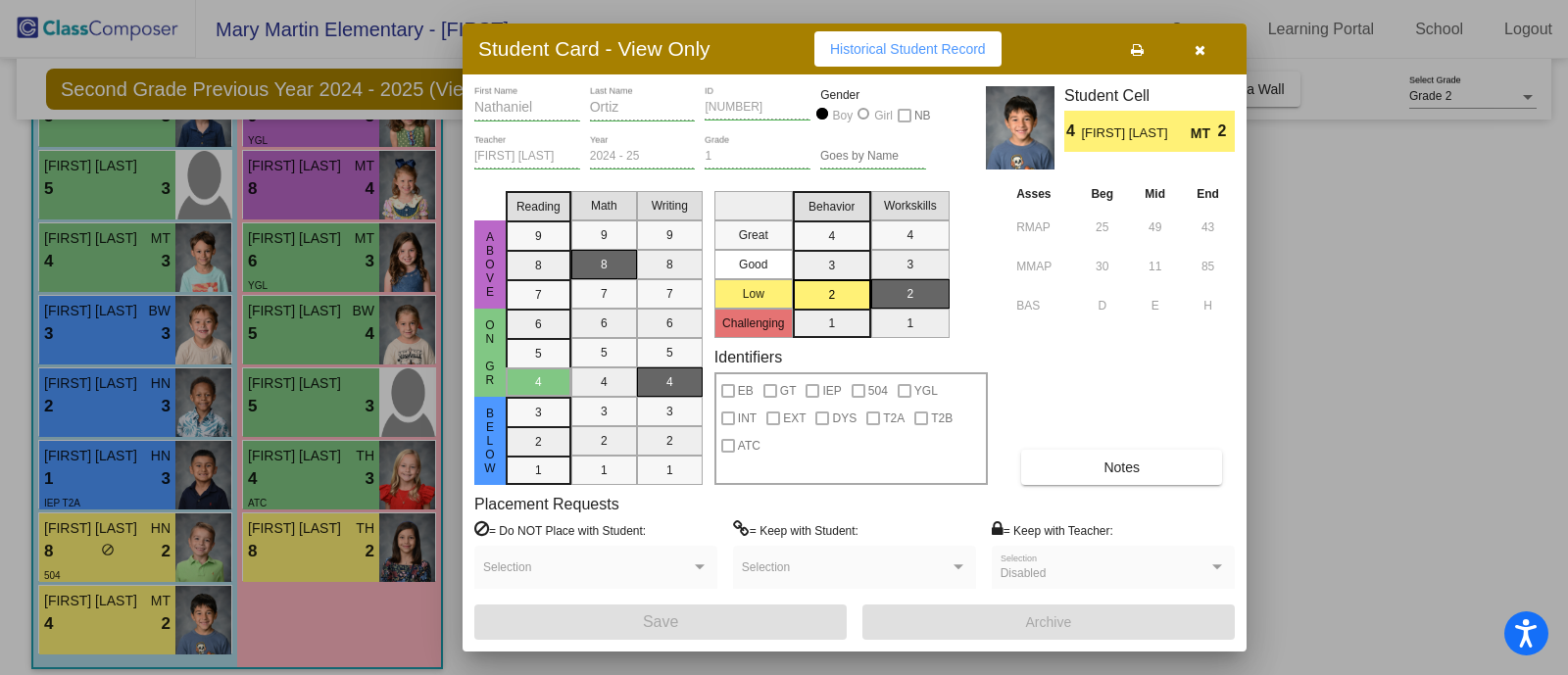 click at bounding box center (784, 337) 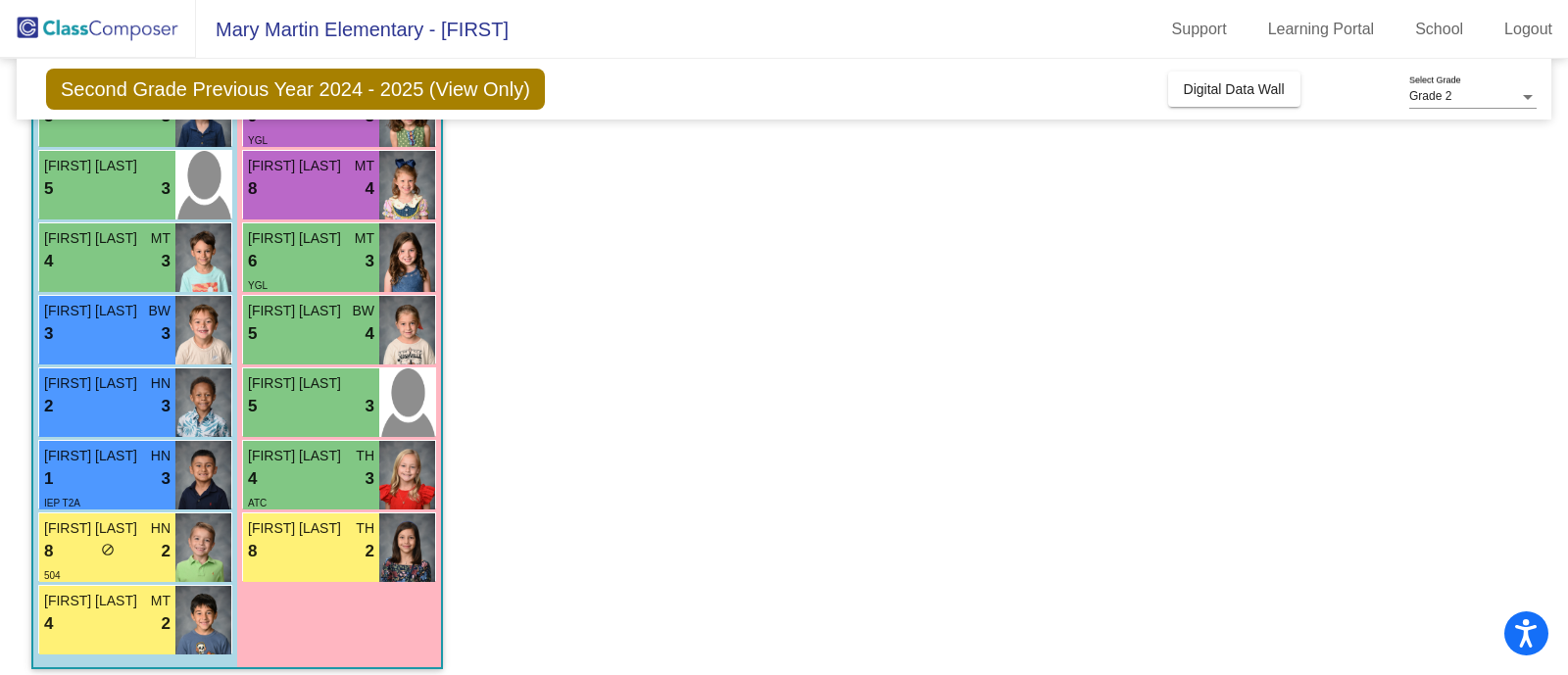 click on "8 lock do_not_disturb_alt 2" at bounding box center (107, 552) 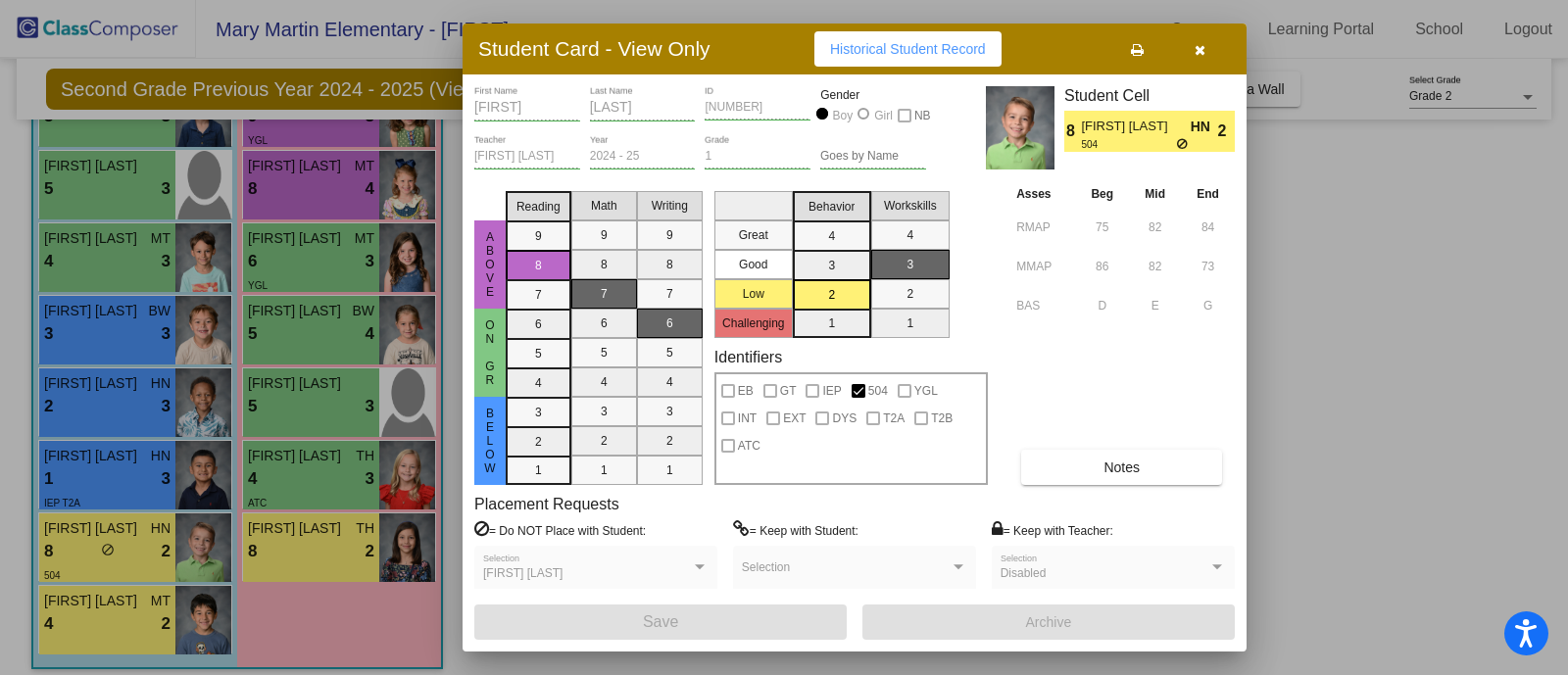 click on "Knoxx Brazeal" at bounding box center (1135, 126) 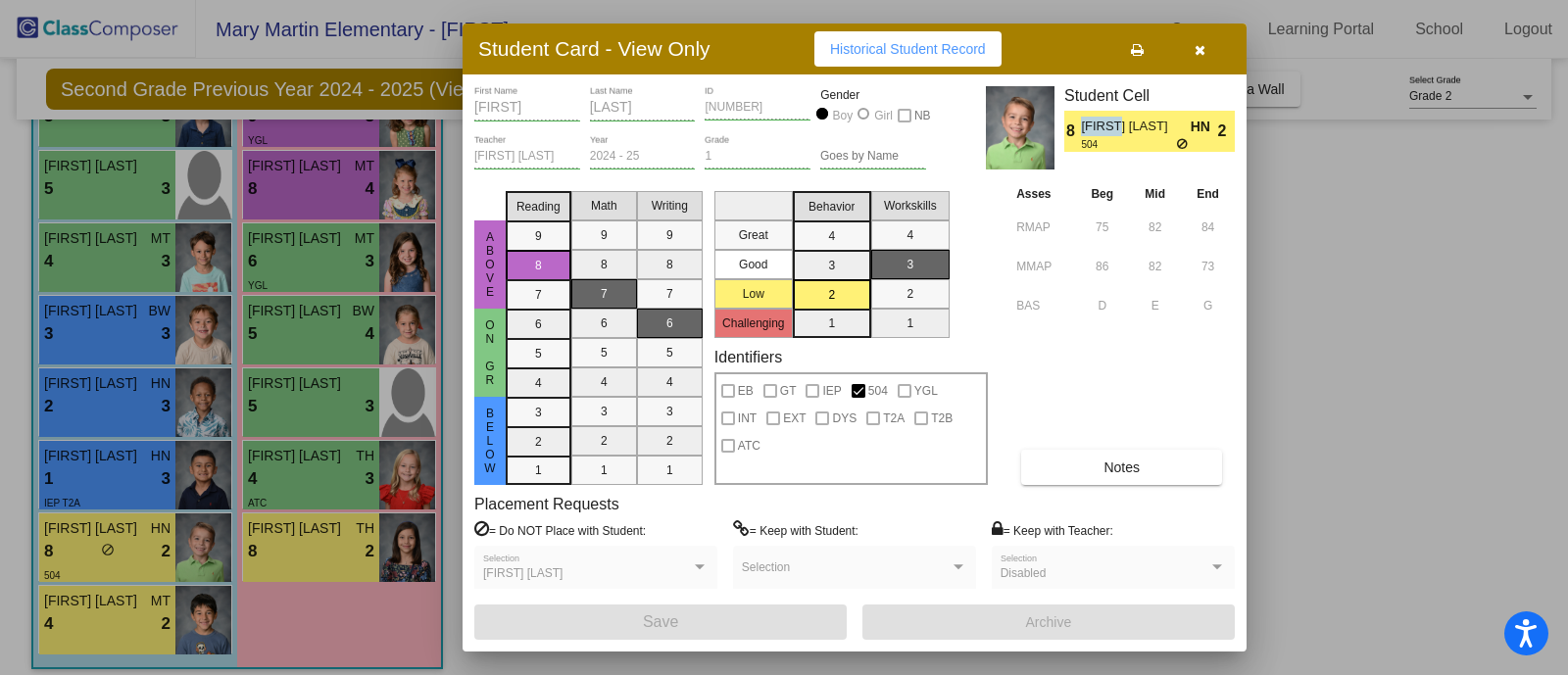 click on "Knoxx Brazeal" at bounding box center [1135, 126] 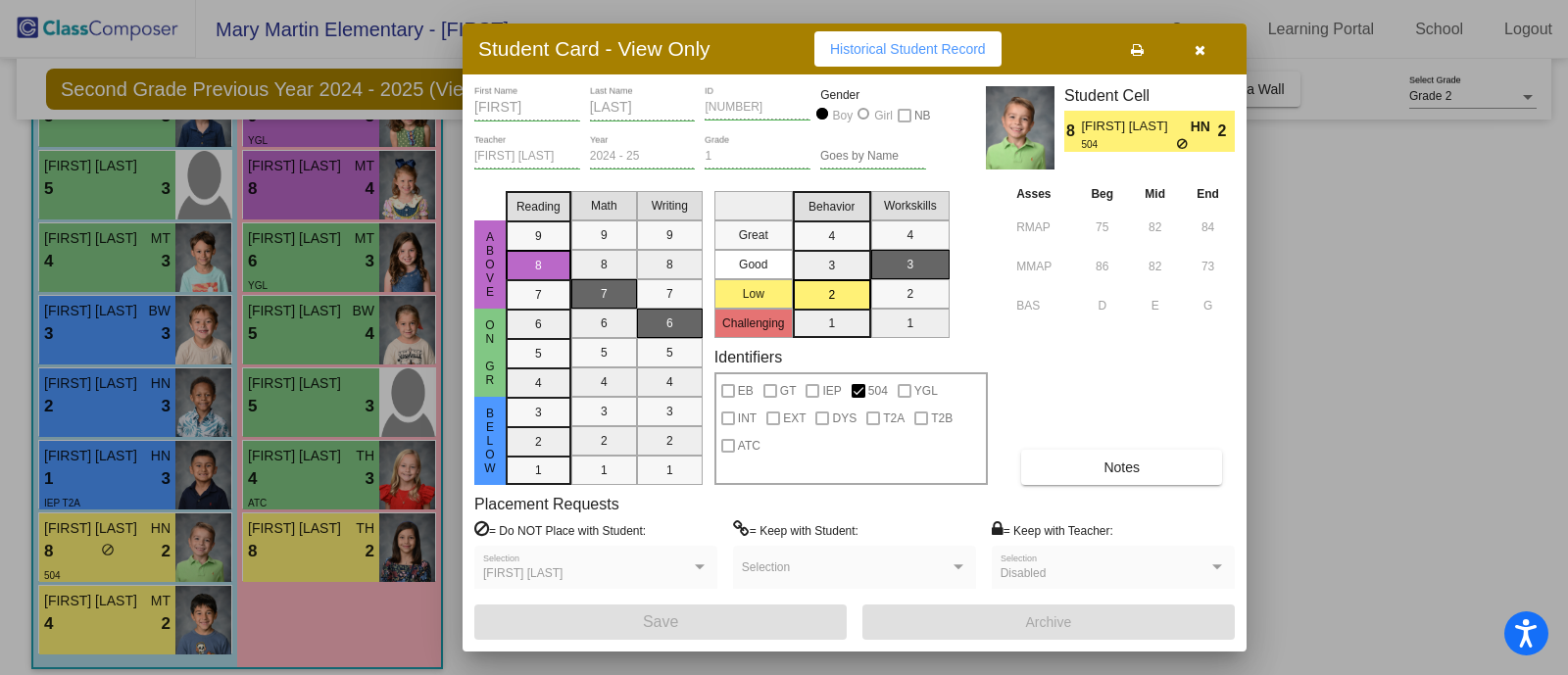 click on "504" at bounding box center [1128, 144] 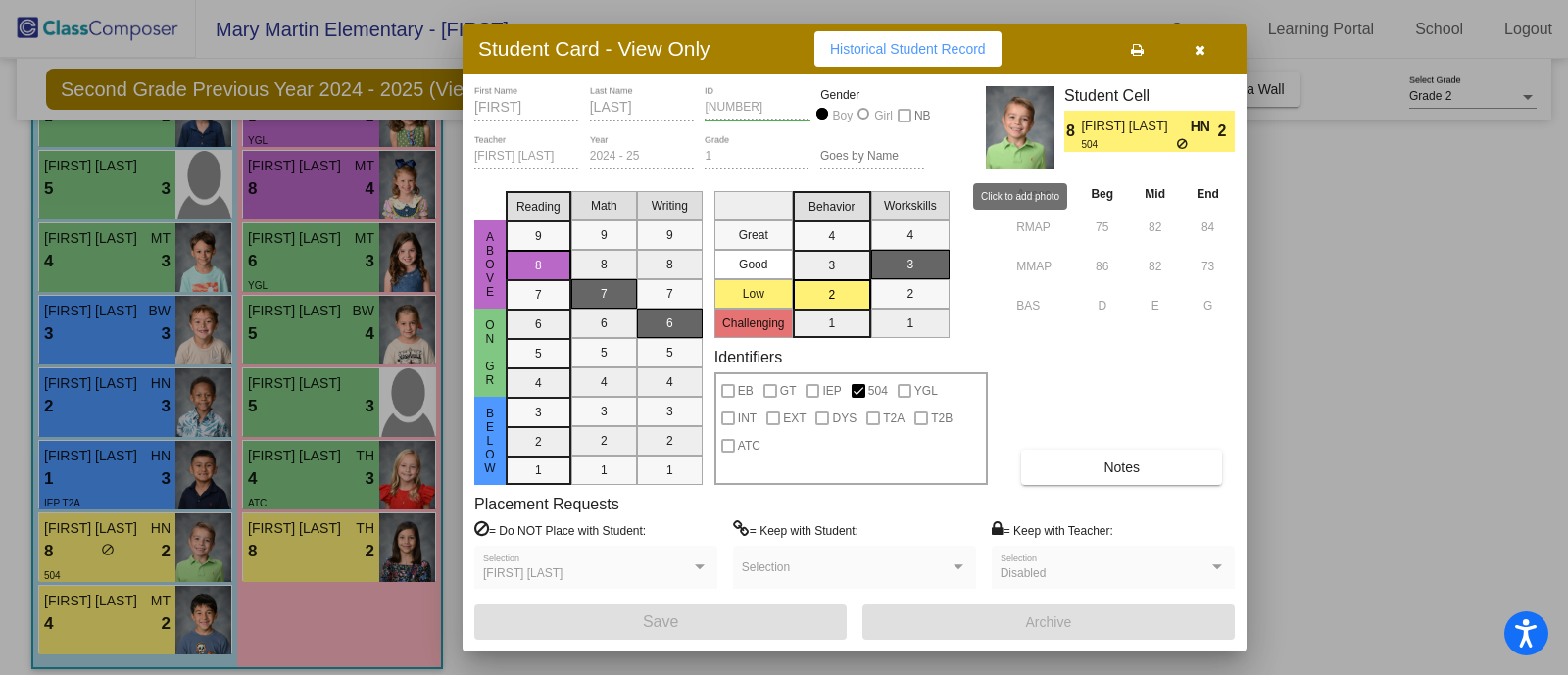 click on "Knoxx First Name Brazeal Last Name 954651 ID Gender   Boy   Girl   NB Hannah Neal Teacher 2024 - 25 Year 1 Grade Goes by Name Student Cell 8 Knoxx Brazeal HN 504 2  Above   On Gr   Below  Reading 9 8 7 6 5 4 3 2 1 Math 9 8 7 6 5 4 3 2 1 Writing 9 8 7 6 5 4 3 2 1 Great Good Low Challenging Behavior 4 3 2 1 Workskills 4 3 2 1 Identifiers   EB   GT   IEP   504   YGL   INT   EXT   DYS   T2A   T2B   ATC Asses Beg Mid End RMAP 75 82 84 MMAP 86 82 73 BAS D E G  Notes  Placement Requests  = Do NOT Place with Student: Elliott Garner Selection  = Keep with Student:   Selection  = Keep with Teacher: Disabled Selection  Save   Archive" at bounding box center [855, 362] 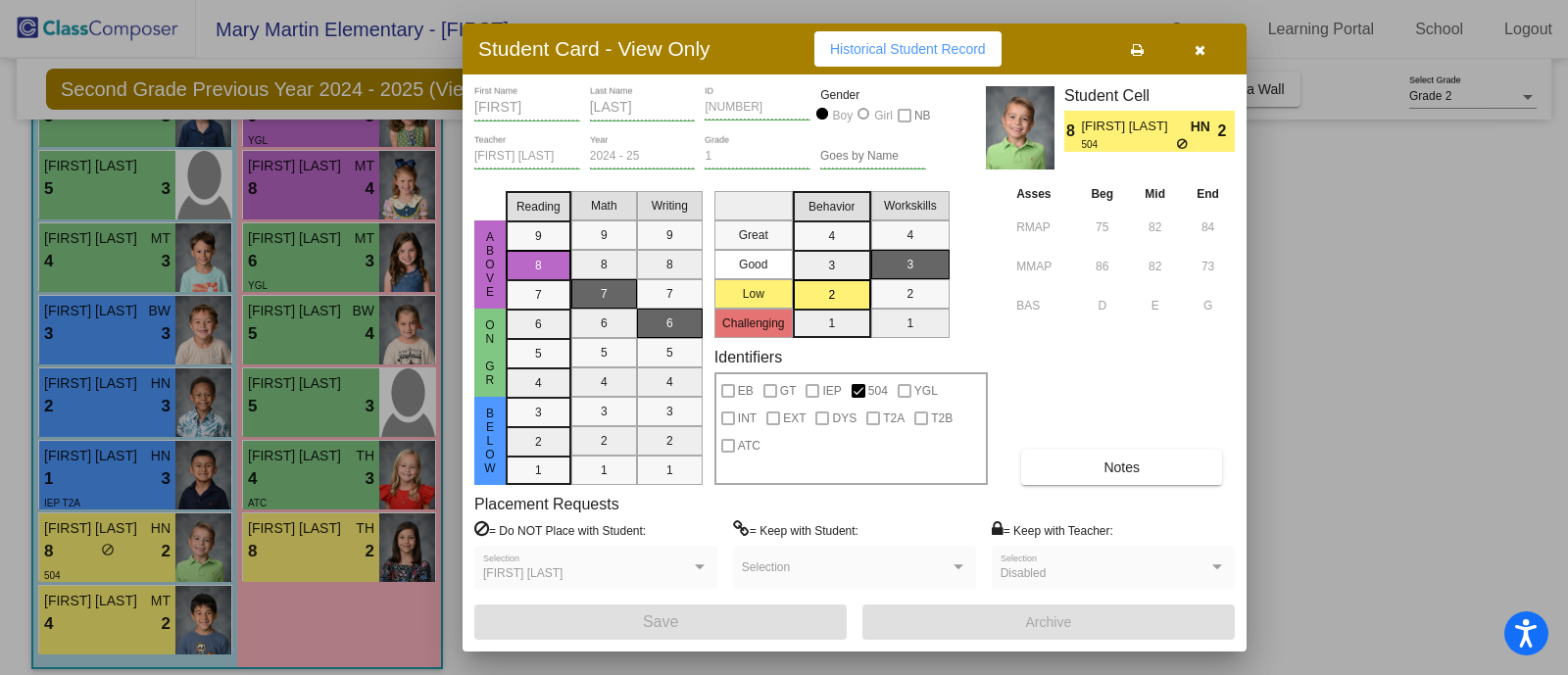 click at bounding box center (784, 337) 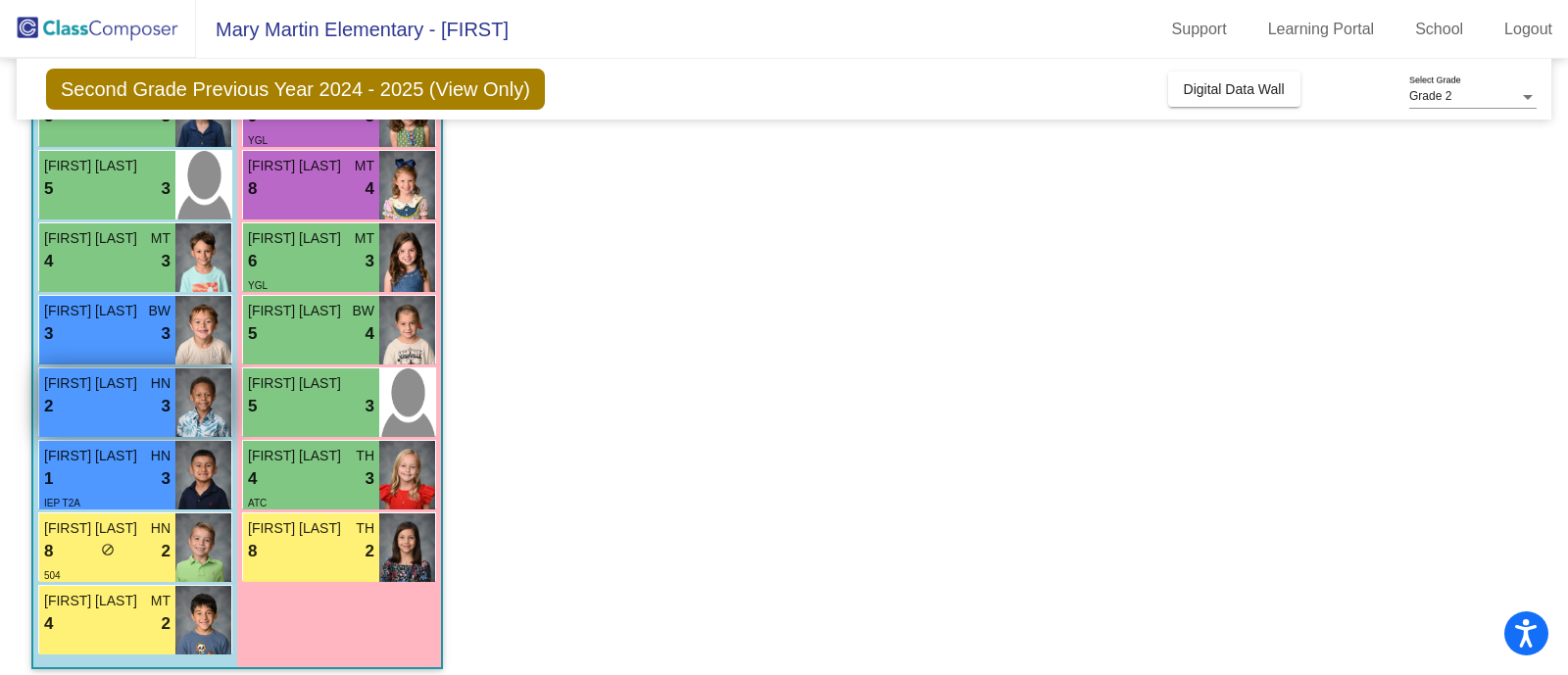 click on "2 lock do_not_disturb_alt 3" at bounding box center (107, 407) 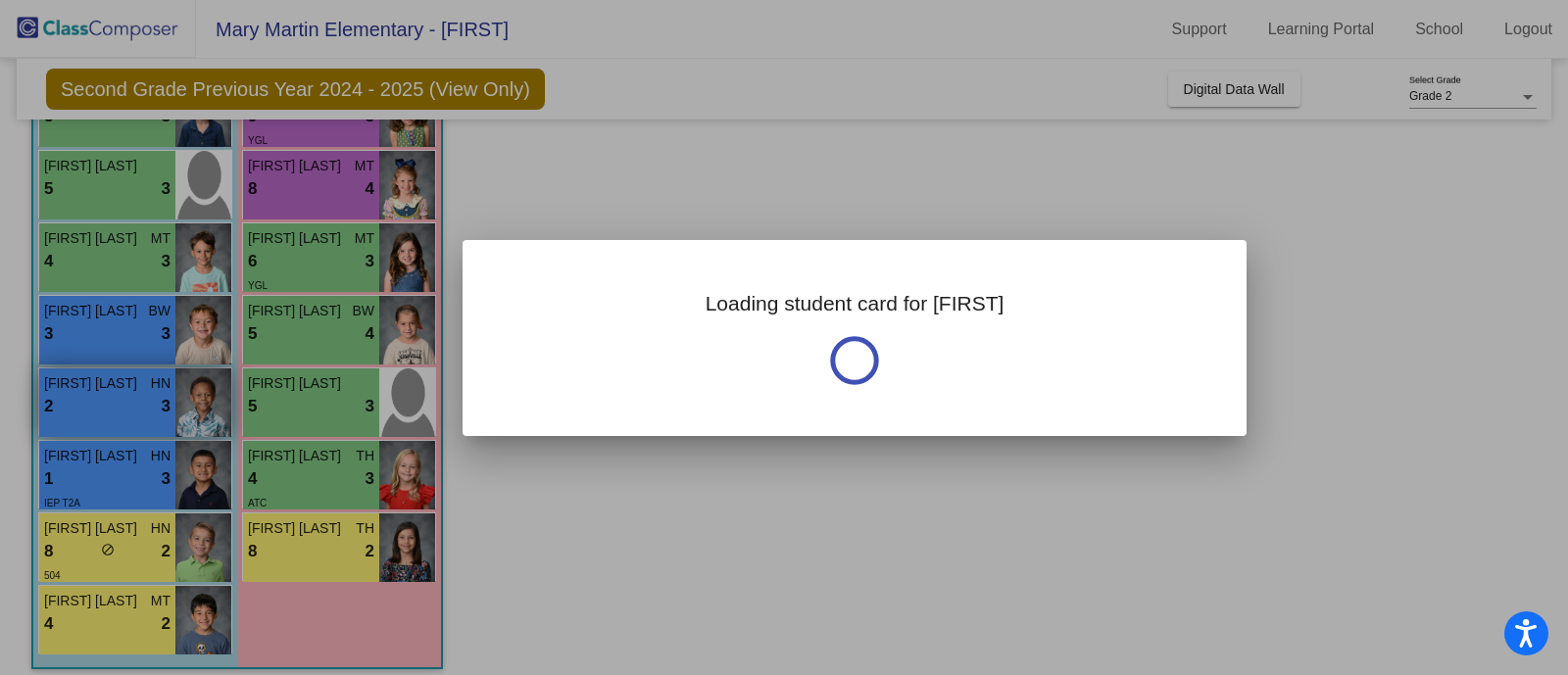 click at bounding box center (784, 337) 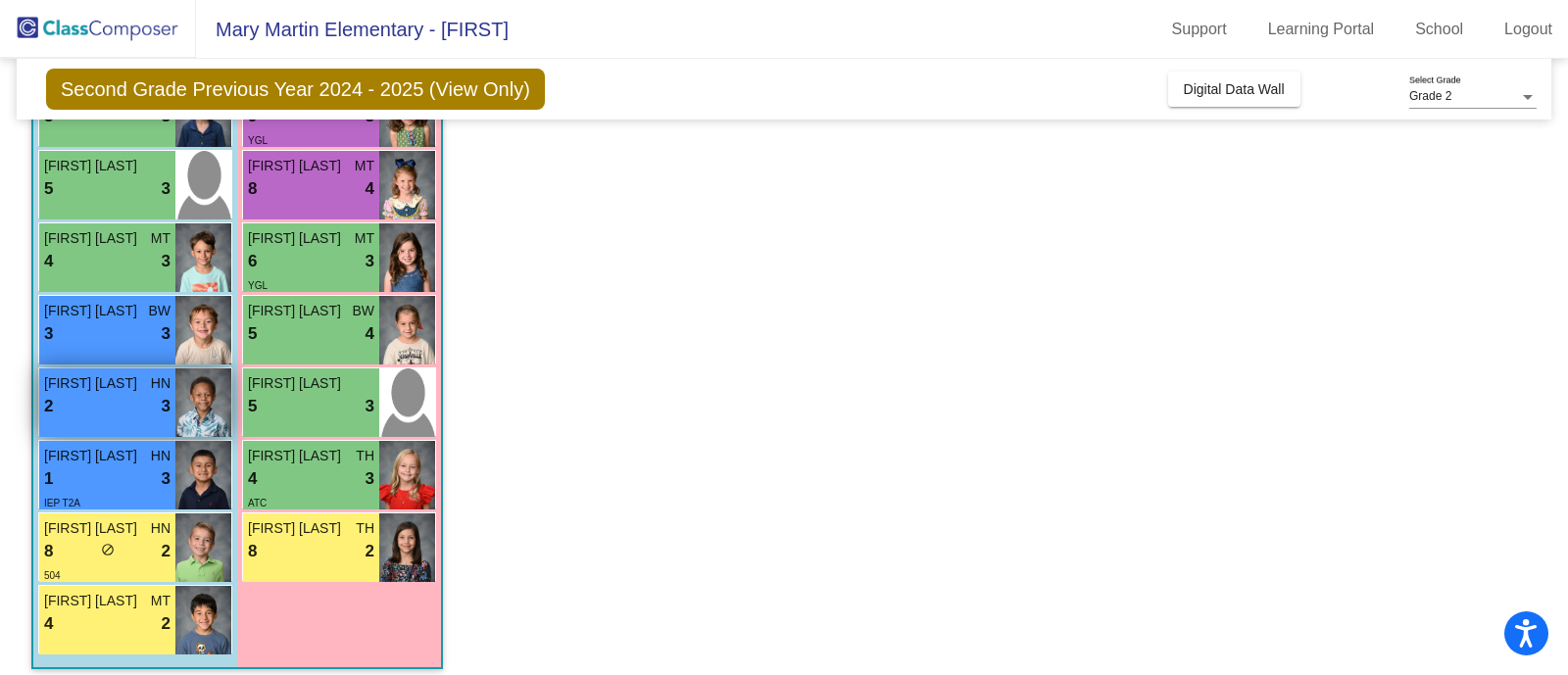 click on "2 lock do_not_disturb_alt 3" at bounding box center [107, 407] 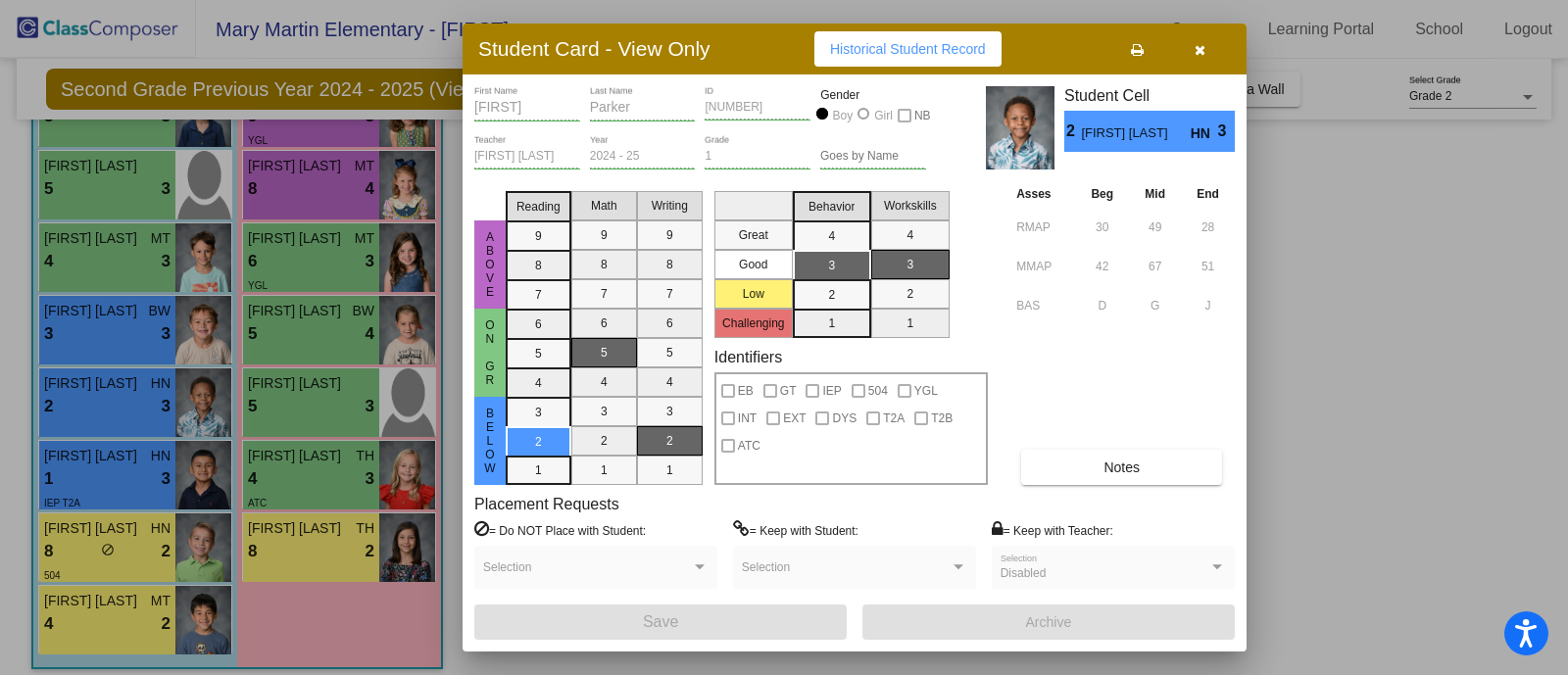 click at bounding box center [784, 337] 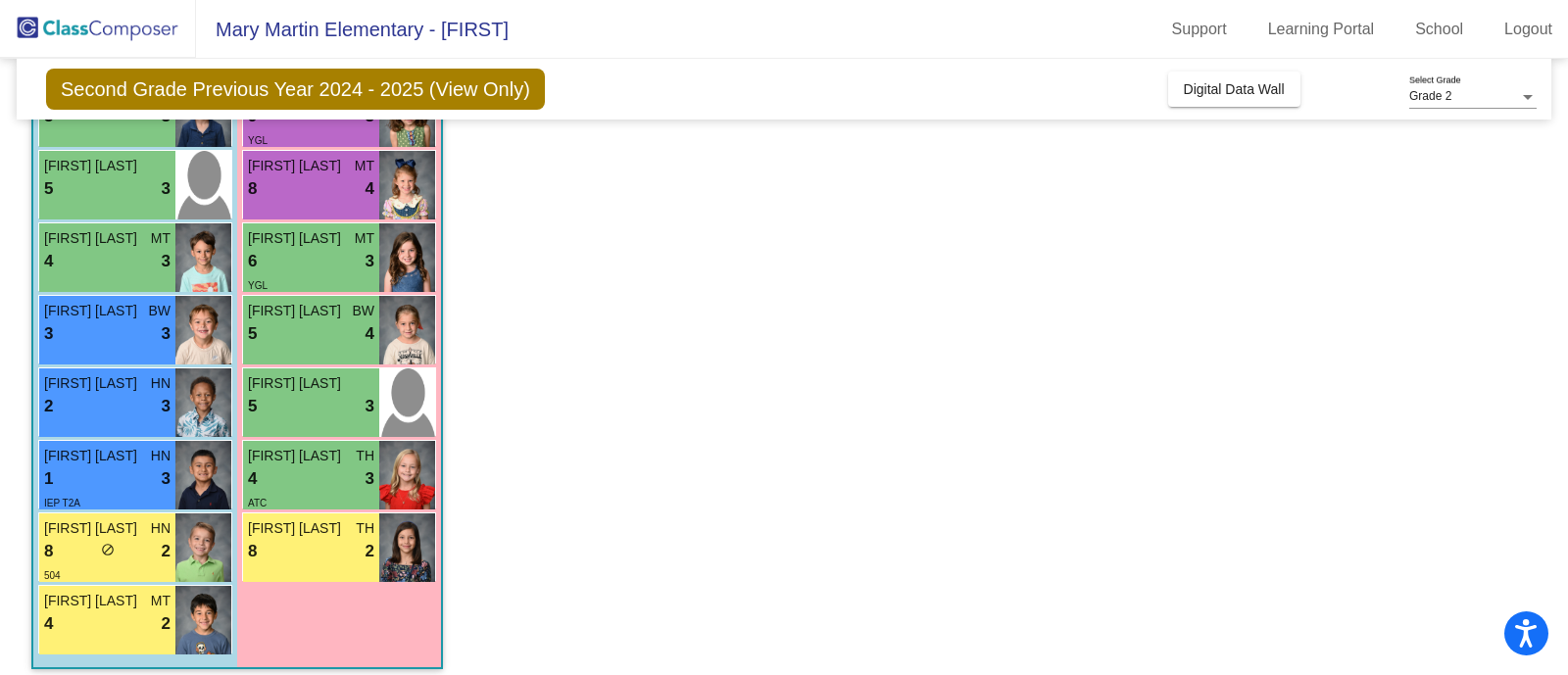 click on "5 lock do_not_disturb_alt 3" at bounding box center (311, 407) 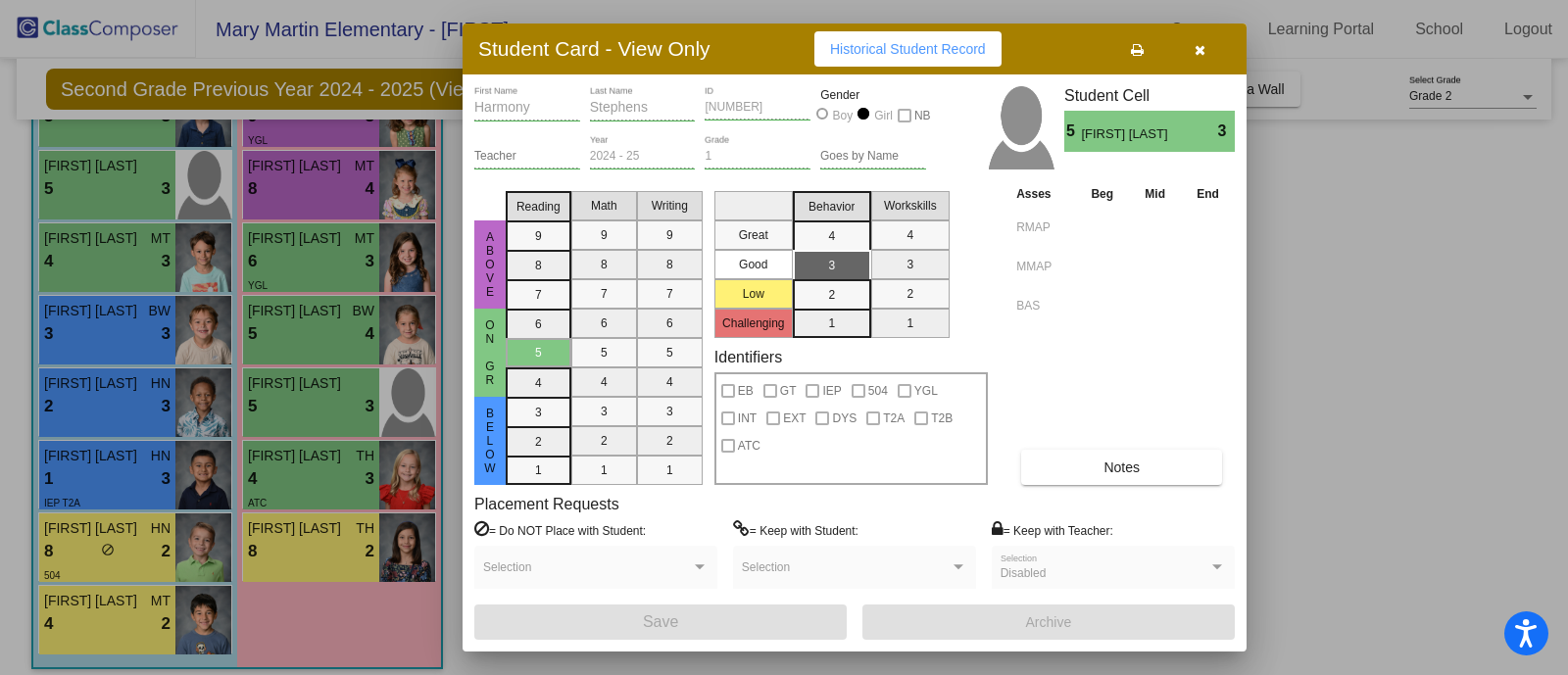 click at bounding box center [784, 337] 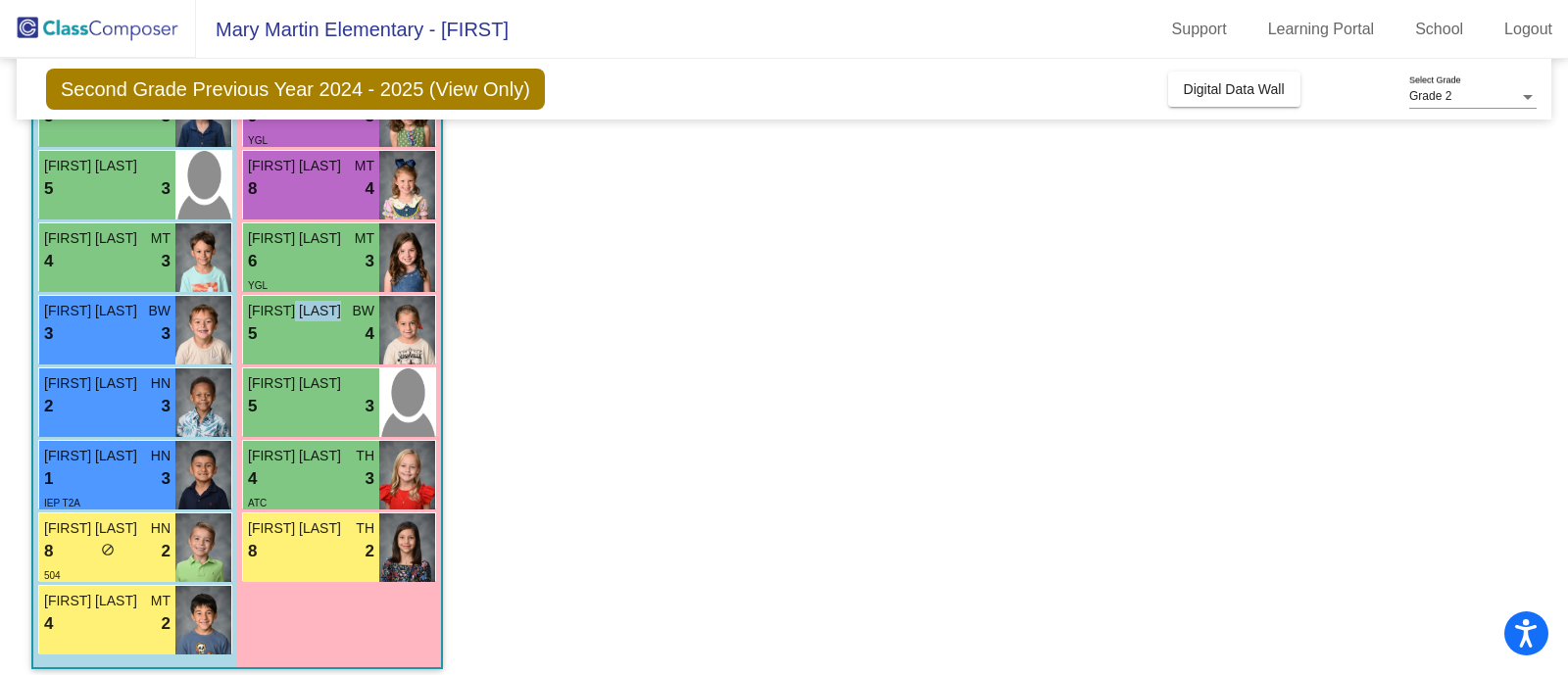 click on "Neeley Firenza" at bounding box center (297, 311) 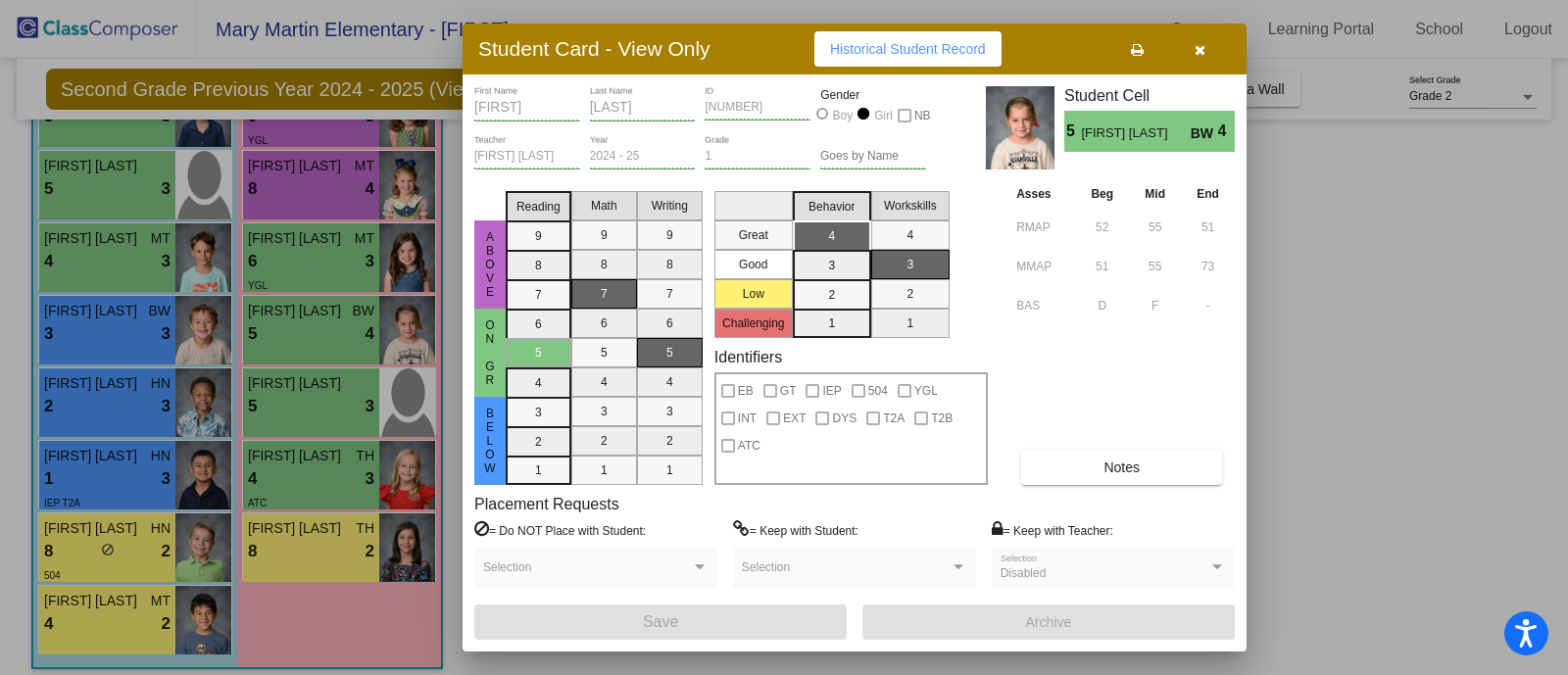click at bounding box center [784, 337] 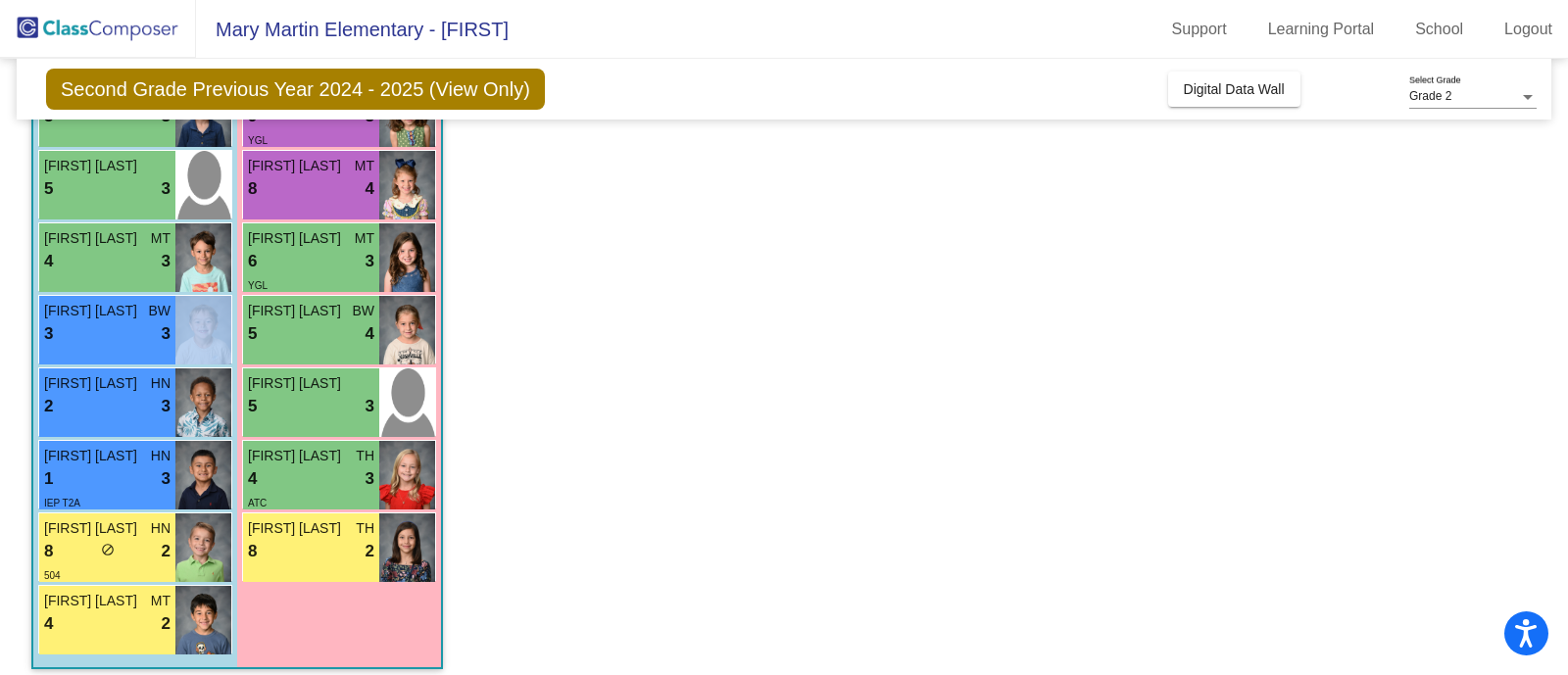 click on "3" at bounding box center (166, 334) 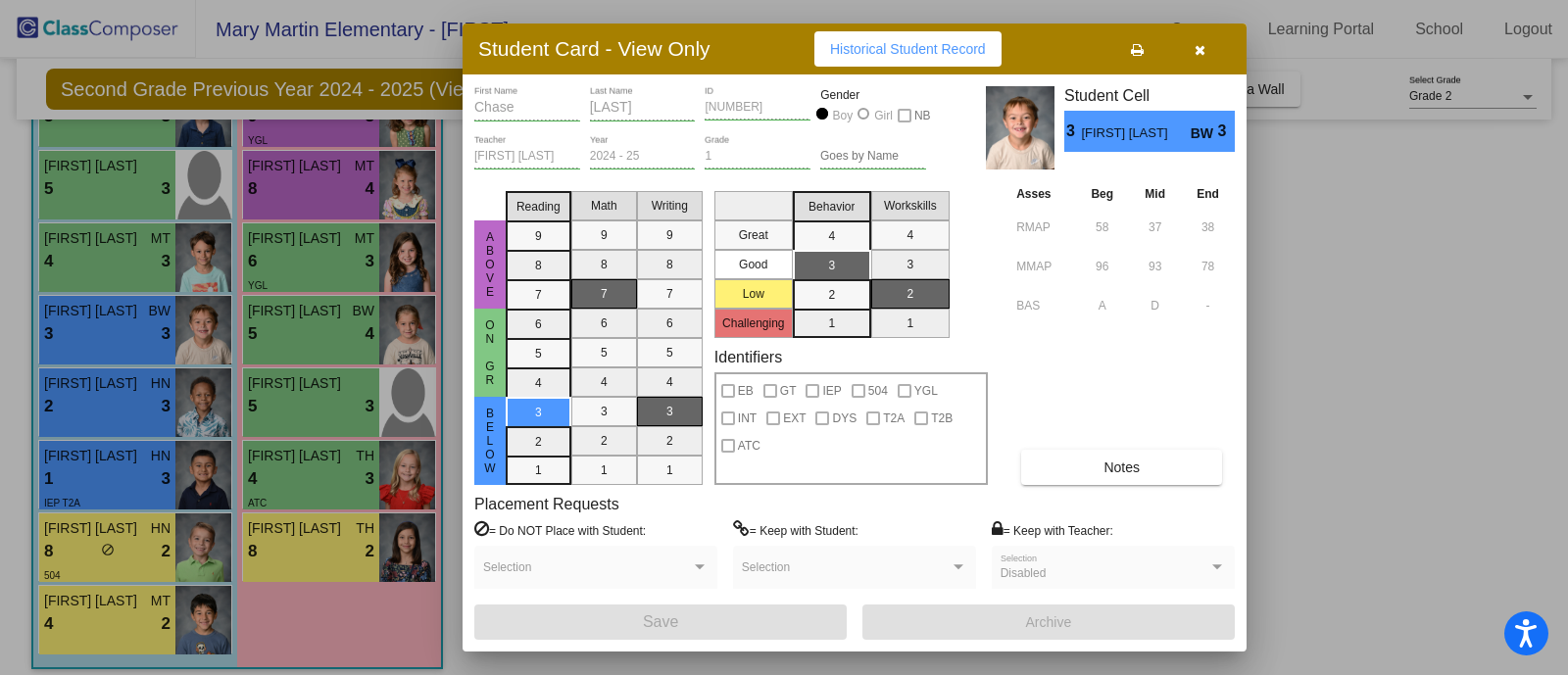 click at bounding box center (784, 337) 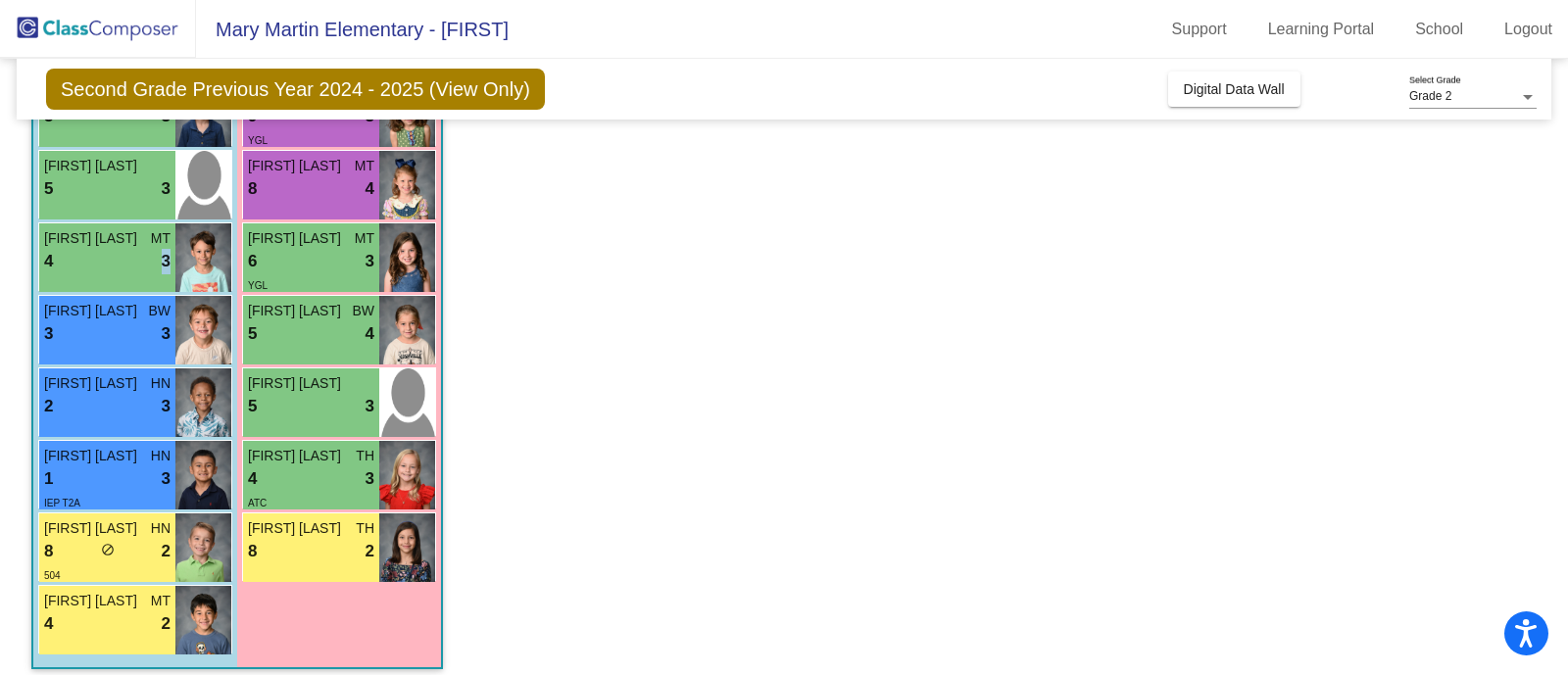 click on "4 lock do_not_disturb_alt 3" at bounding box center [107, 262] 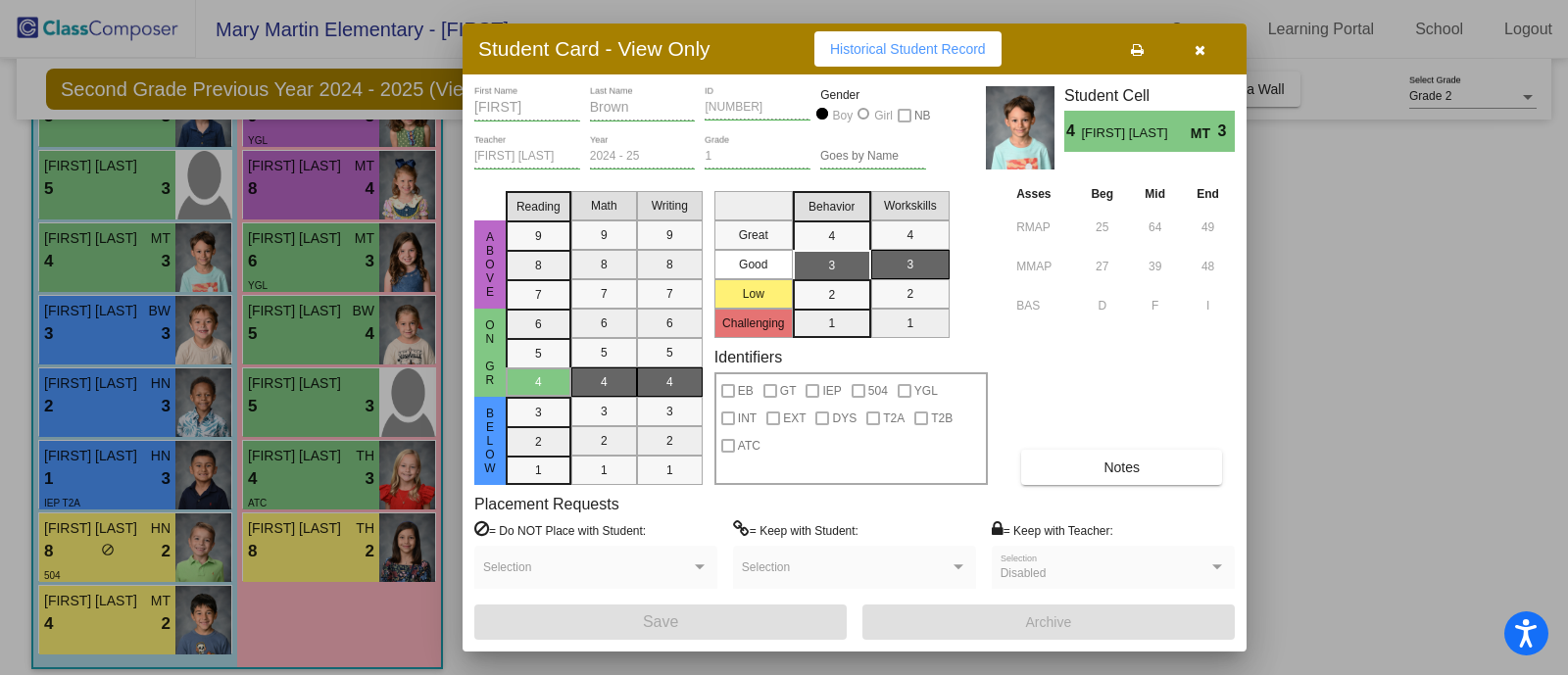 click at bounding box center [784, 337] 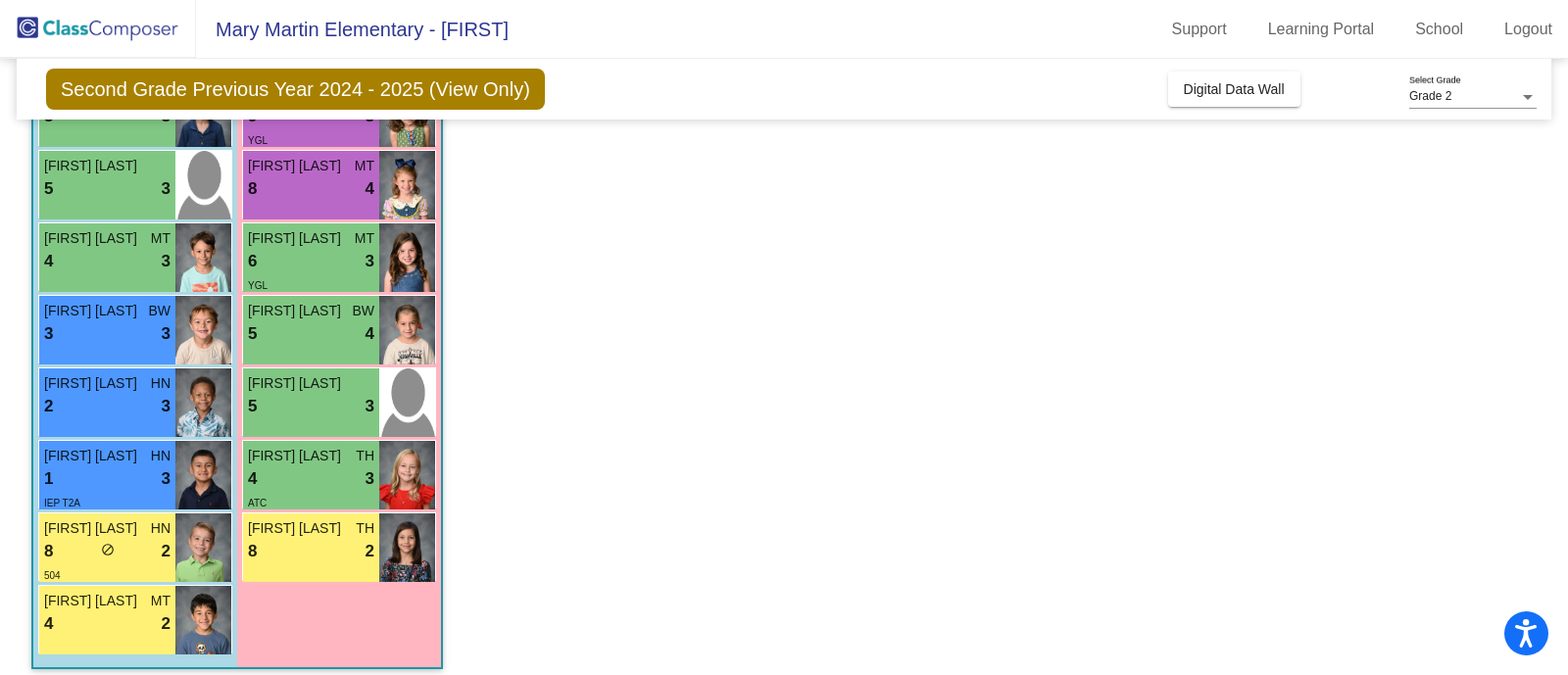 click on "6 lock do_not_disturb_alt 3" at bounding box center (311, 262) 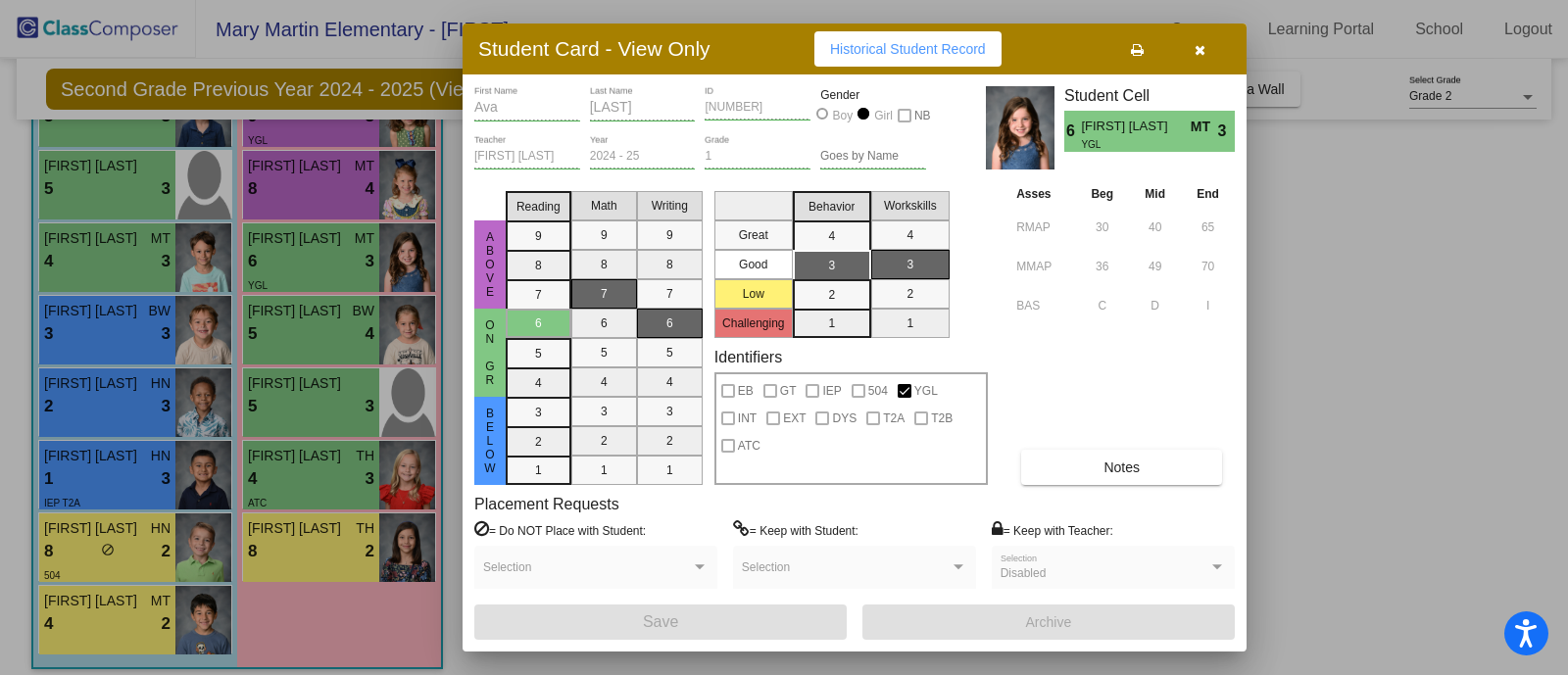 click at bounding box center (784, 337) 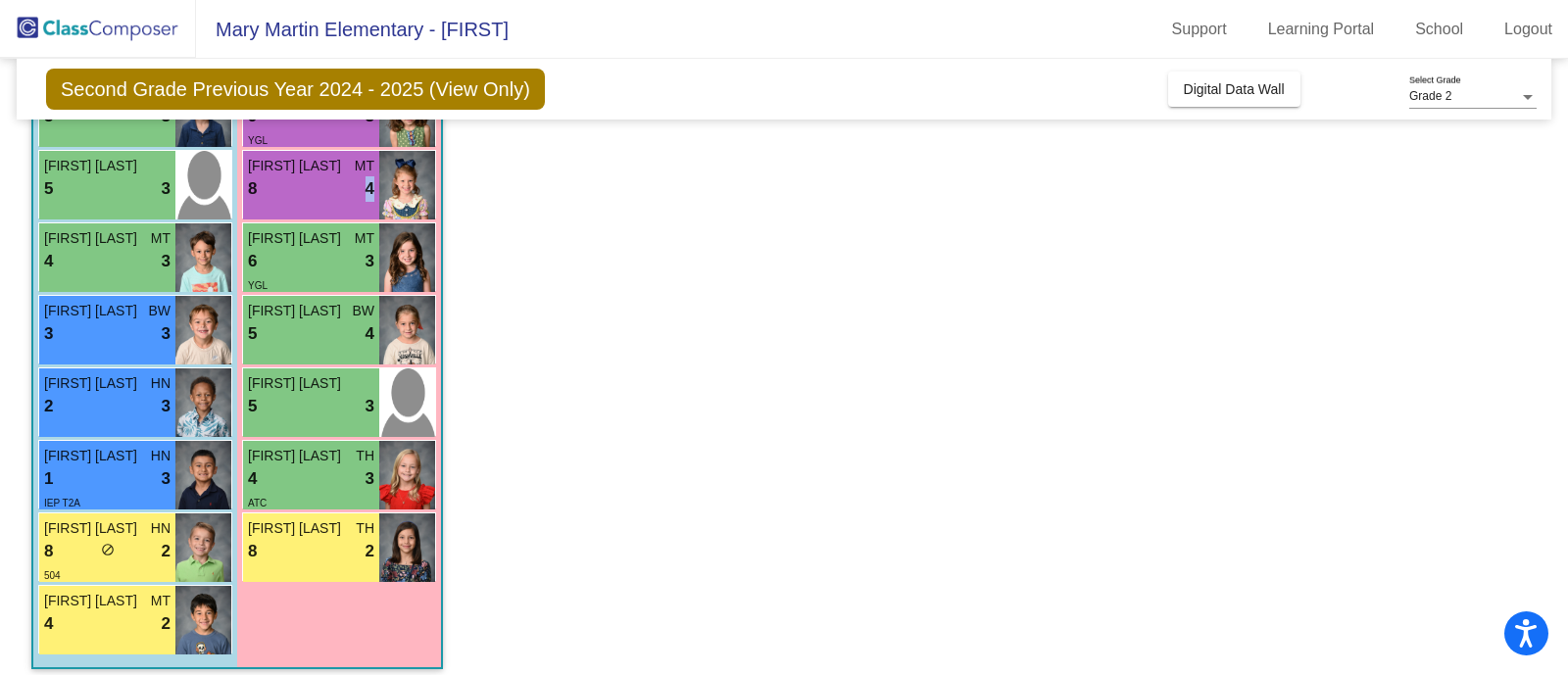 click on "8 lock do_not_disturb_alt 4" at bounding box center [311, 189] 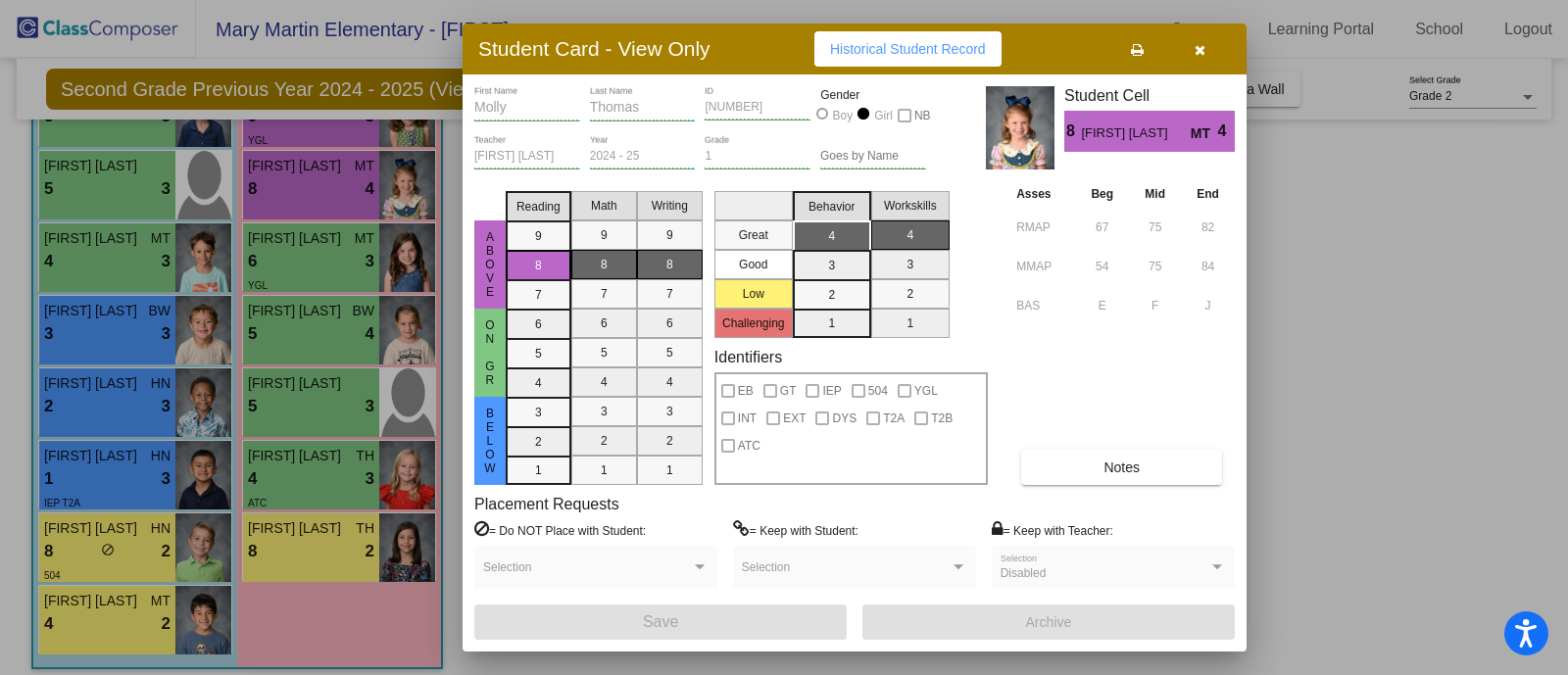 click at bounding box center [784, 337] 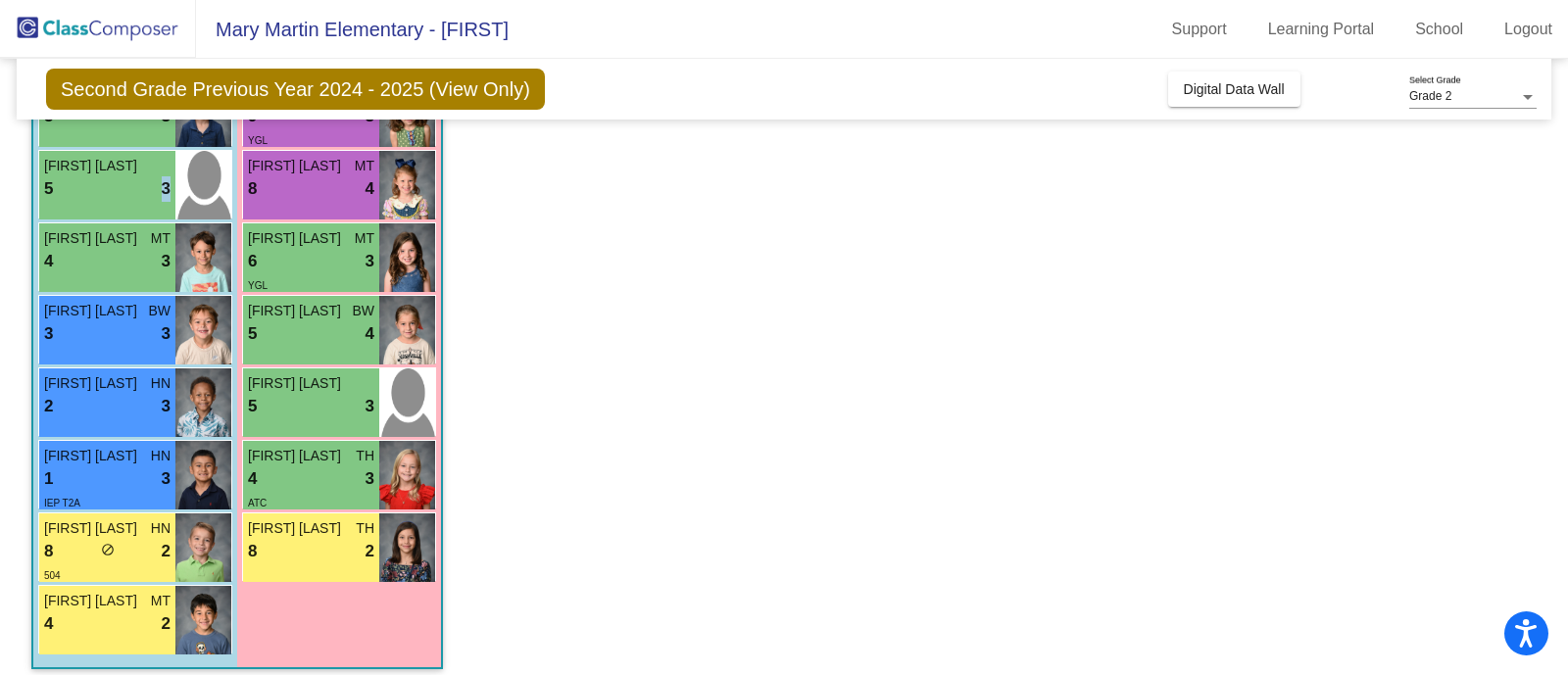 click on "3" at bounding box center (166, 189) 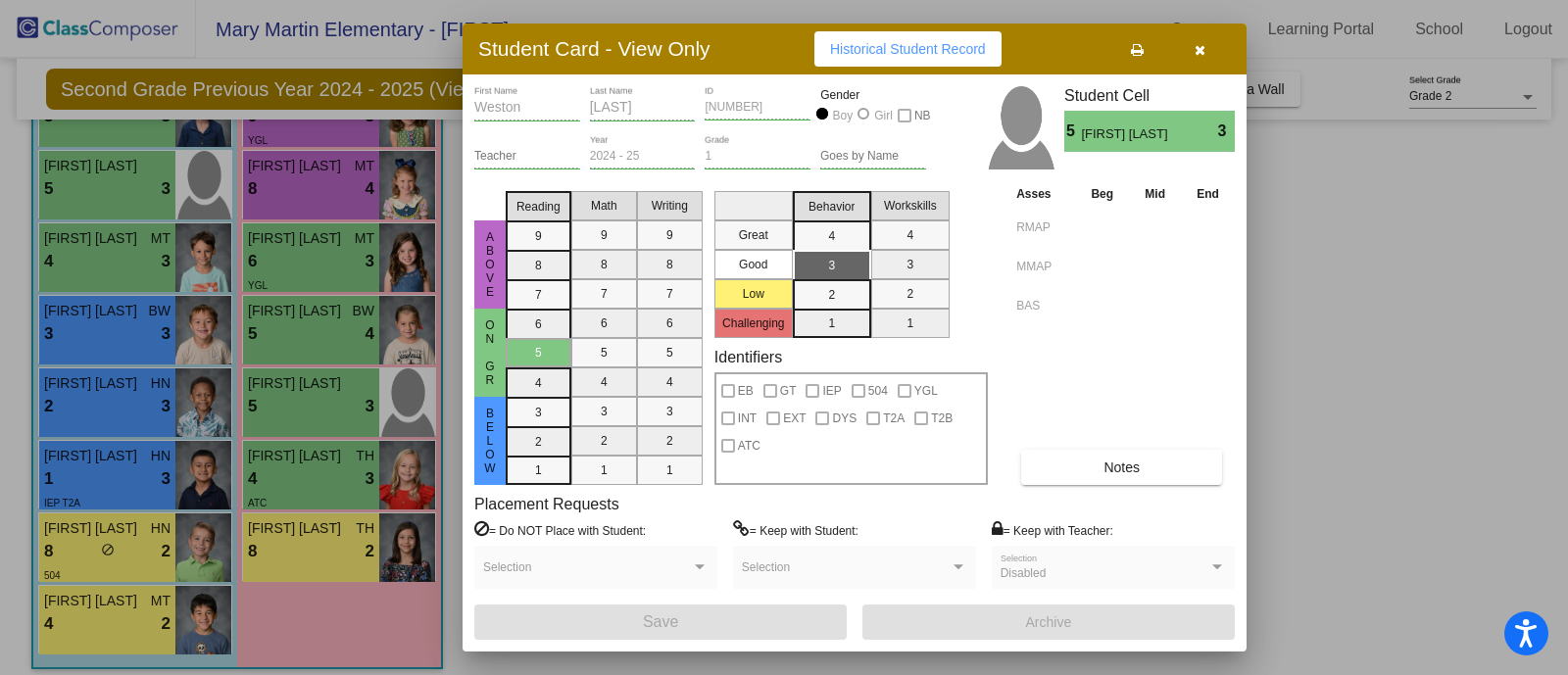 click at bounding box center (784, 337) 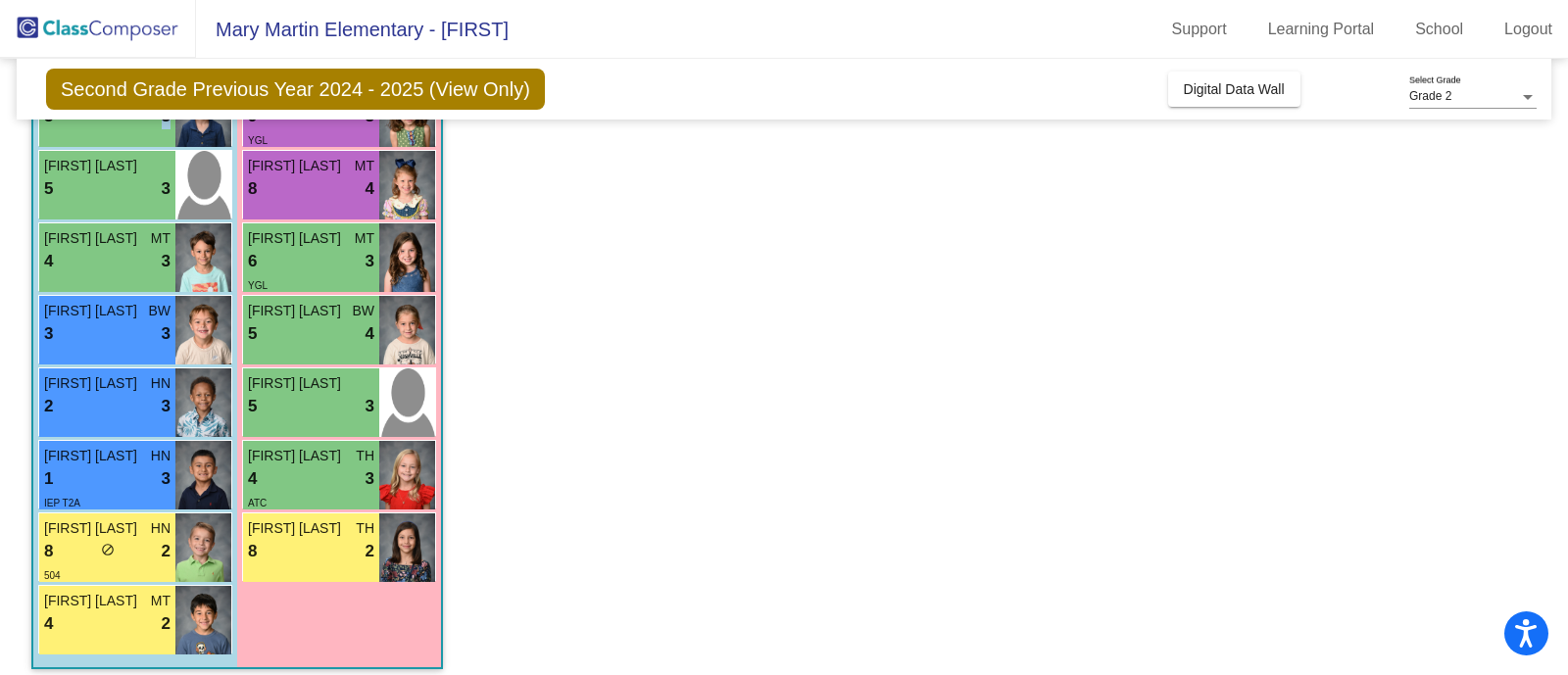 click on "Hudson Scott HN 5 lock do_not_disturb_alt 3" at bounding box center [107, 113] 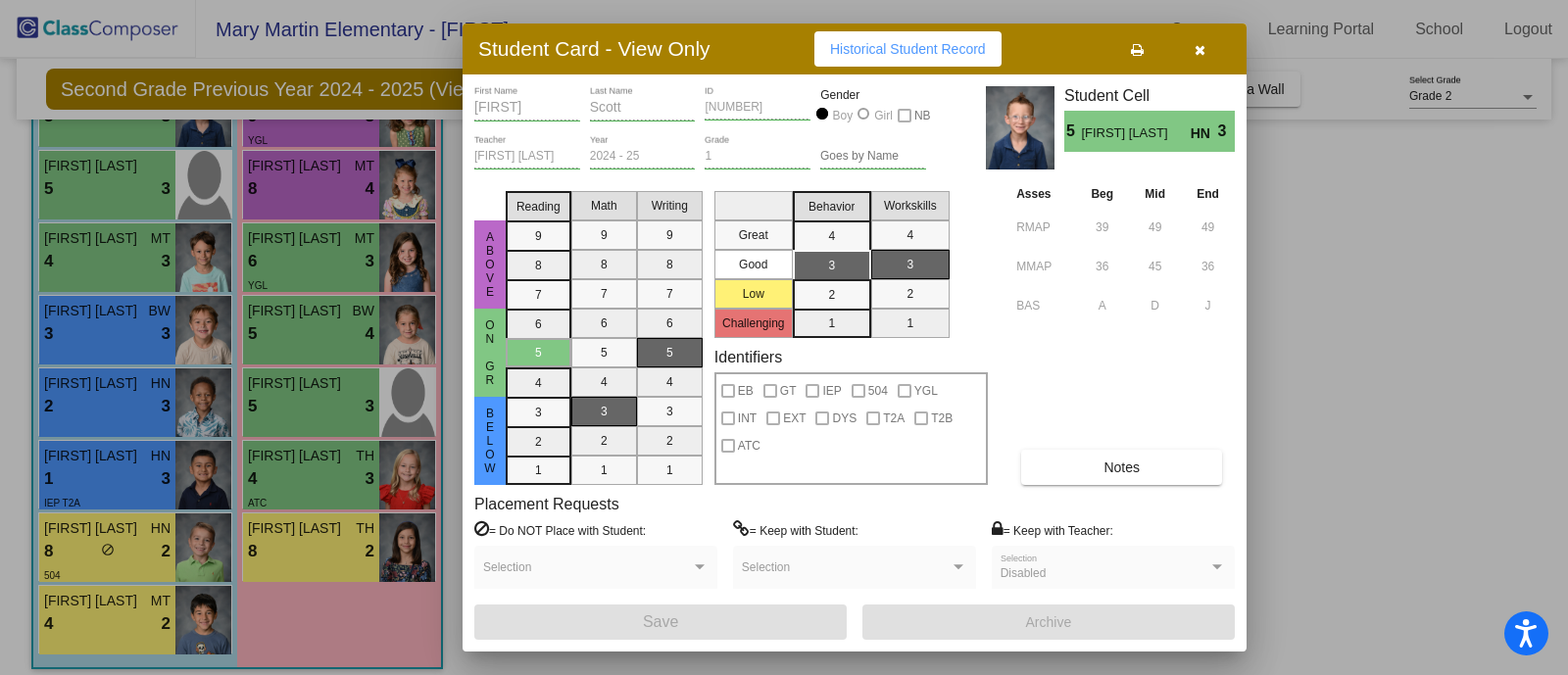 click at bounding box center (784, 337) 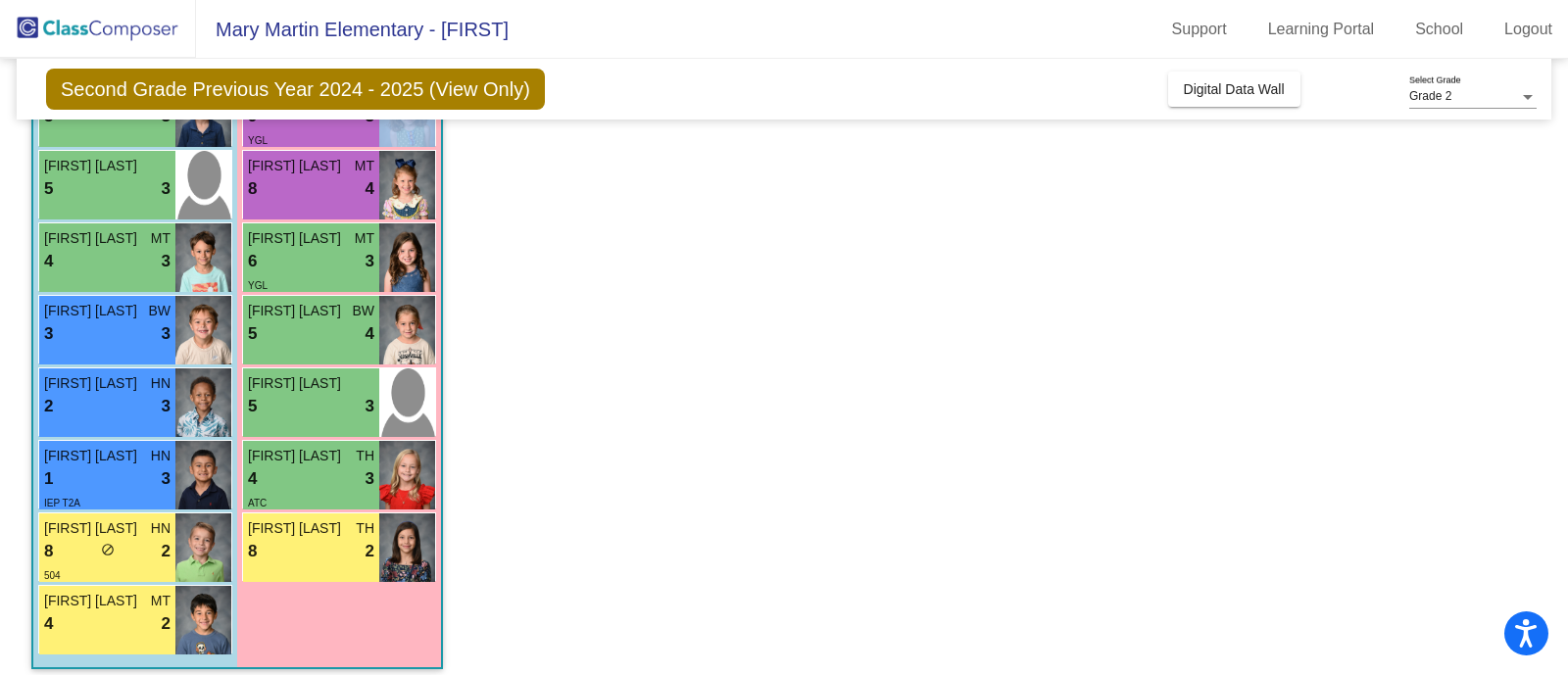 click on "YGL" at bounding box center (311, 139) 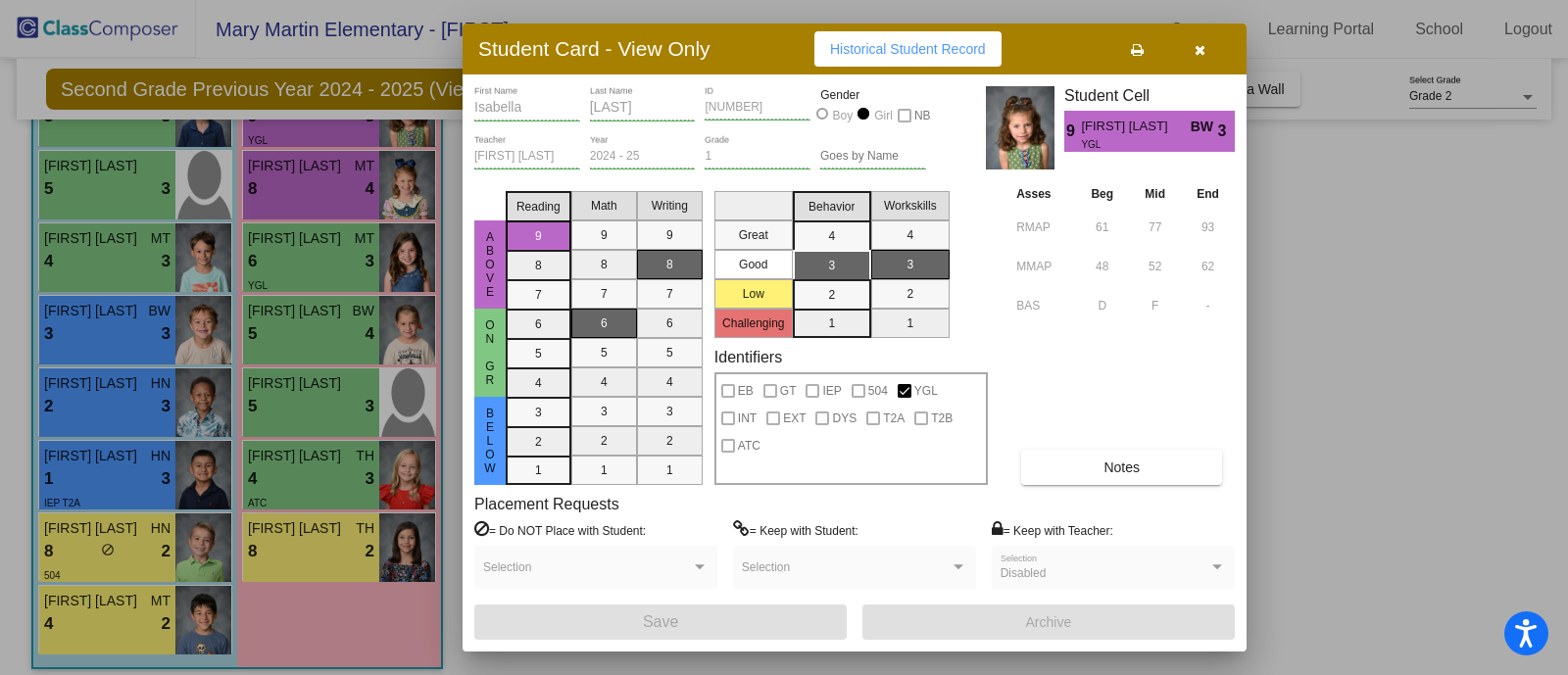 click at bounding box center [784, 337] 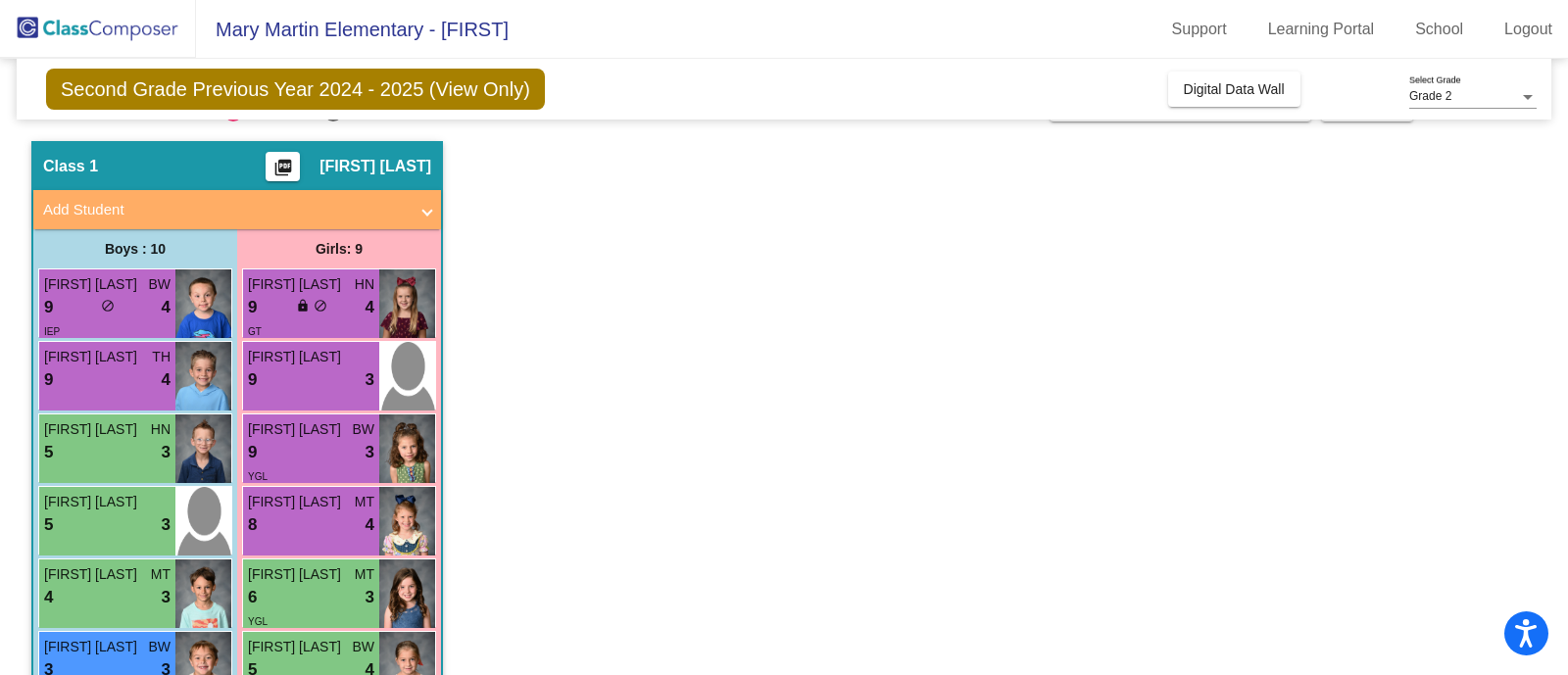 scroll, scrollTop: 34, scrollLeft: 0, axis: vertical 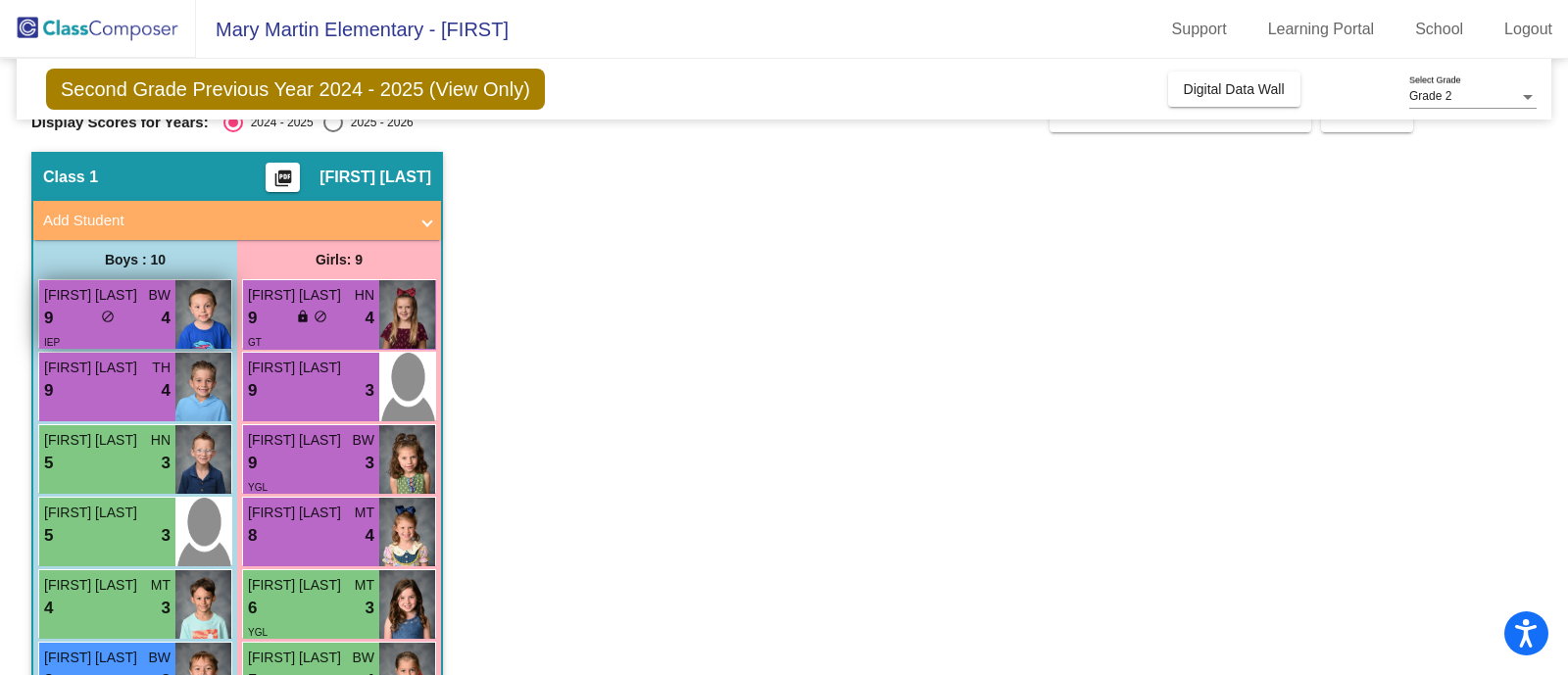 click on "9 lock do_not_disturb_alt 4" at bounding box center (107, 318) 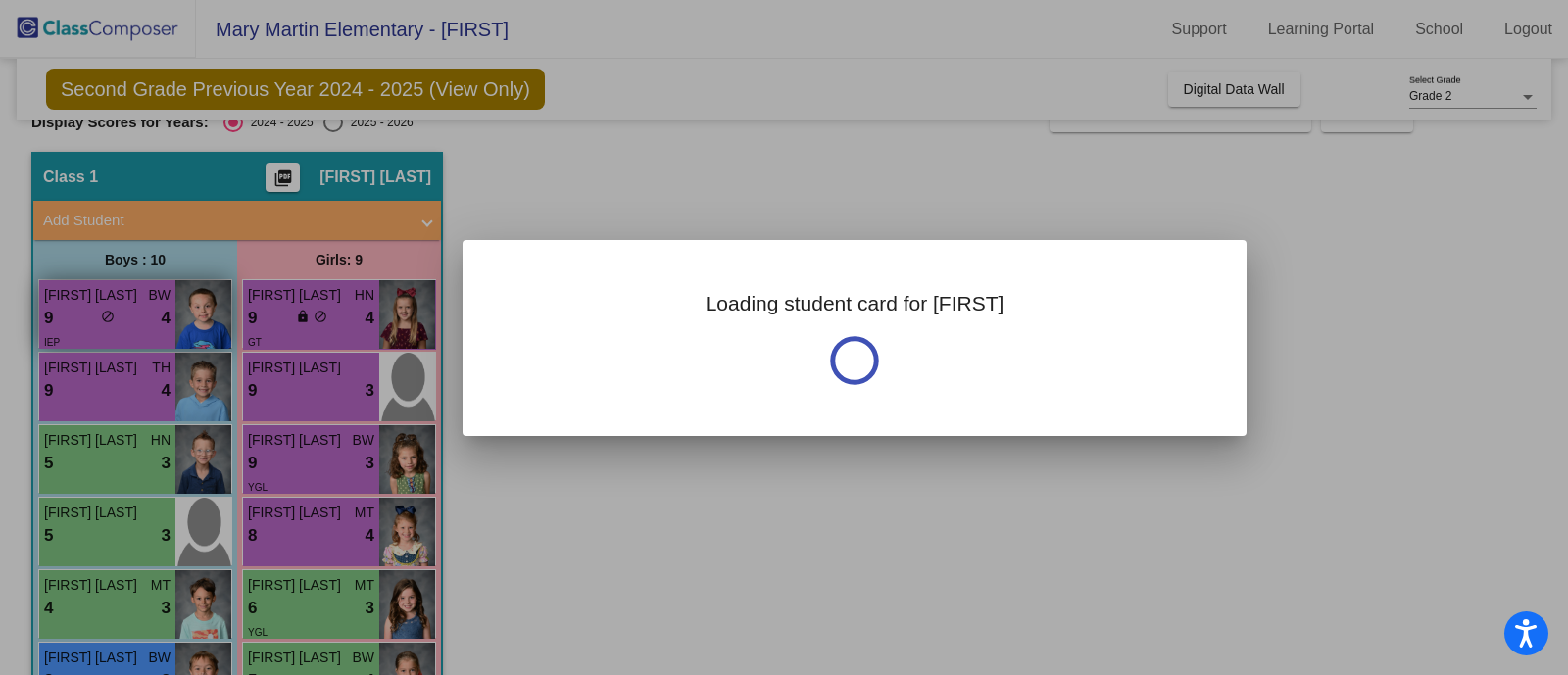 click at bounding box center (784, 337) 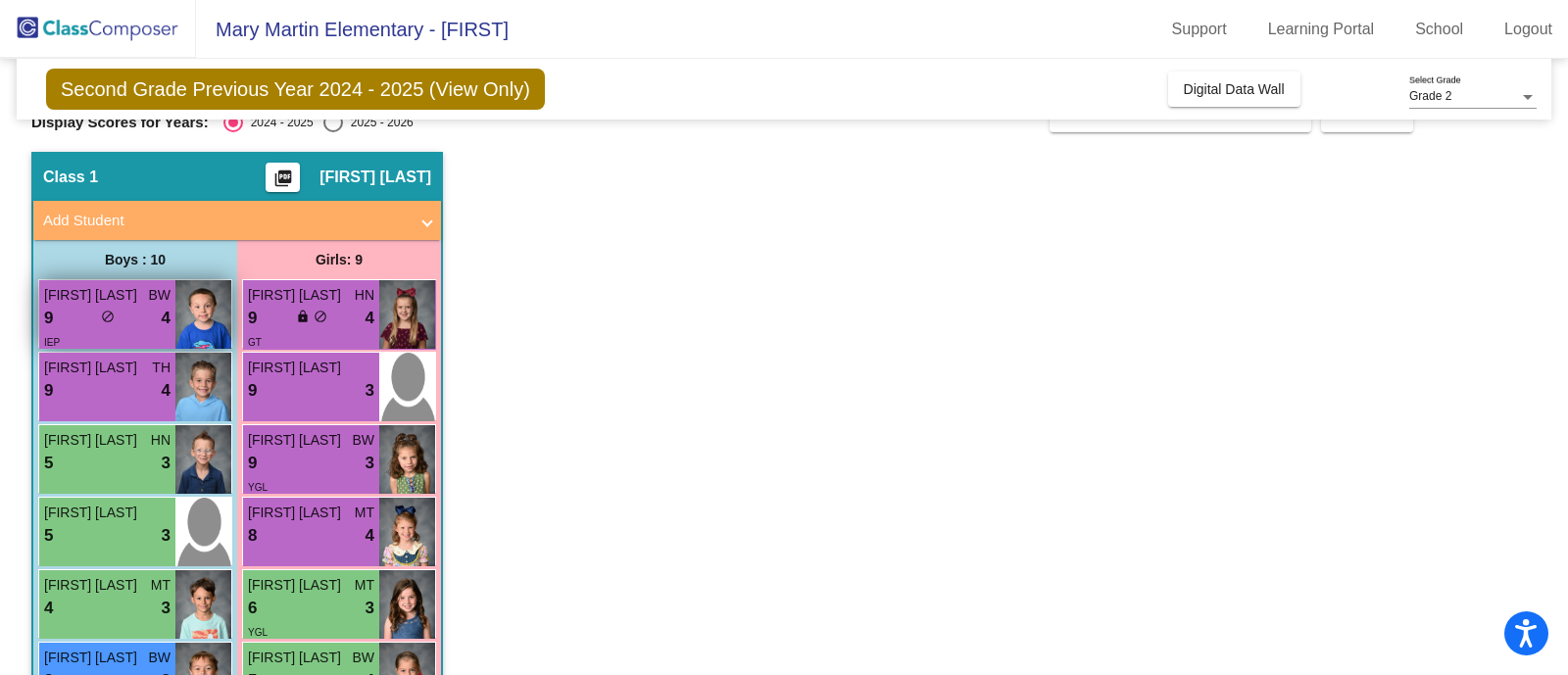 click on "9 lock do_not_disturb_alt 4" at bounding box center (107, 318) 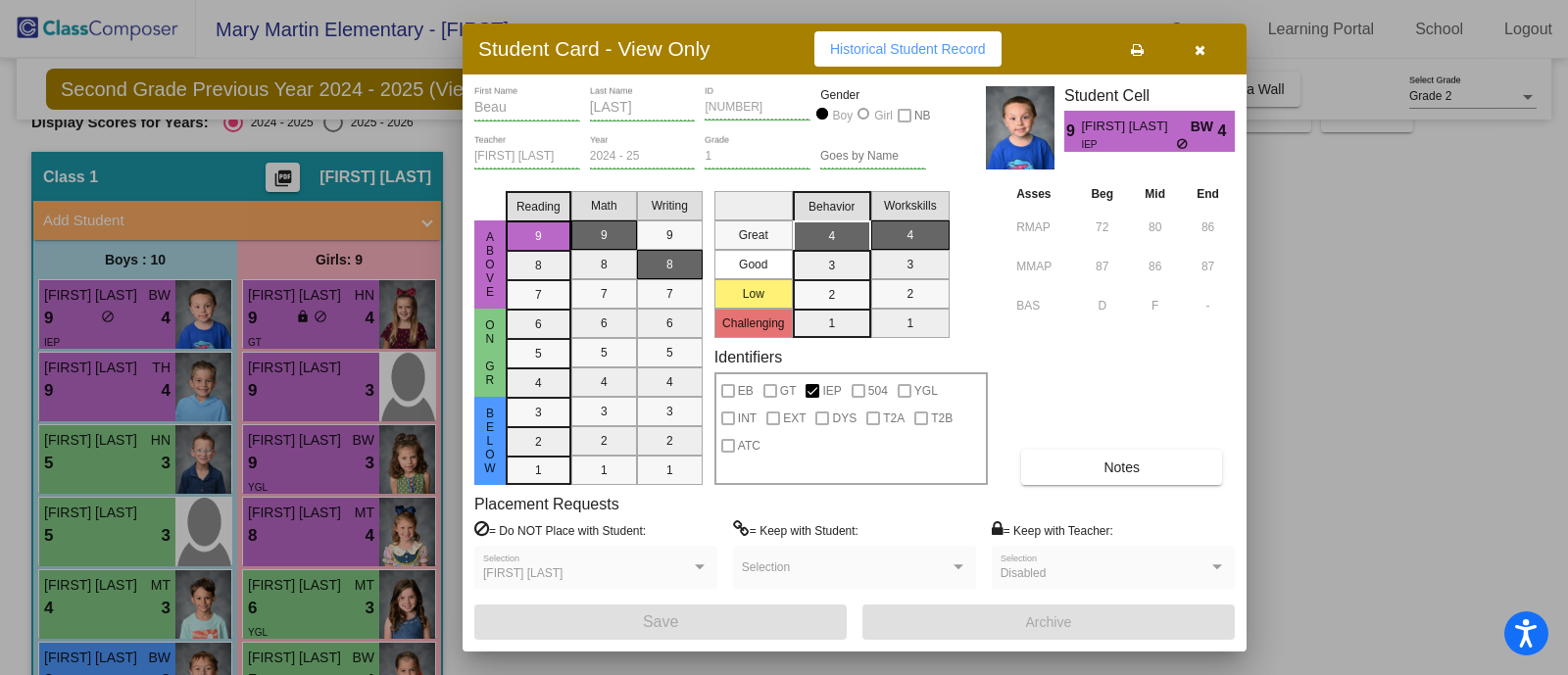 click at bounding box center (784, 337) 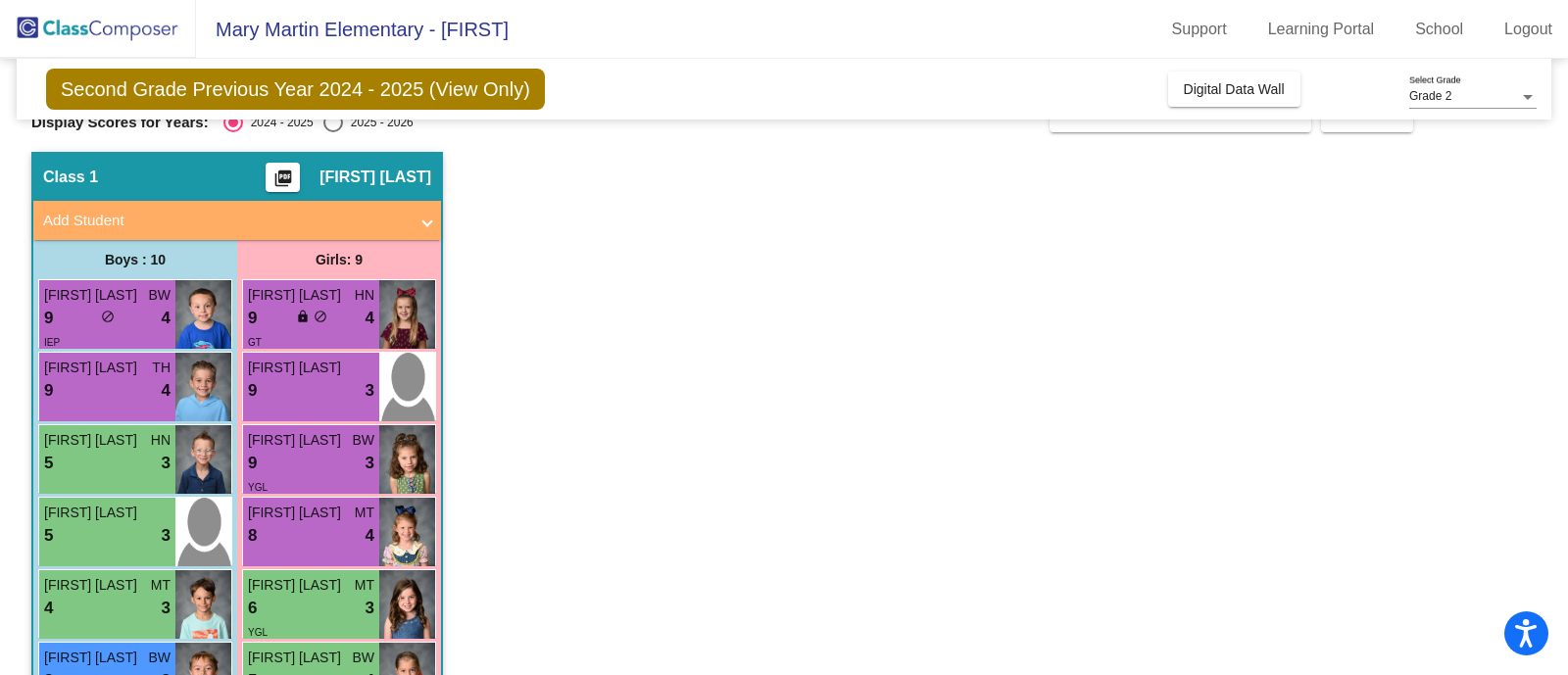 click on "9 lock do_not_disturb_alt 4" at bounding box center [311, 318] 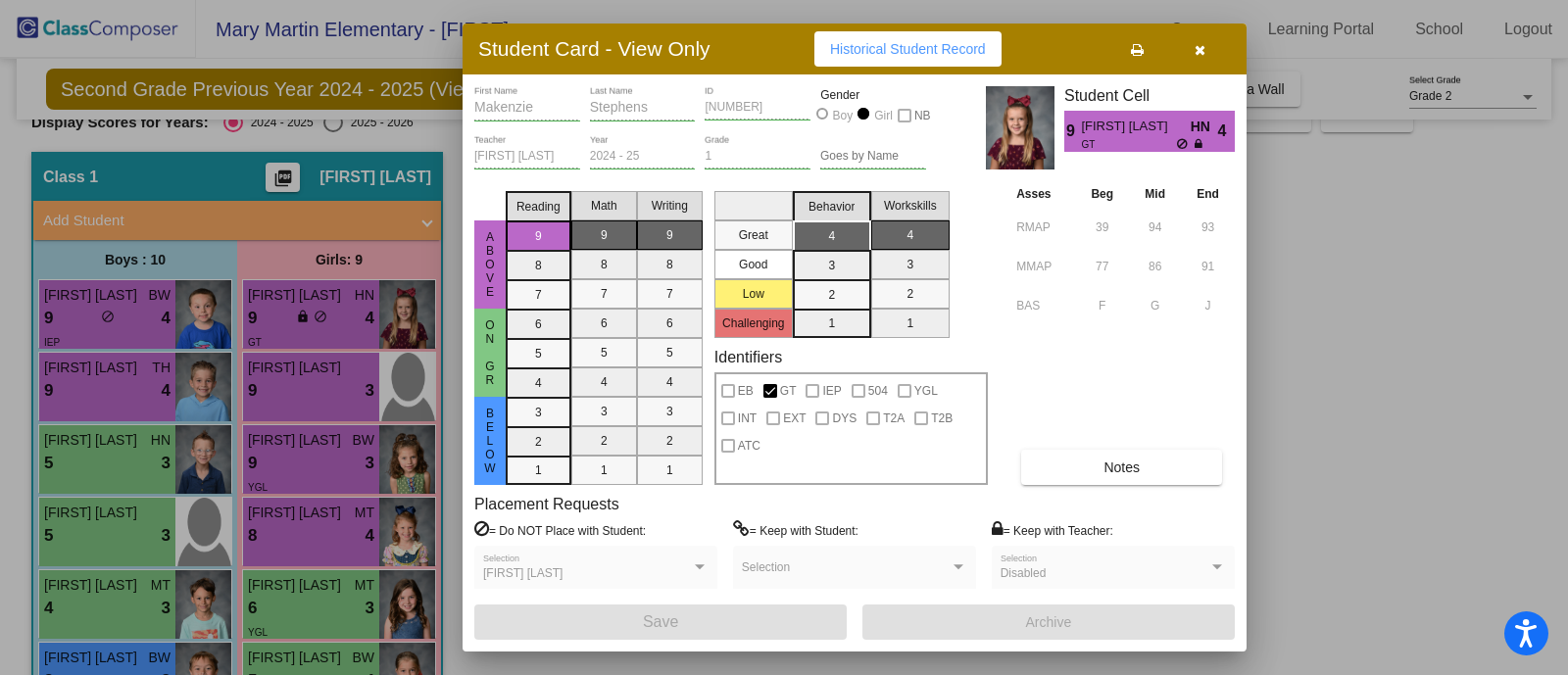 click at bounding box center (784, 337) 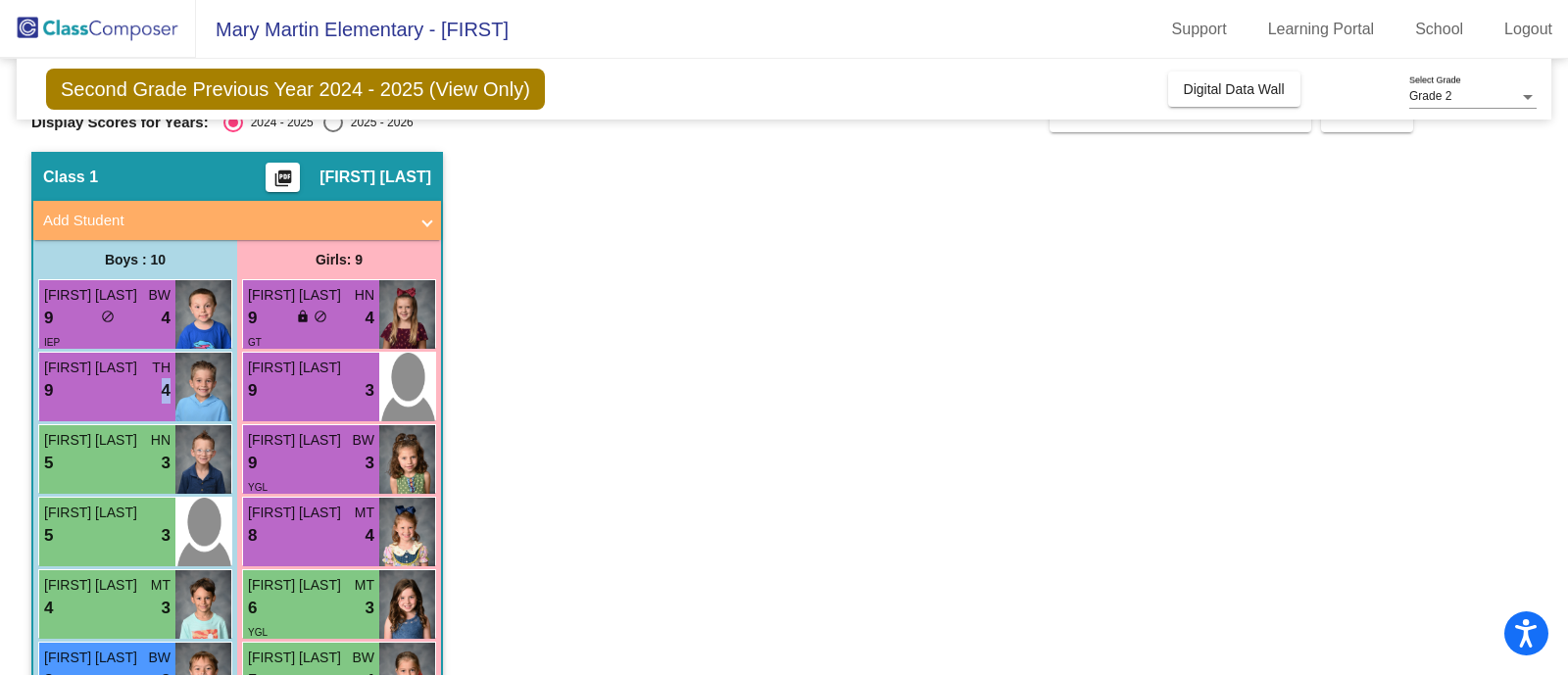 click on "9 lock do_not_disturb_alt 4" at bounding box center [107, 391] 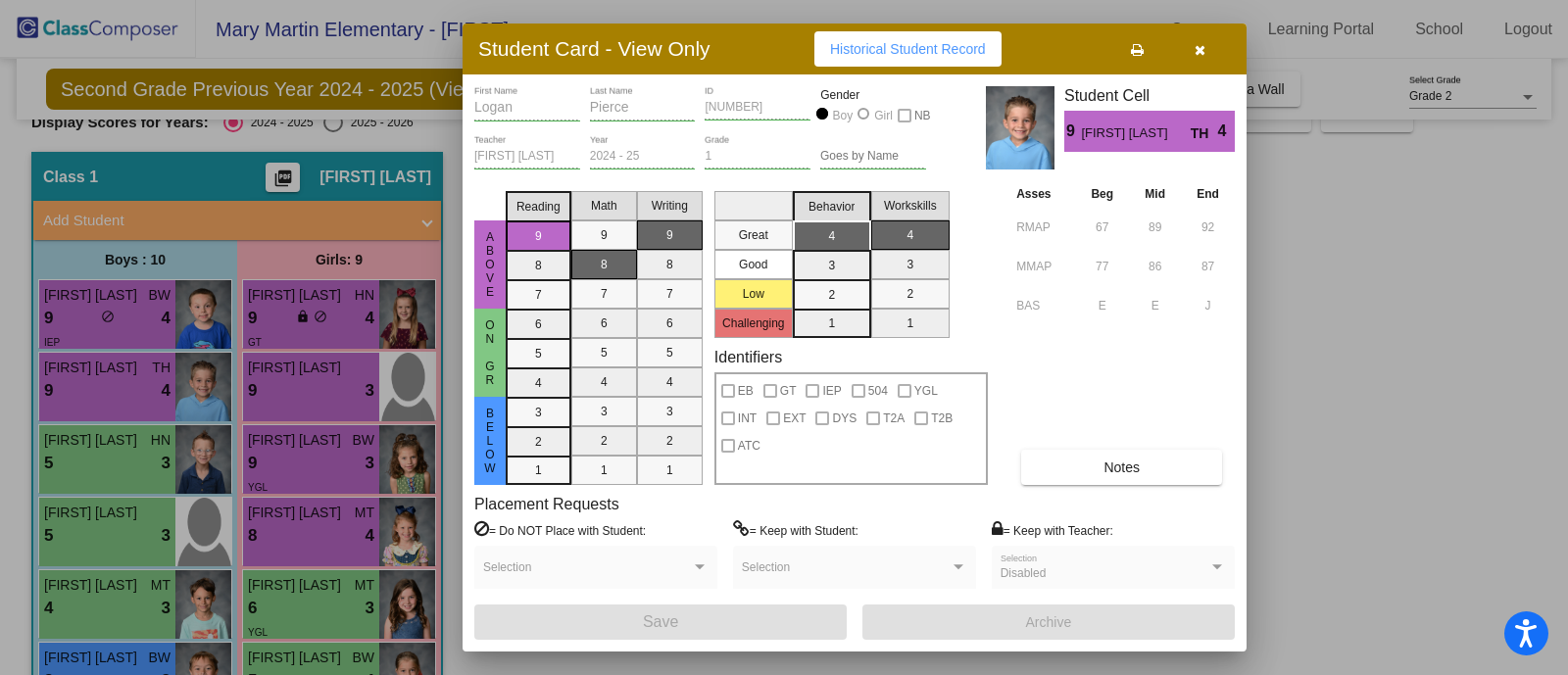 click at bounding box center [784, 337] 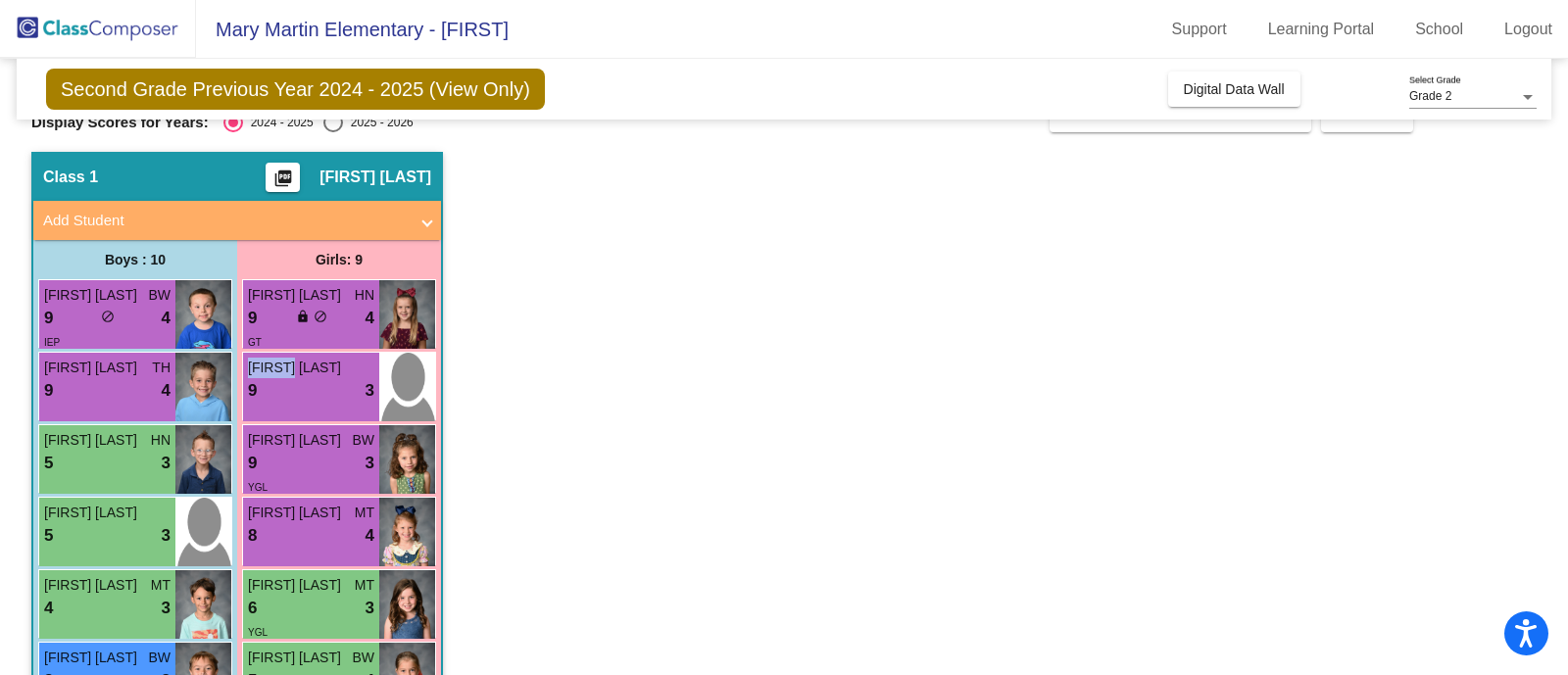 click on "Camila Alvarado" at bounding box center (297, 367) 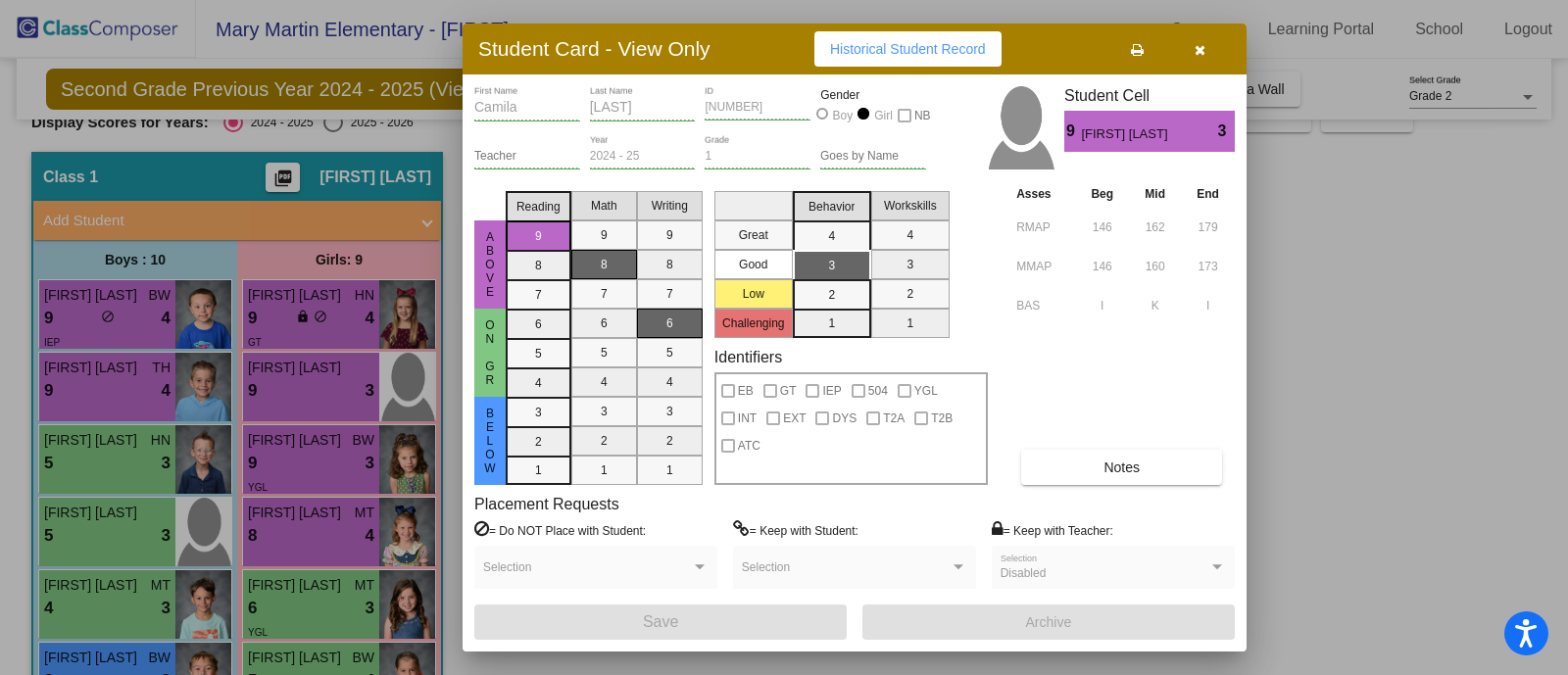click at bounding box center [784, 337] 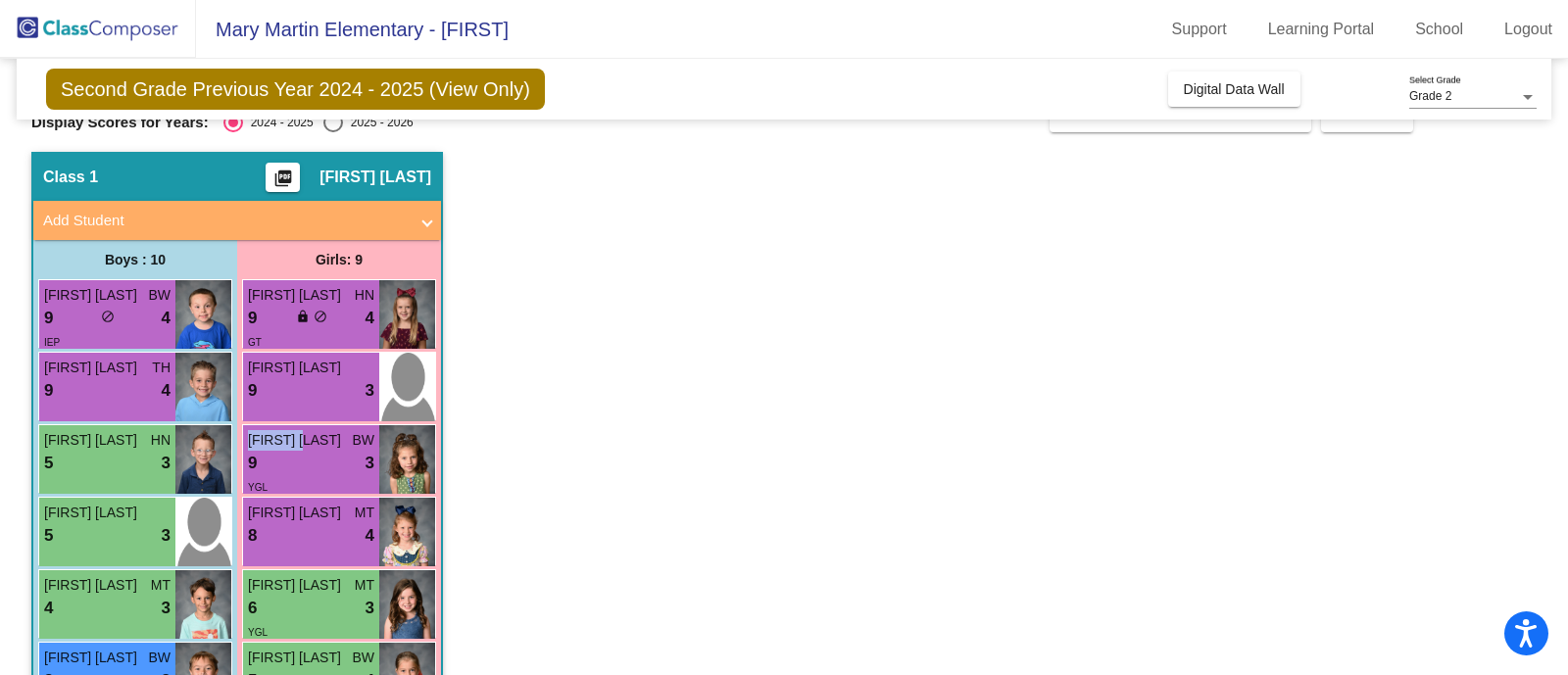 click on "Isabella Gaxiola" at bounding box center (297, 440) 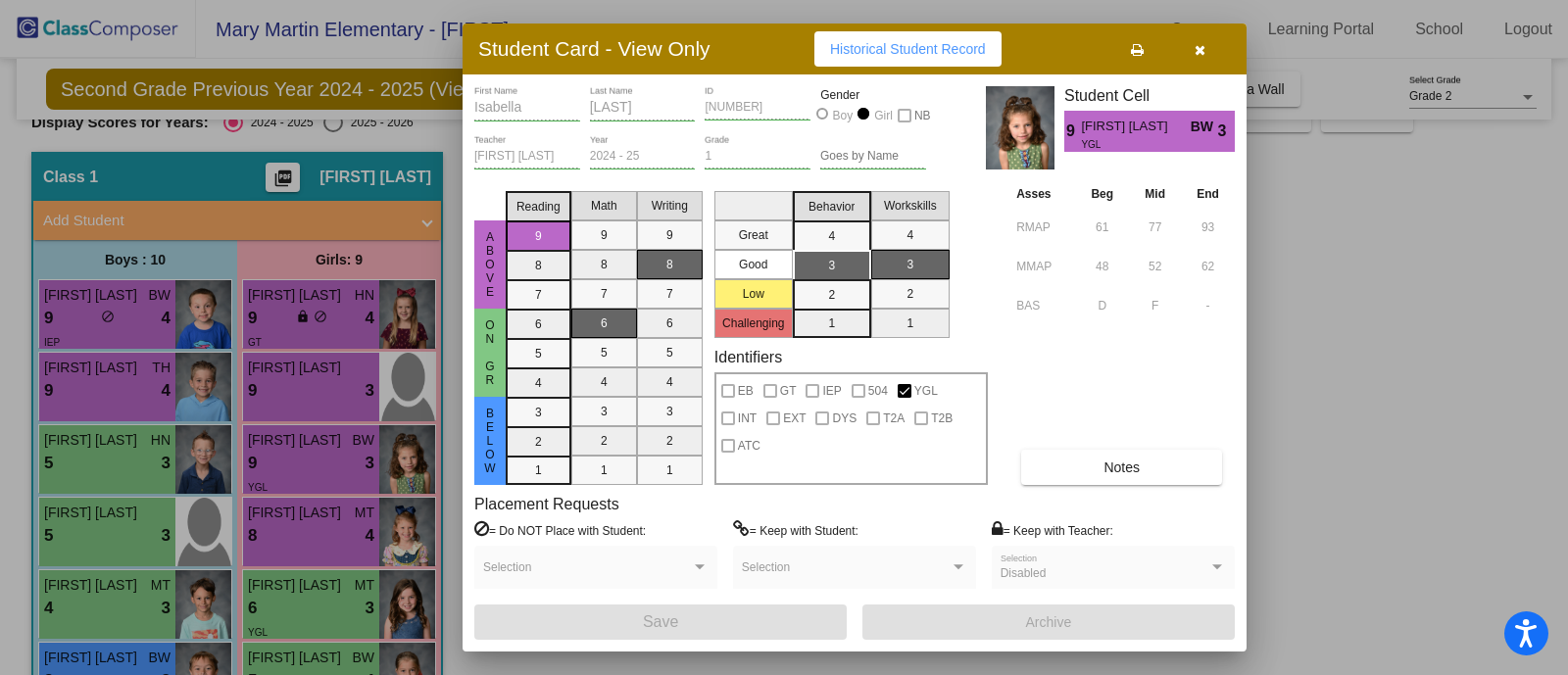 click at bounding box center (784, 337) 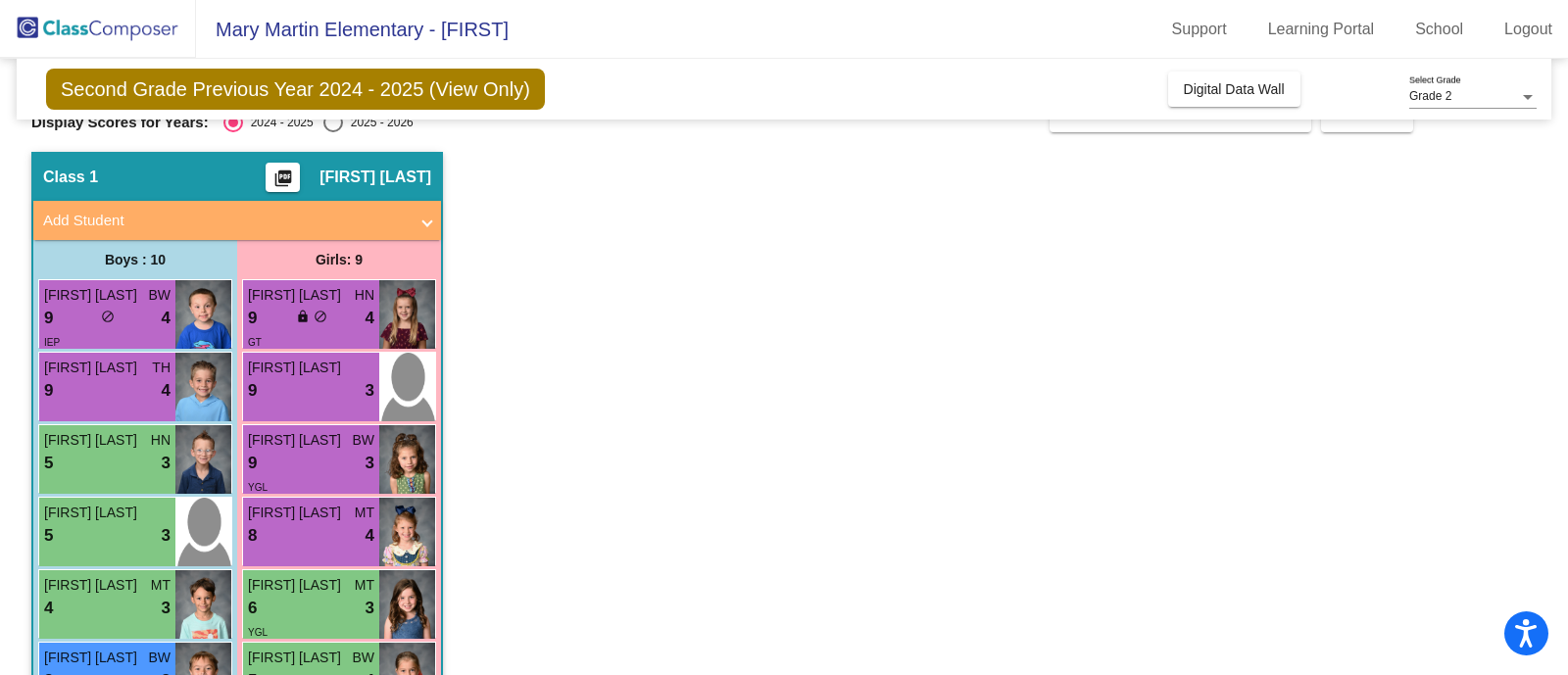 click on "Hudson Scott HN 5 lock do_not_disturb_alt 3" at bounding box center (107, 459) 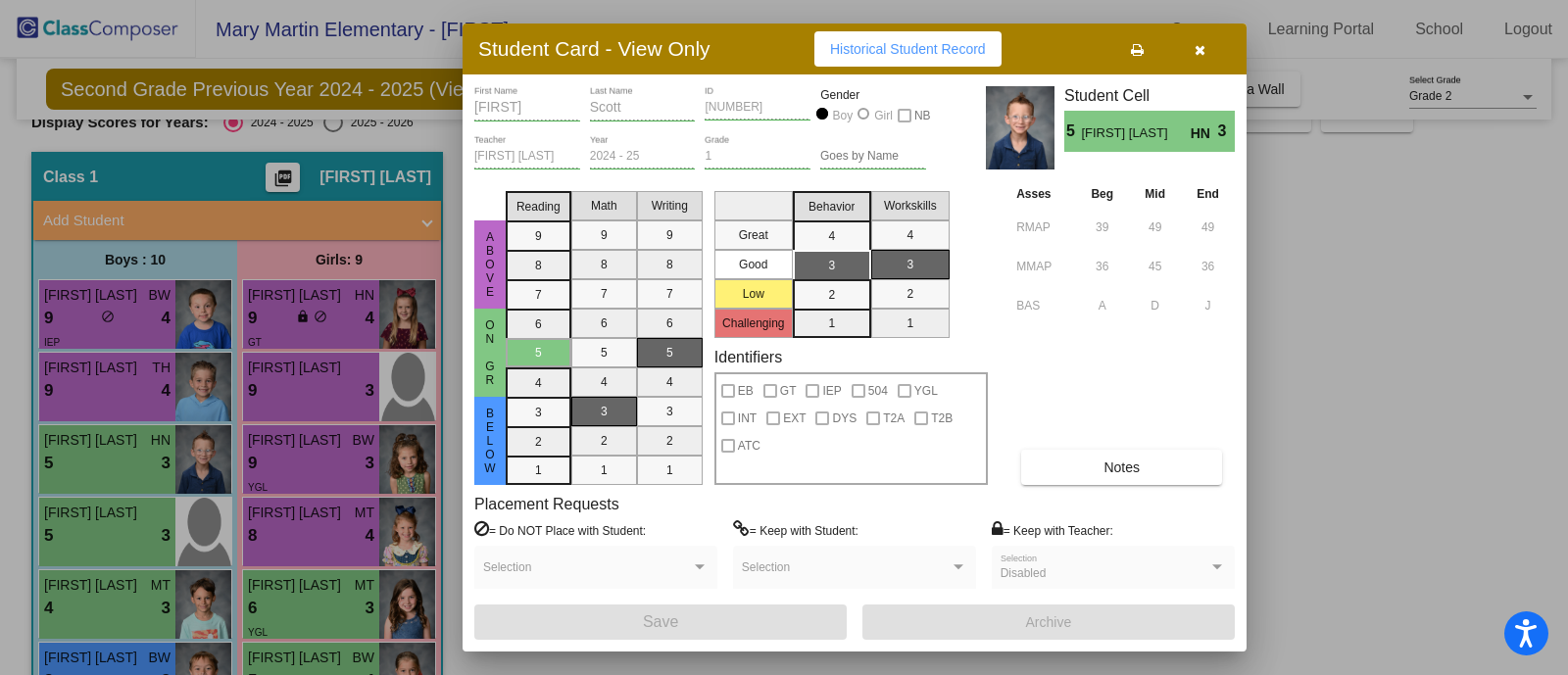 click at bounding box center [784, 337] 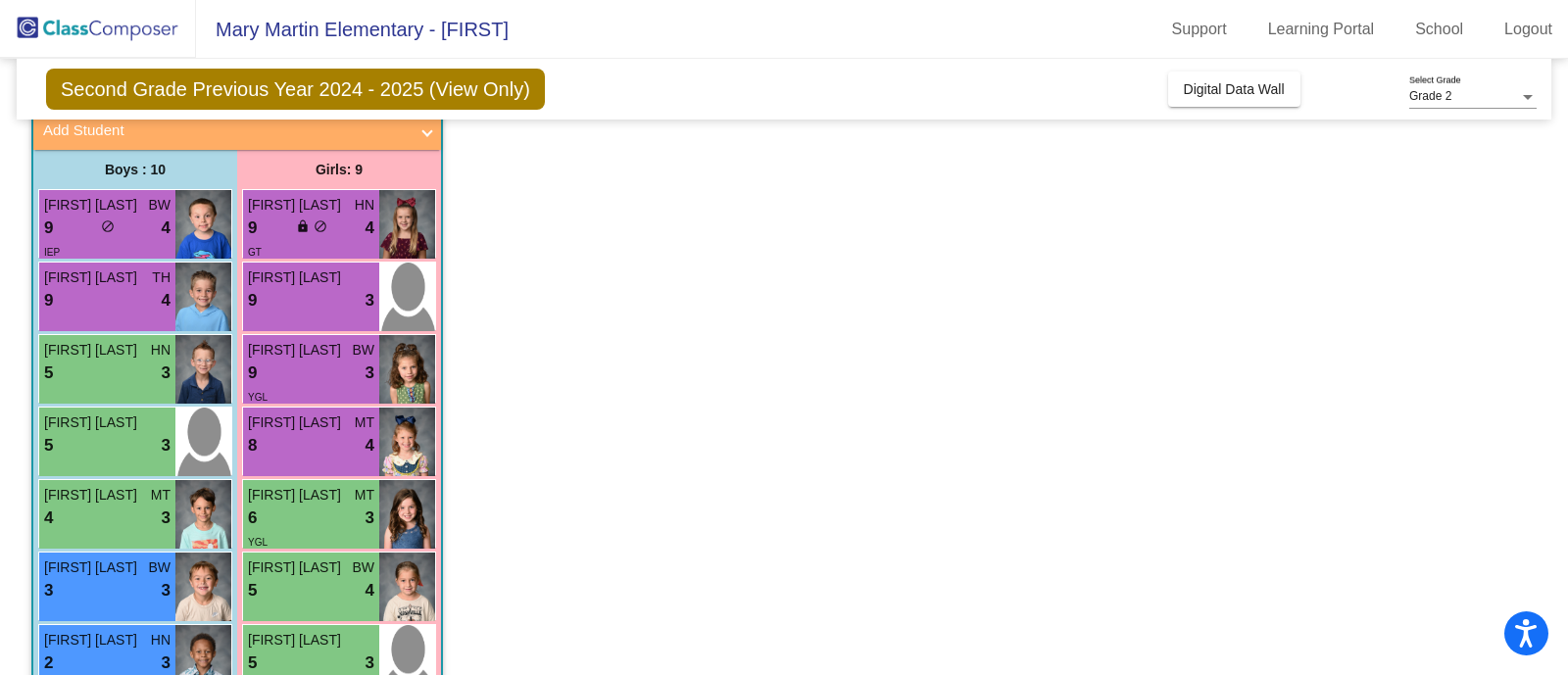 scroll, scrollTop: 124, scrollLeft: 0, axis: vertical 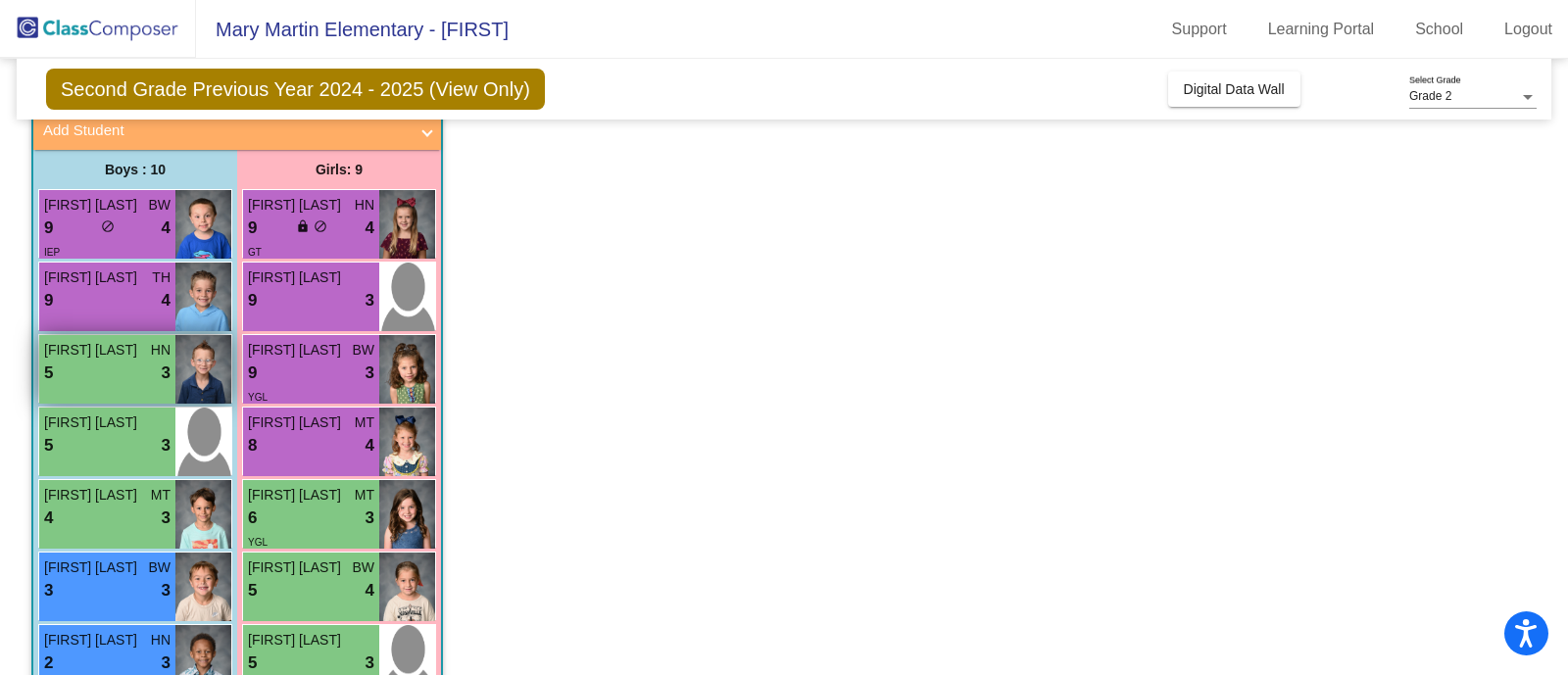 click on "Hudson Scott" at bounding box center [93, 350] 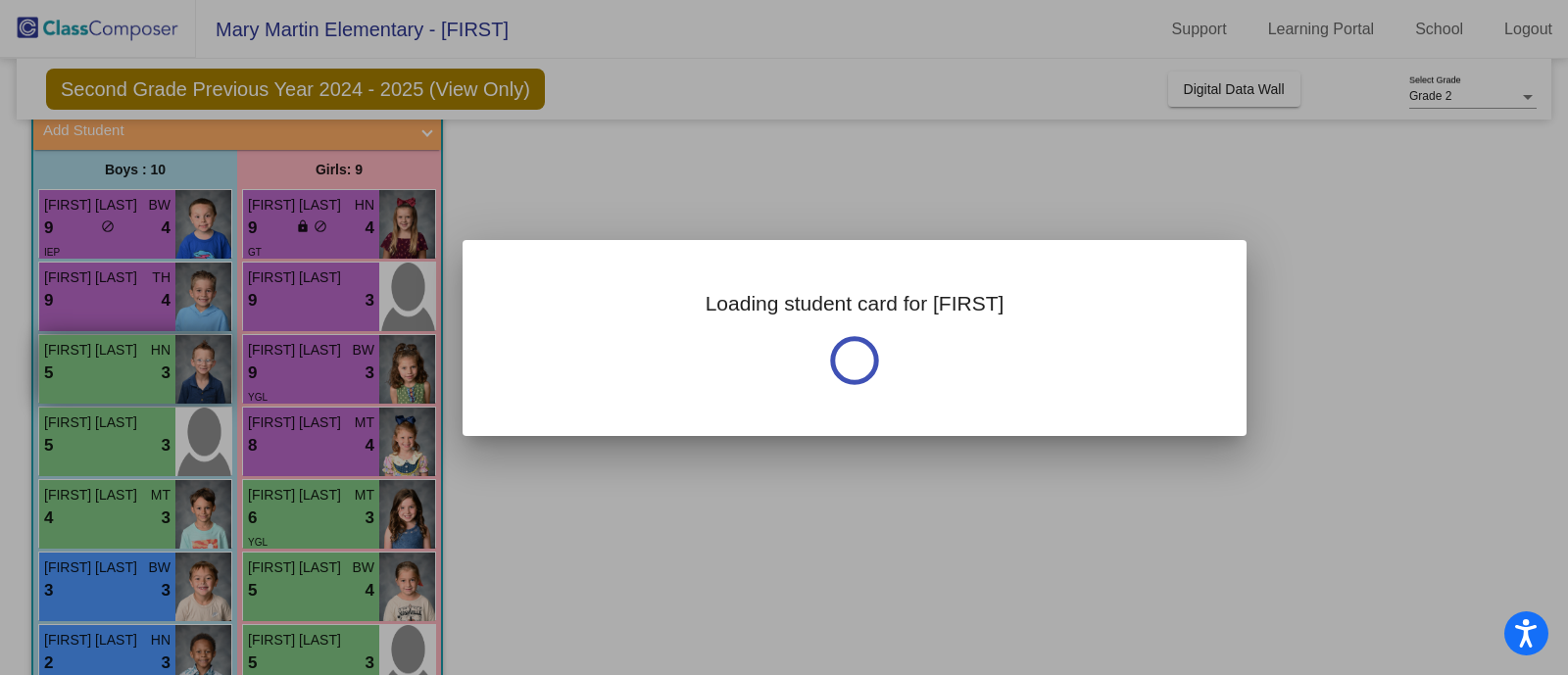 click at bounding box center (784, 337) 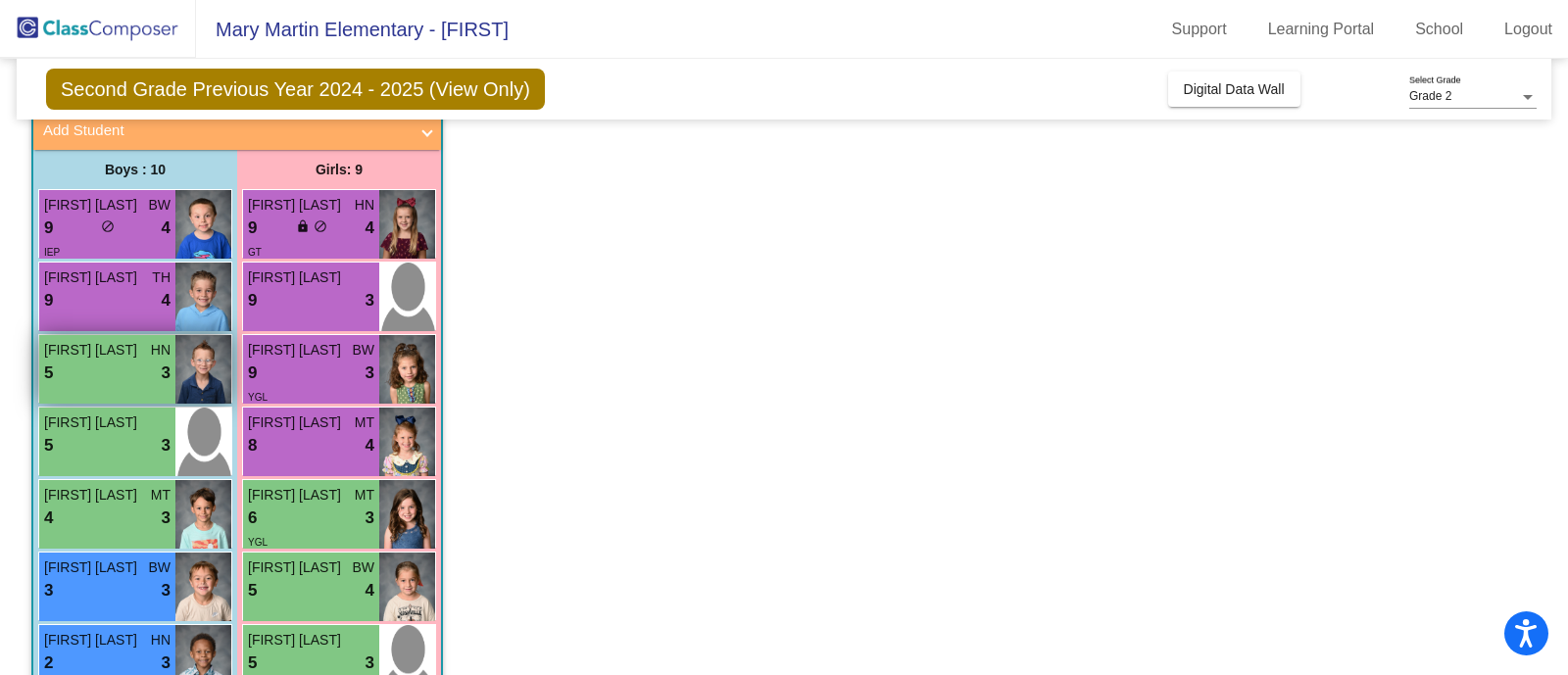 click on "Hudson Scott" at bounding box center (93, 350) 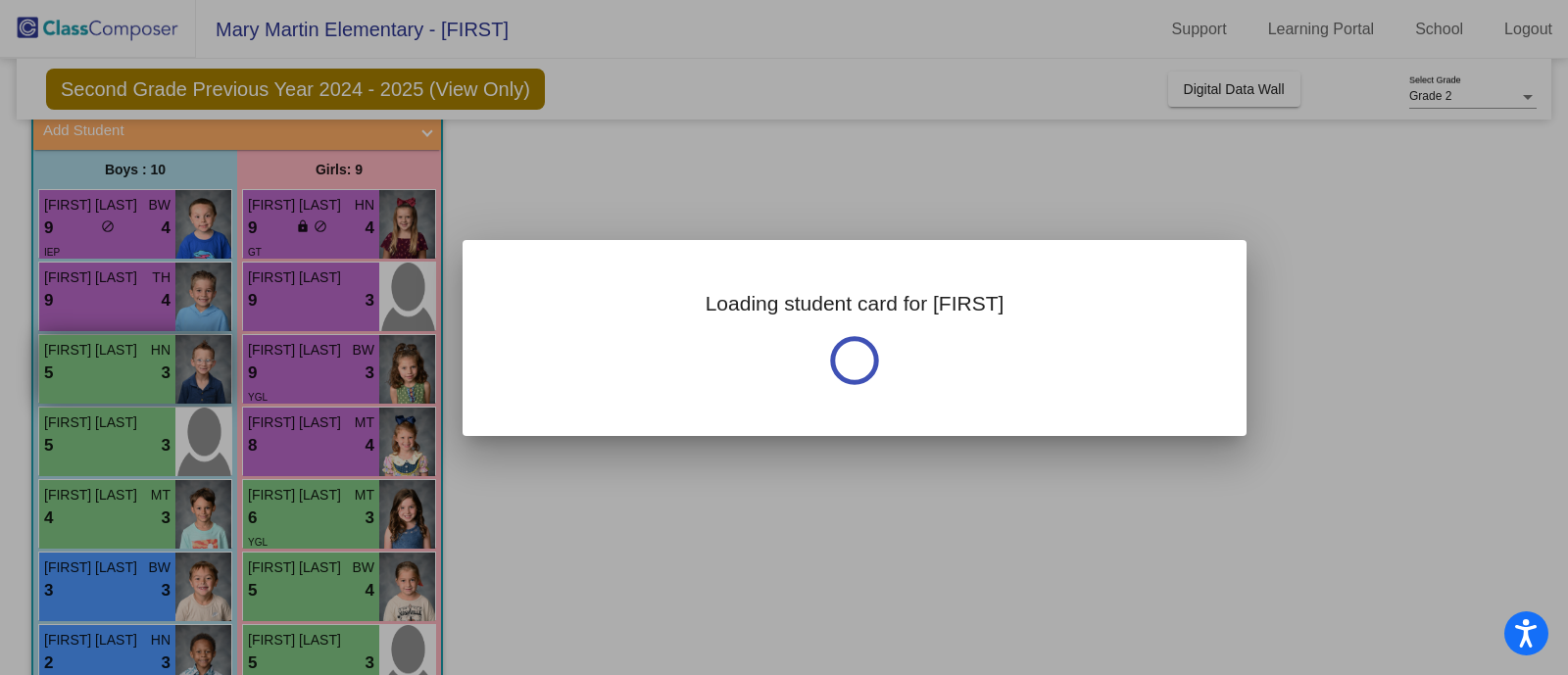 click at bounding box center [784, 337] 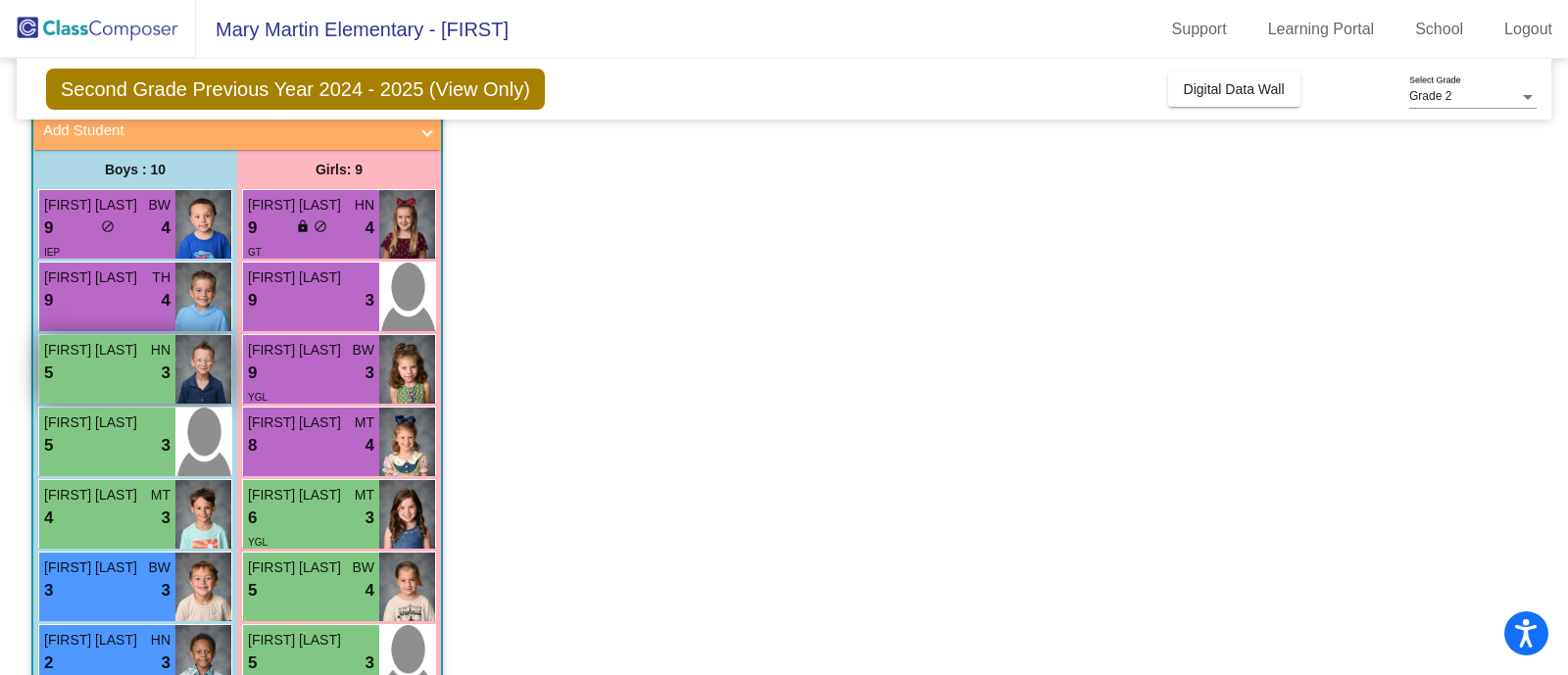 click on "Hudson Scott" at bounding box center (93, 350) 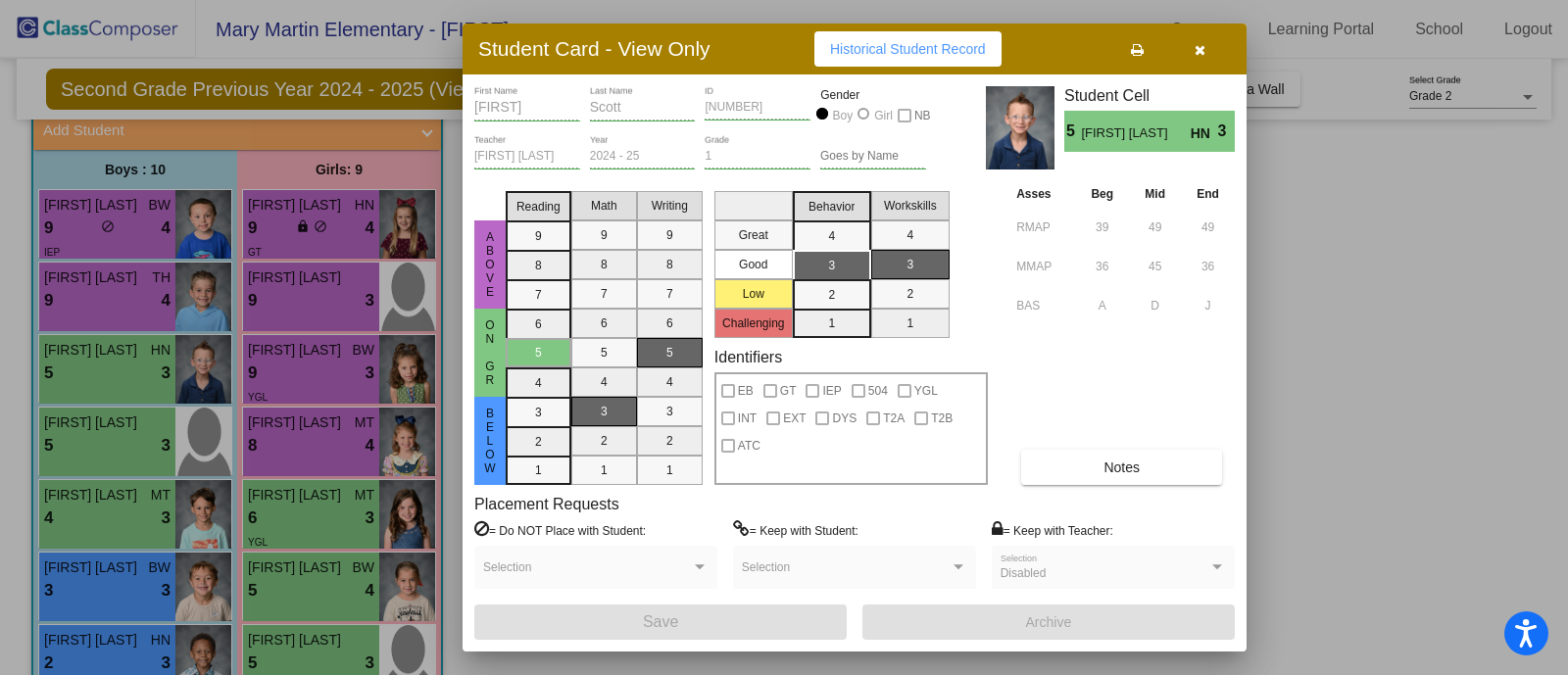 click at bounding box center (784, 337) 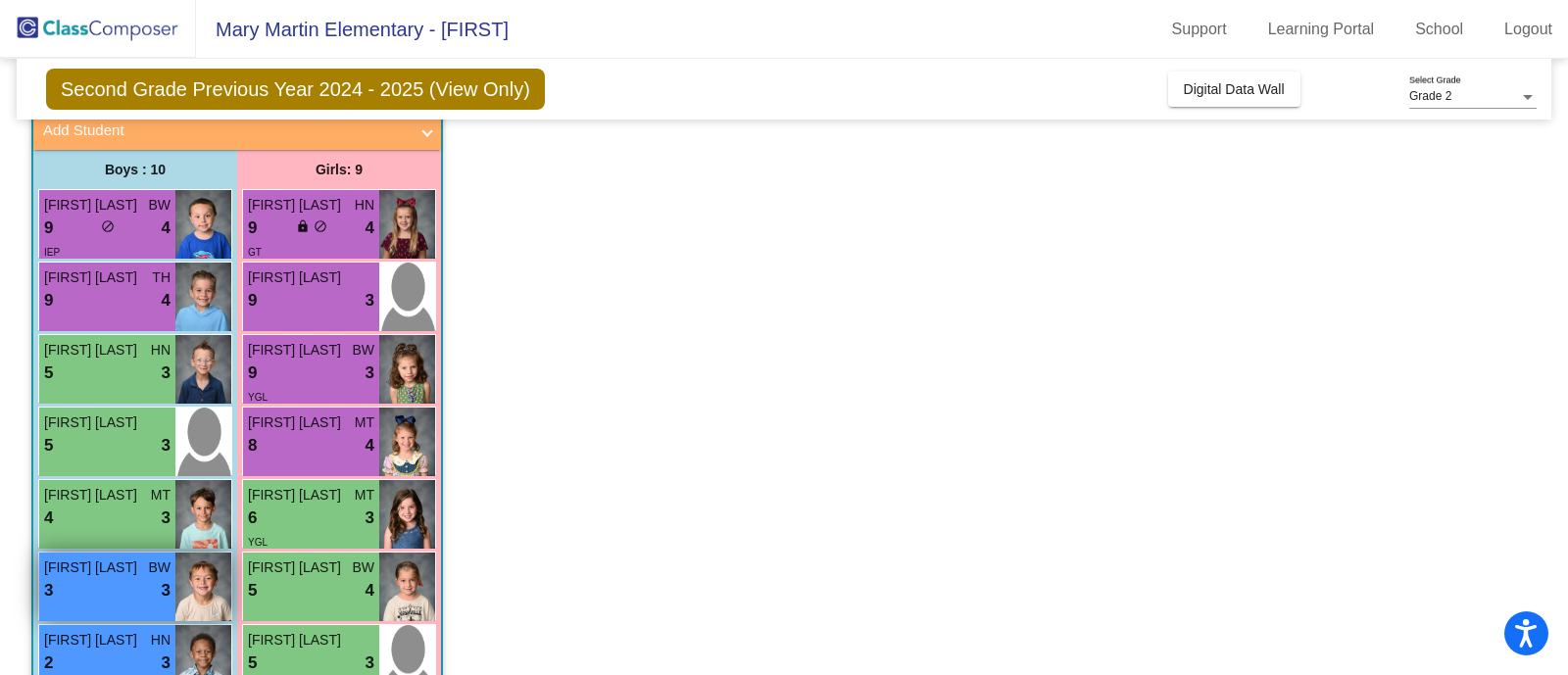 click on "BW" at bounding box center (159, 567) 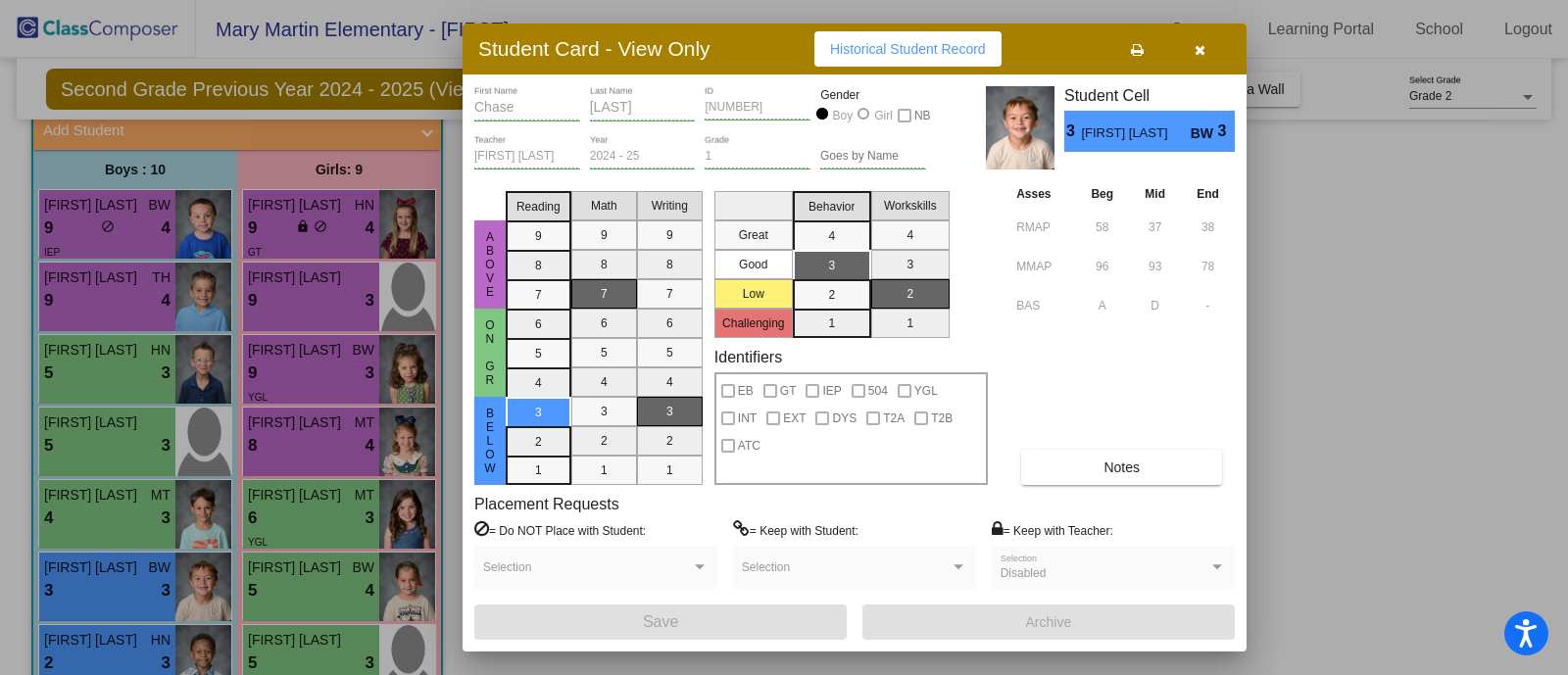 click at bounding box center [784, 337] 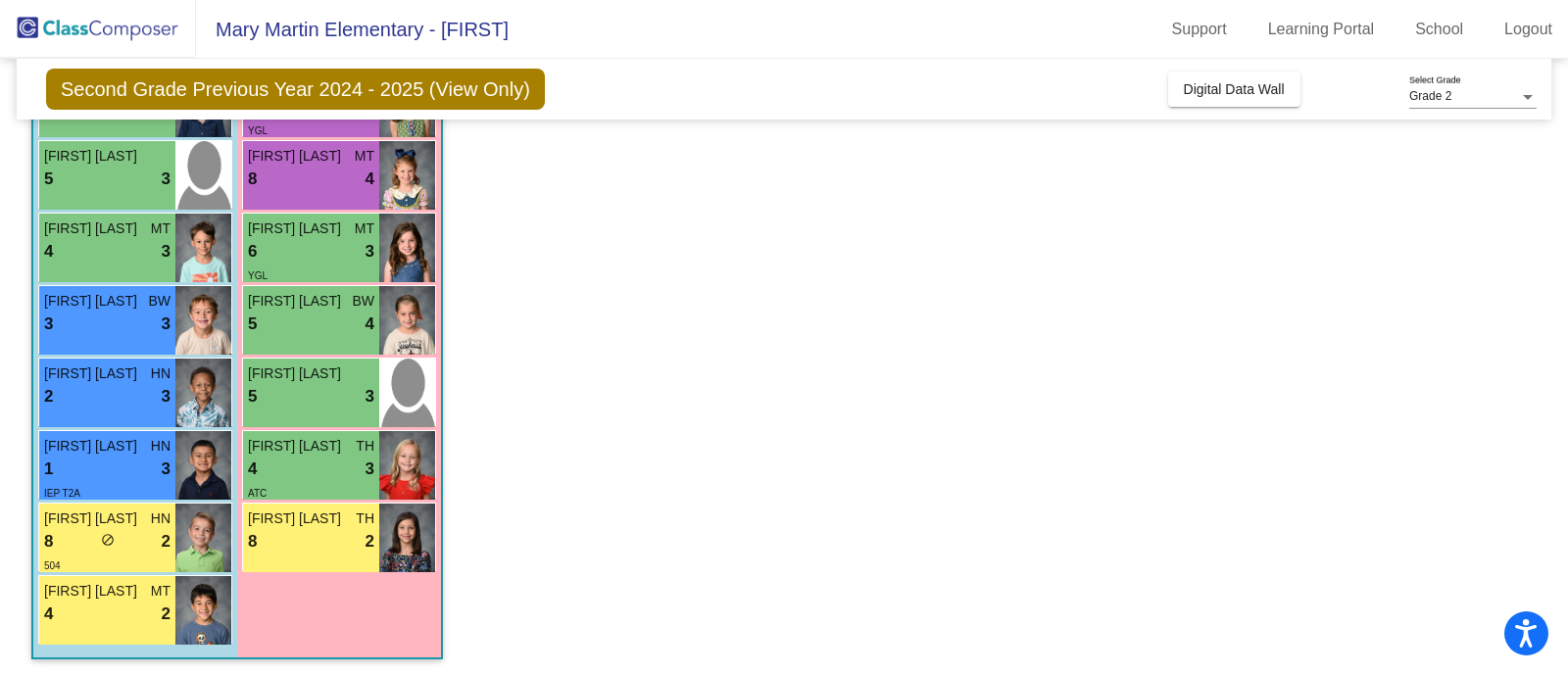 scroll, scrollTop: 391, scrollLeft: 0, axis: vertical 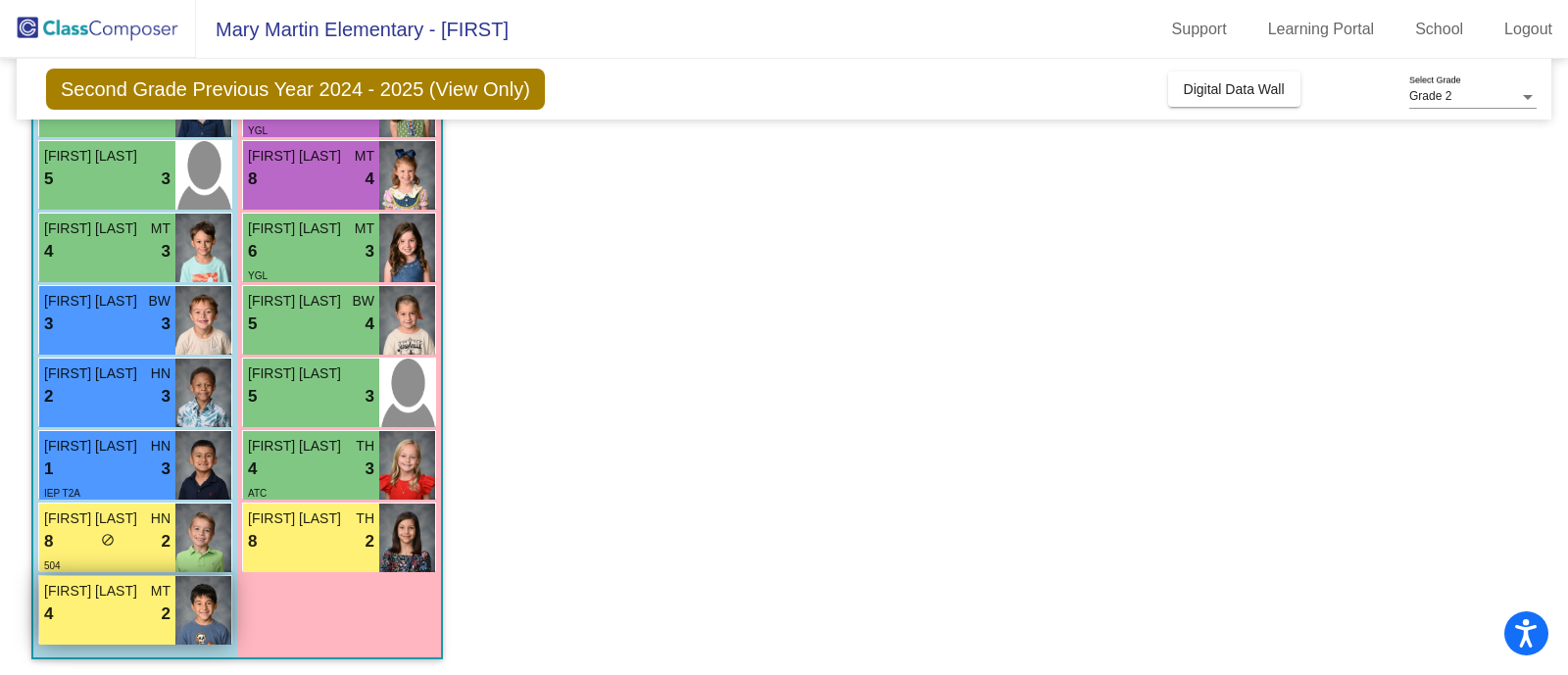 click on "4 lock do_not_disturb_alt 2" at bounding box center (107, 614) 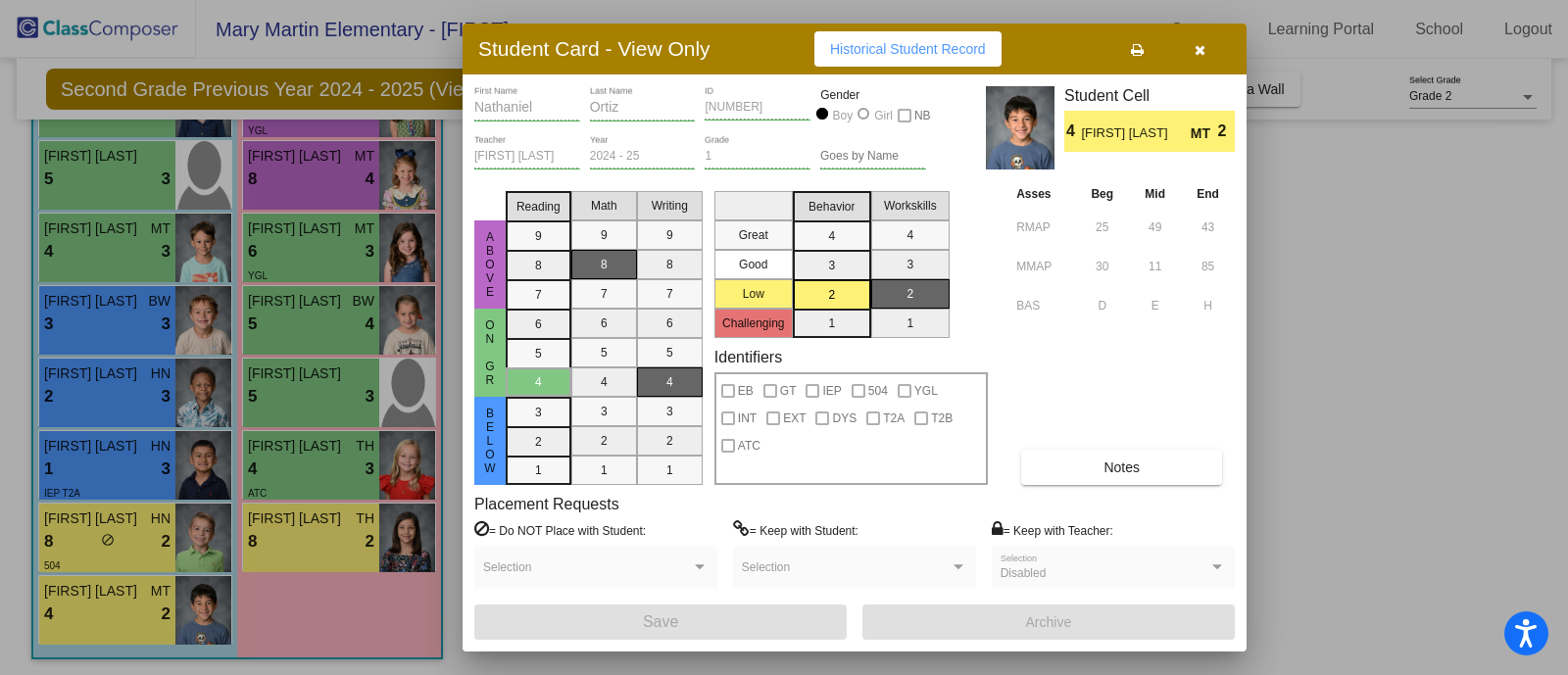 click at bounding box center (784, 337) 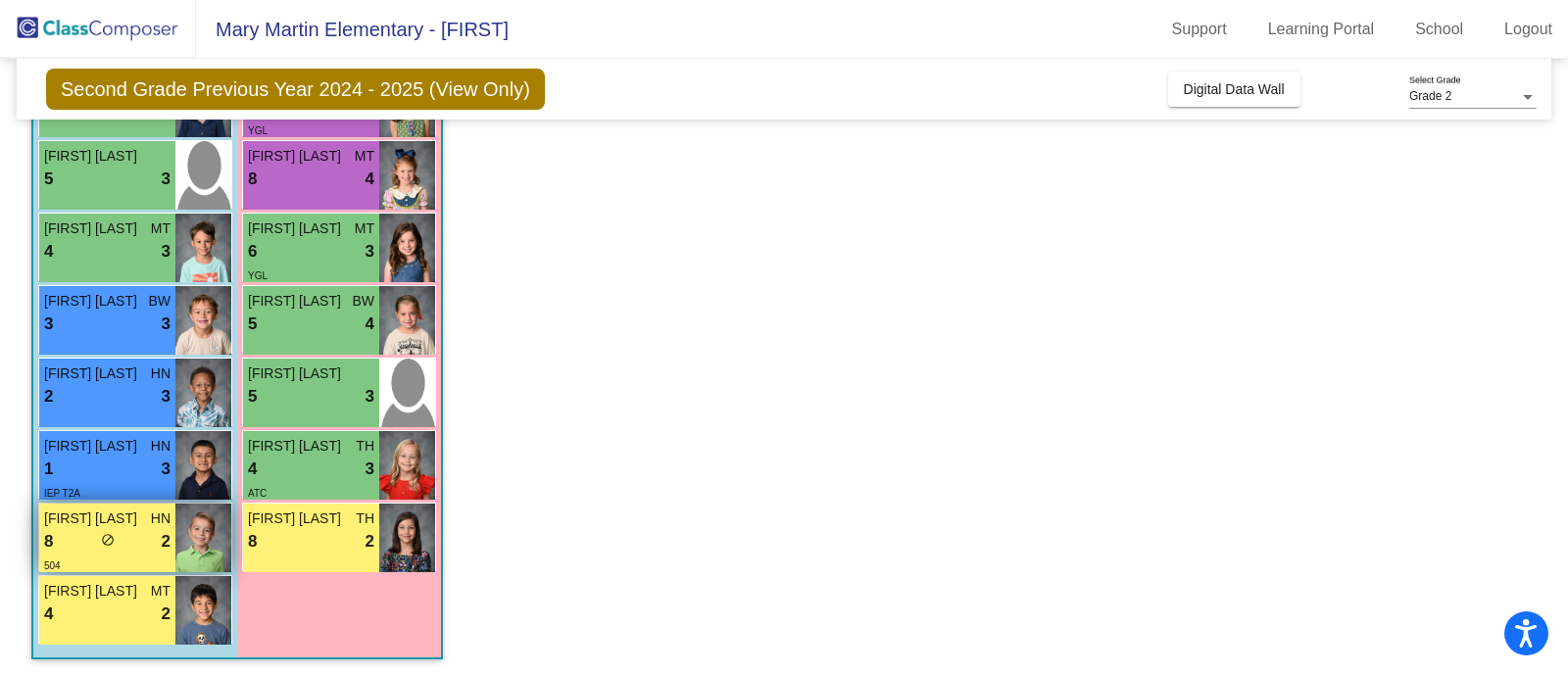 click on "Knoxx Brazeal" at bounding box center [93, 518] 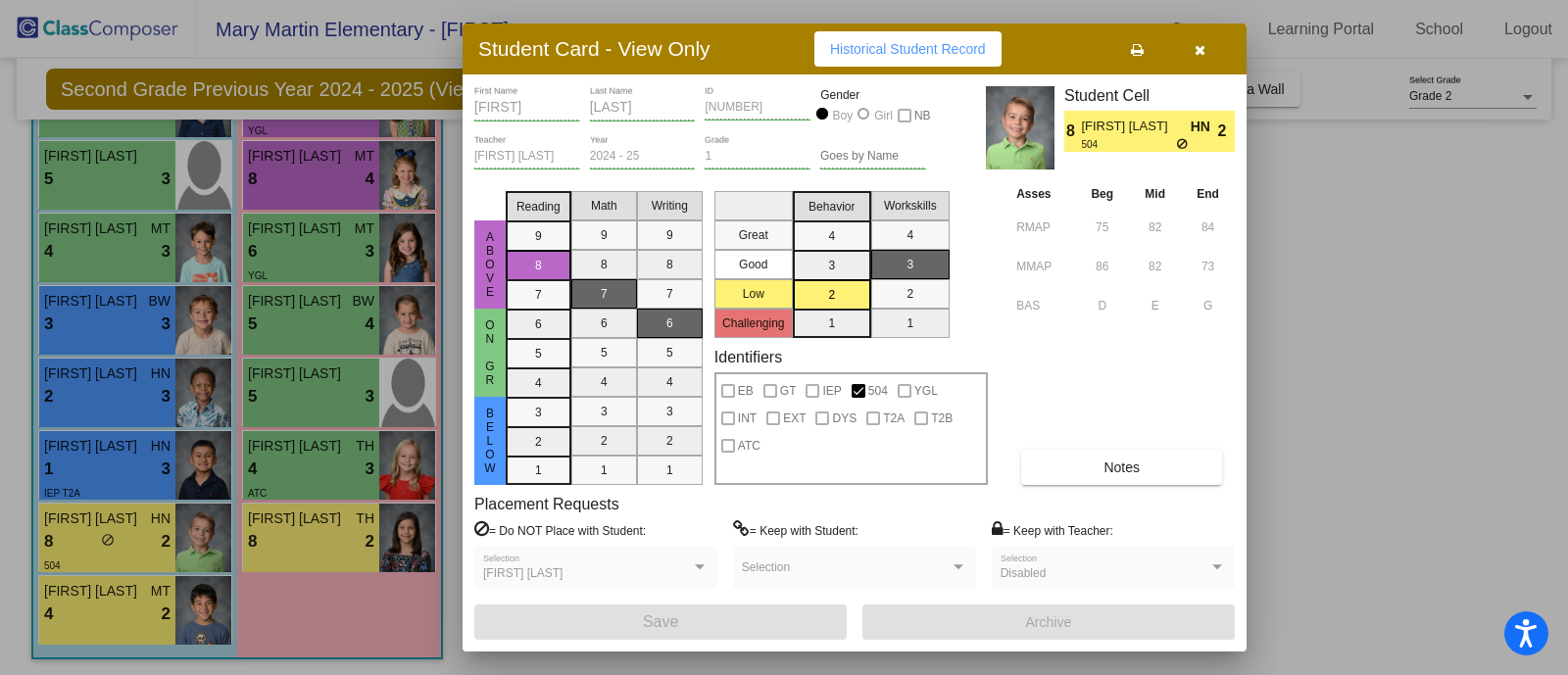 click at bounding box center [784, 337] 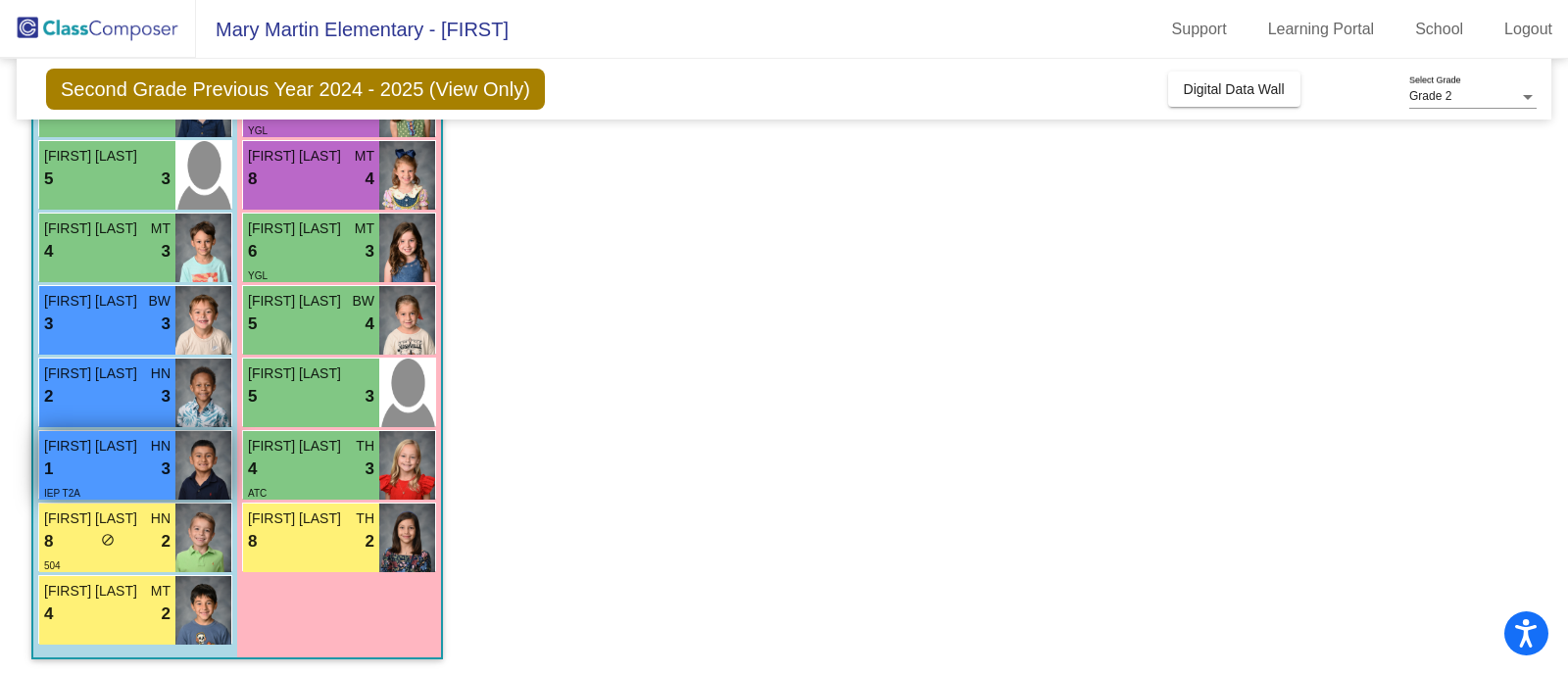 click on "Liam Palacios" at bounding box center (93, 446) 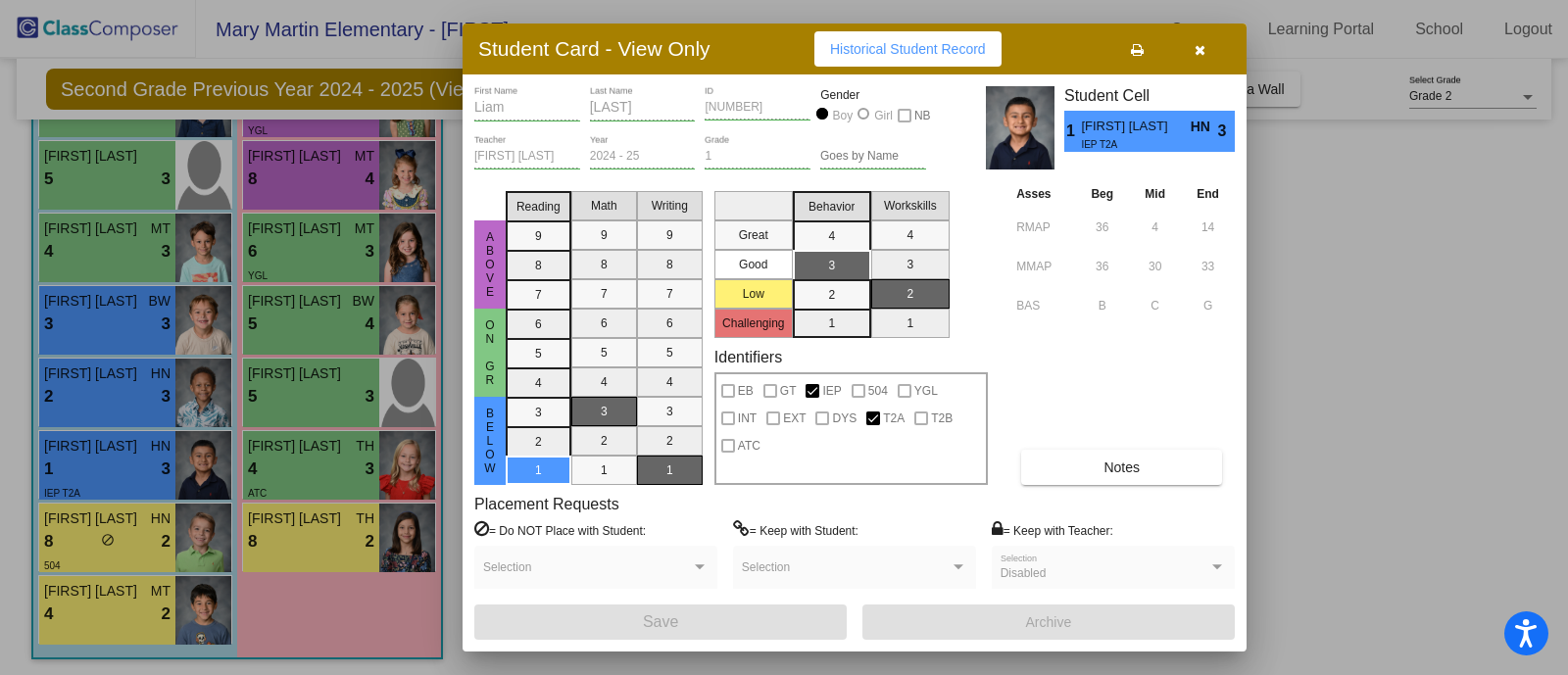 click at bounding box center [784, 337] 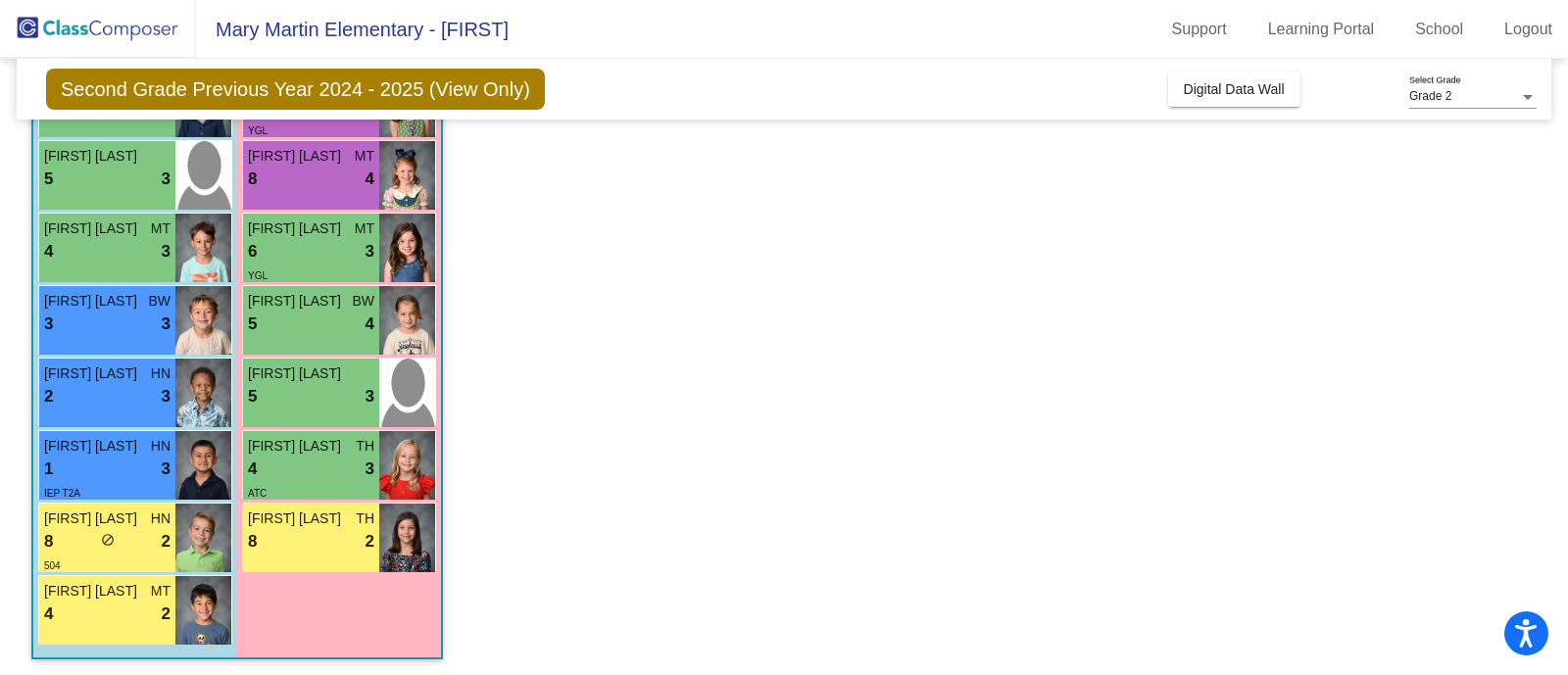 click on "2 lock do_not_disturb_alt 3" at bounding box center (107, 397) 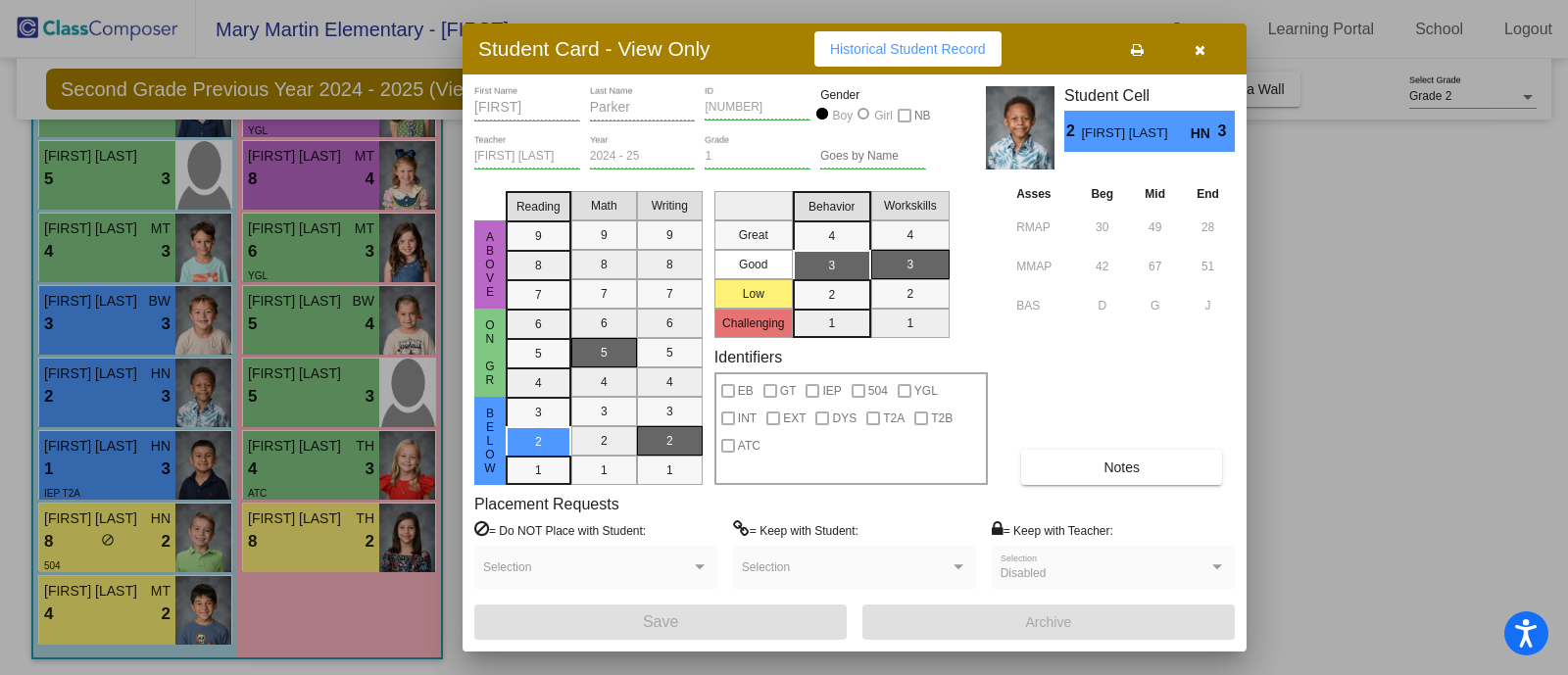 click at bounding box center (784, 337) 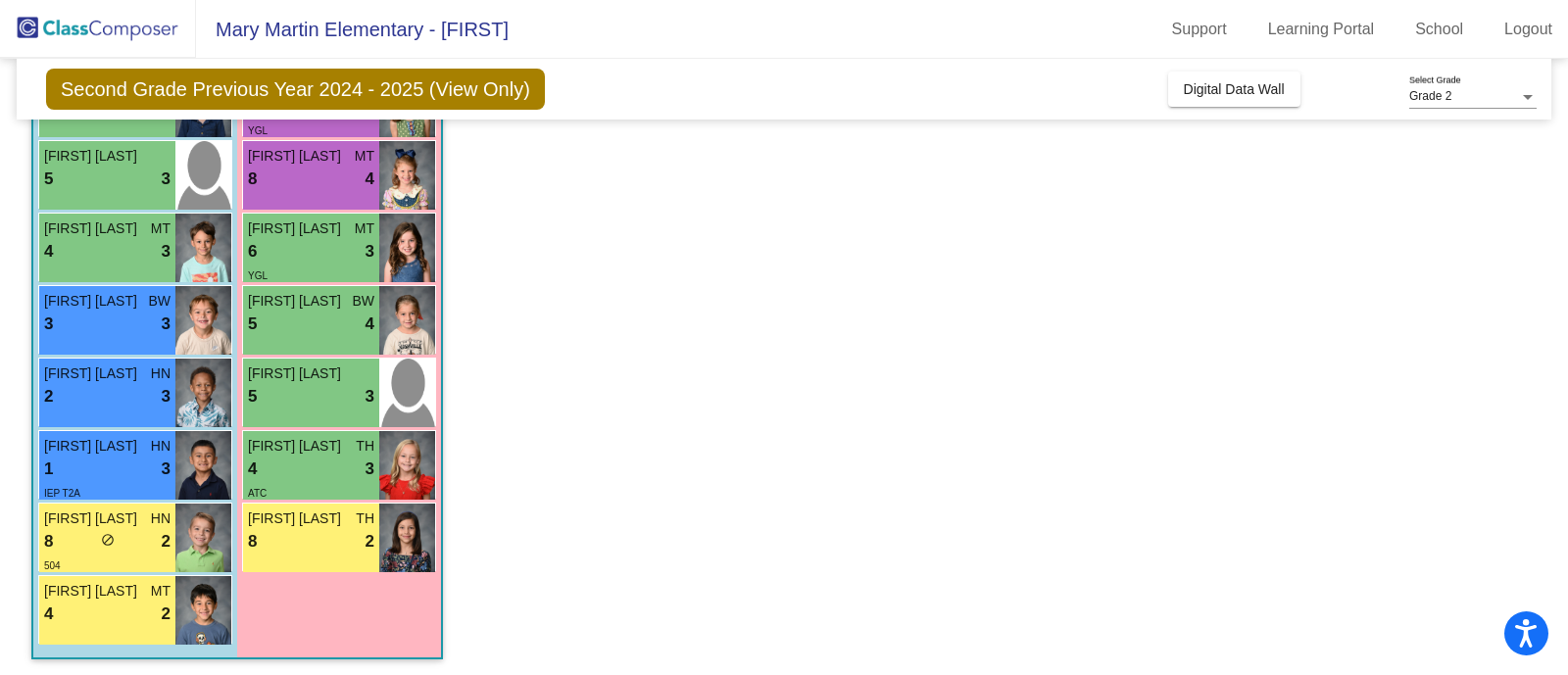 click on "3 lock do_not_disturb_alt 3" at bounding box center (107, 324) 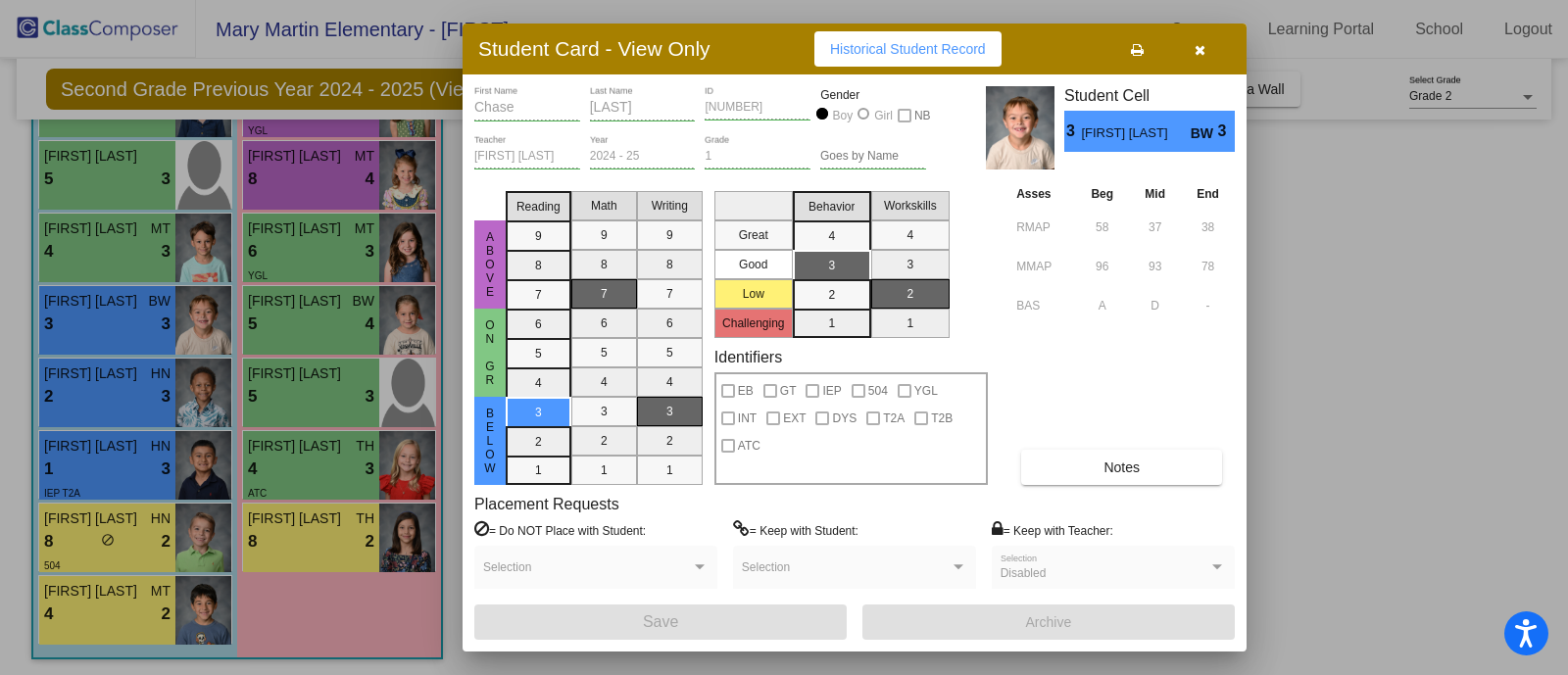 click at bounding box center (784, 337) 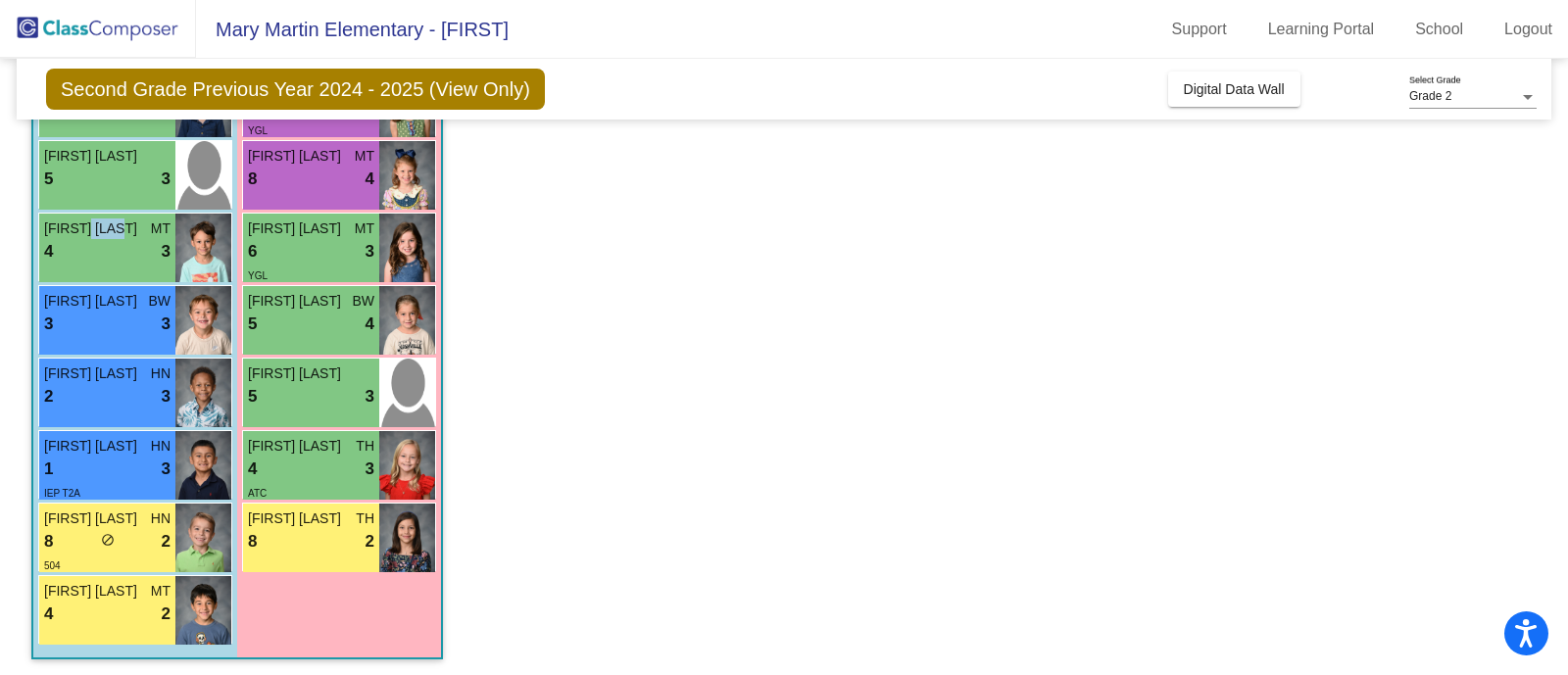 click on "Kaedyn Brown" at bounding box center [93, 228] 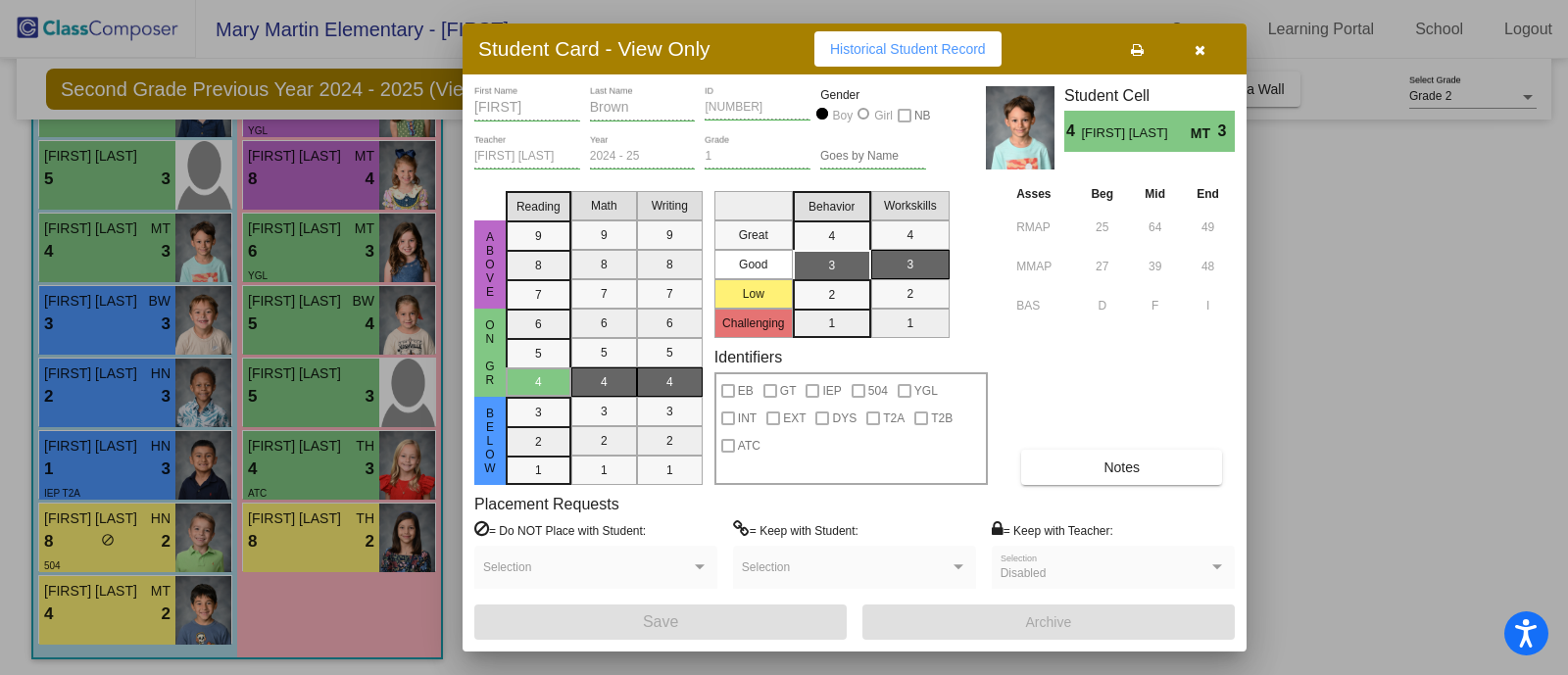 click at bounding box center (784, 337) 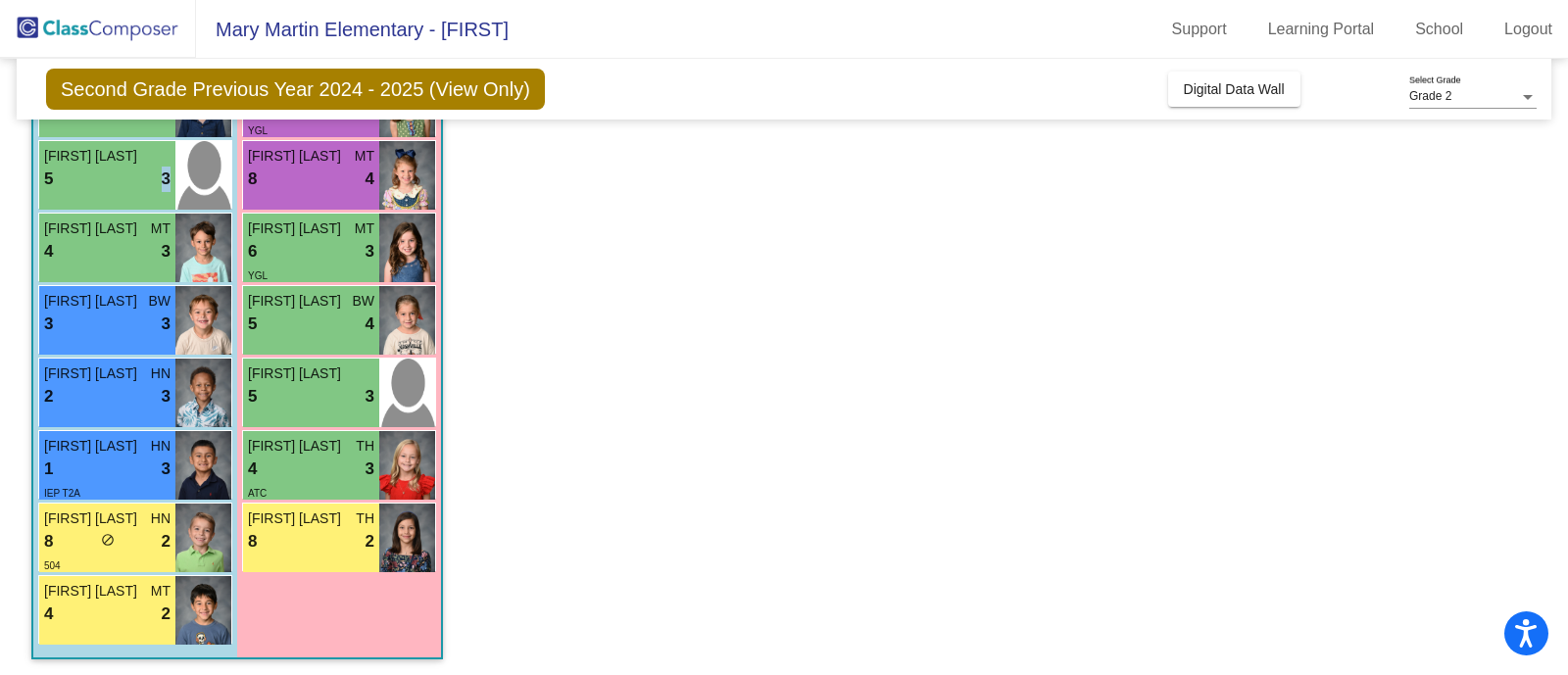 click on "5 lock do_not_disturb_alt 3" at bounding box center [107, 179] 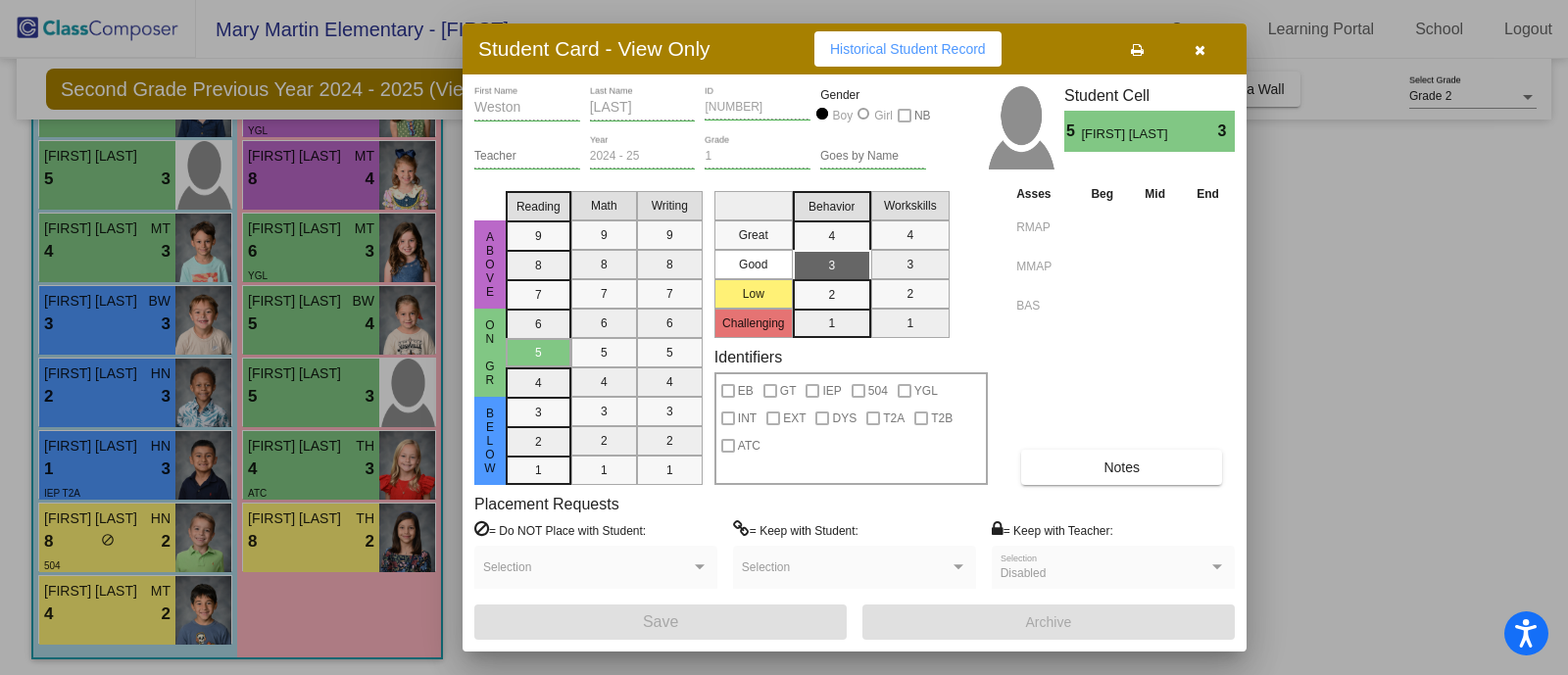 click at bounding box center [784, 337] 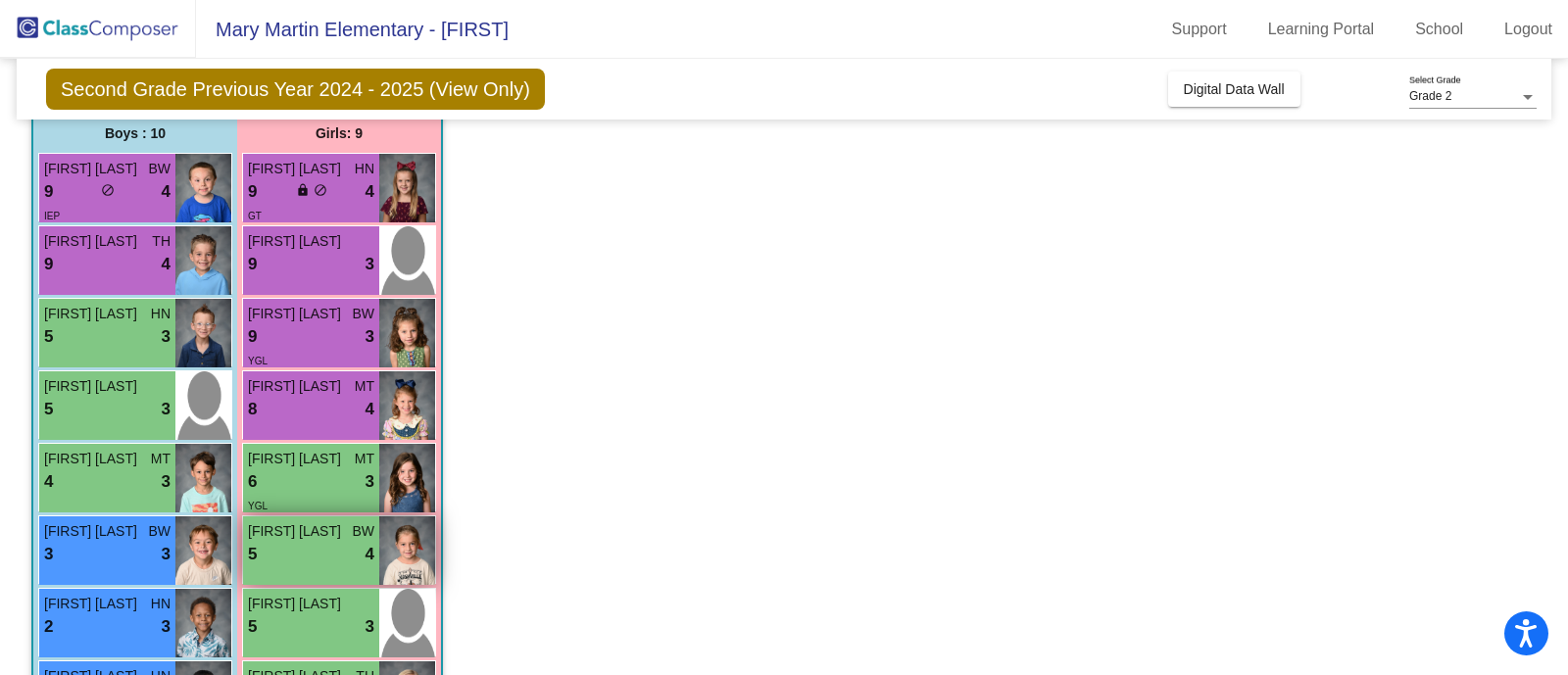 scroll, scrollTop: 137, scrollLeft: 0, axis: vertical 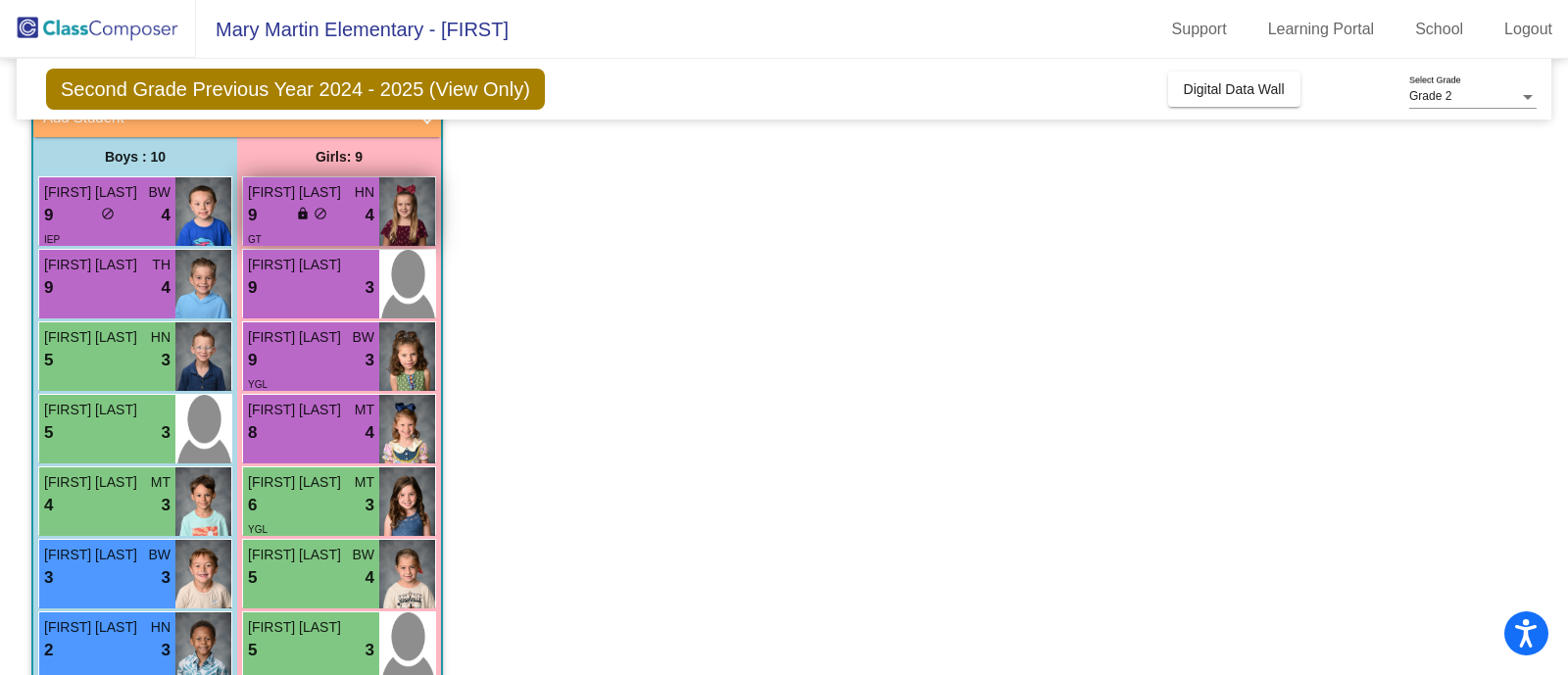 click on "Makenzie Stephens" at bounding box center [297, 192] 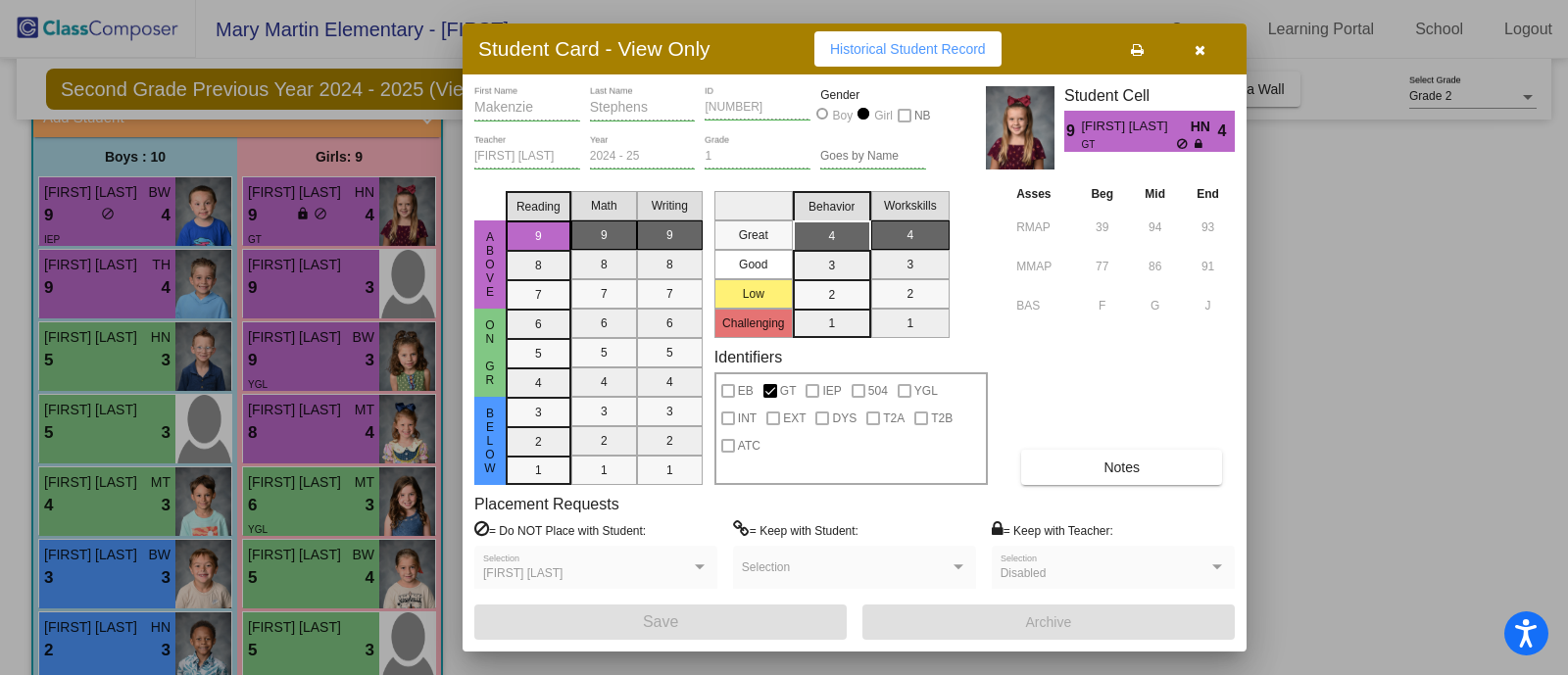 click at bounding box center (784, 337) 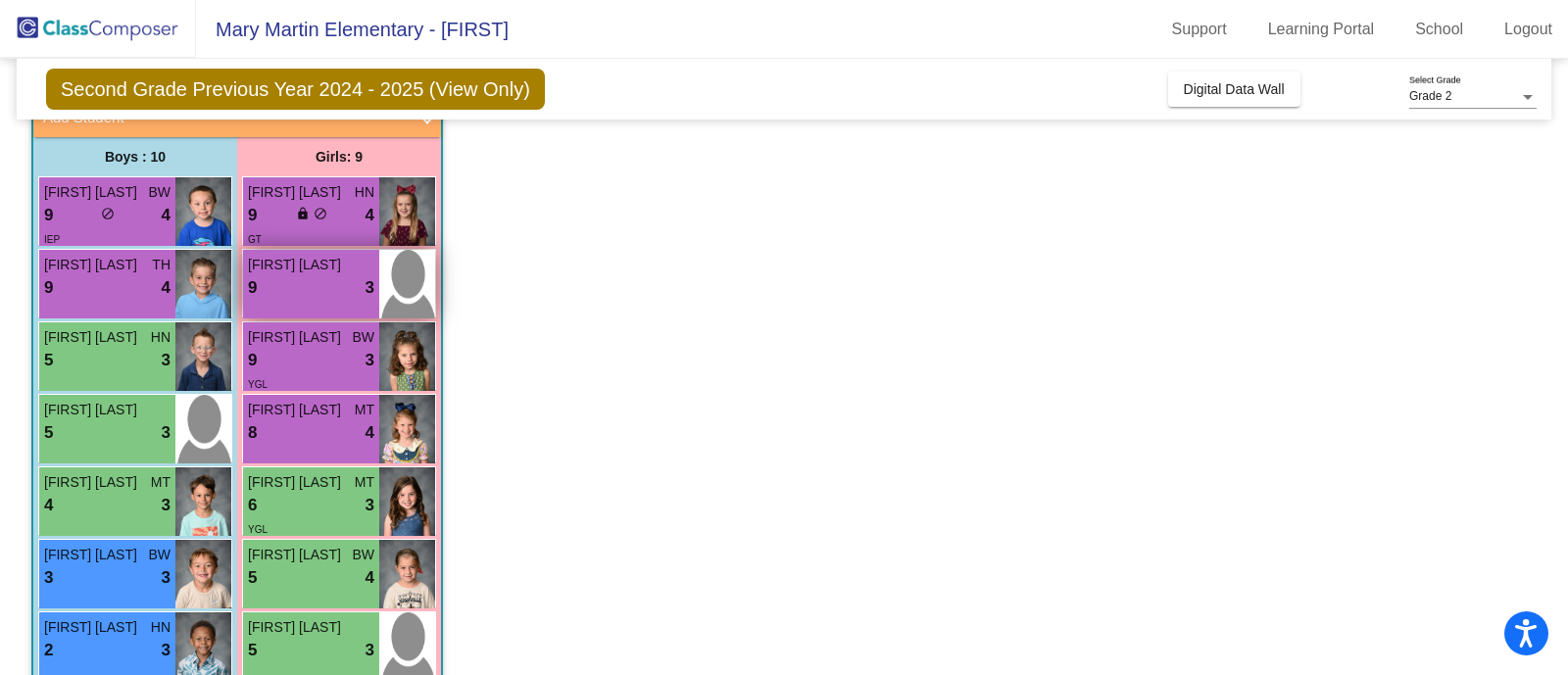 click on "9 lock do_not_disturb_alt 3" at bounding box center [311, 288] 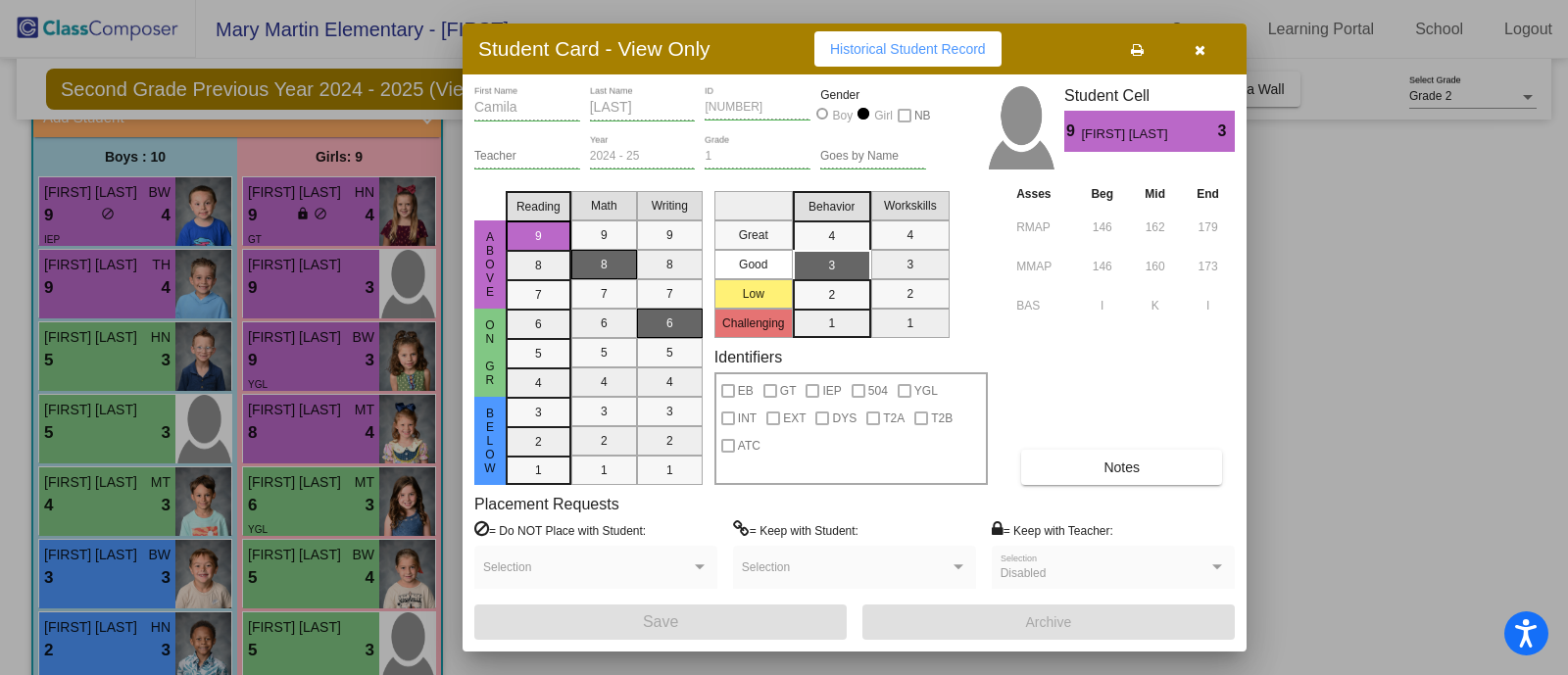click at bounding box center (784, 337) 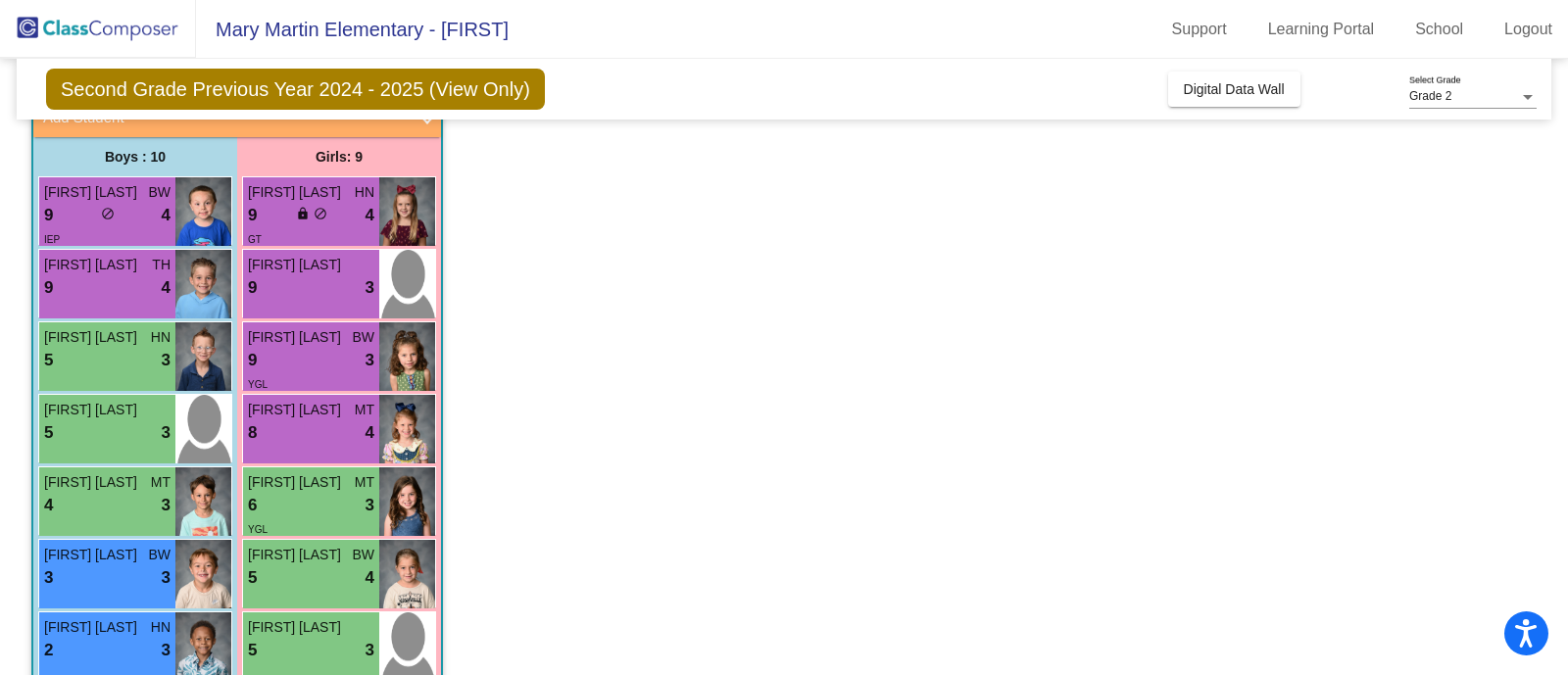 click on "Isabella Gaxiola" at bounding box center (297, 337) 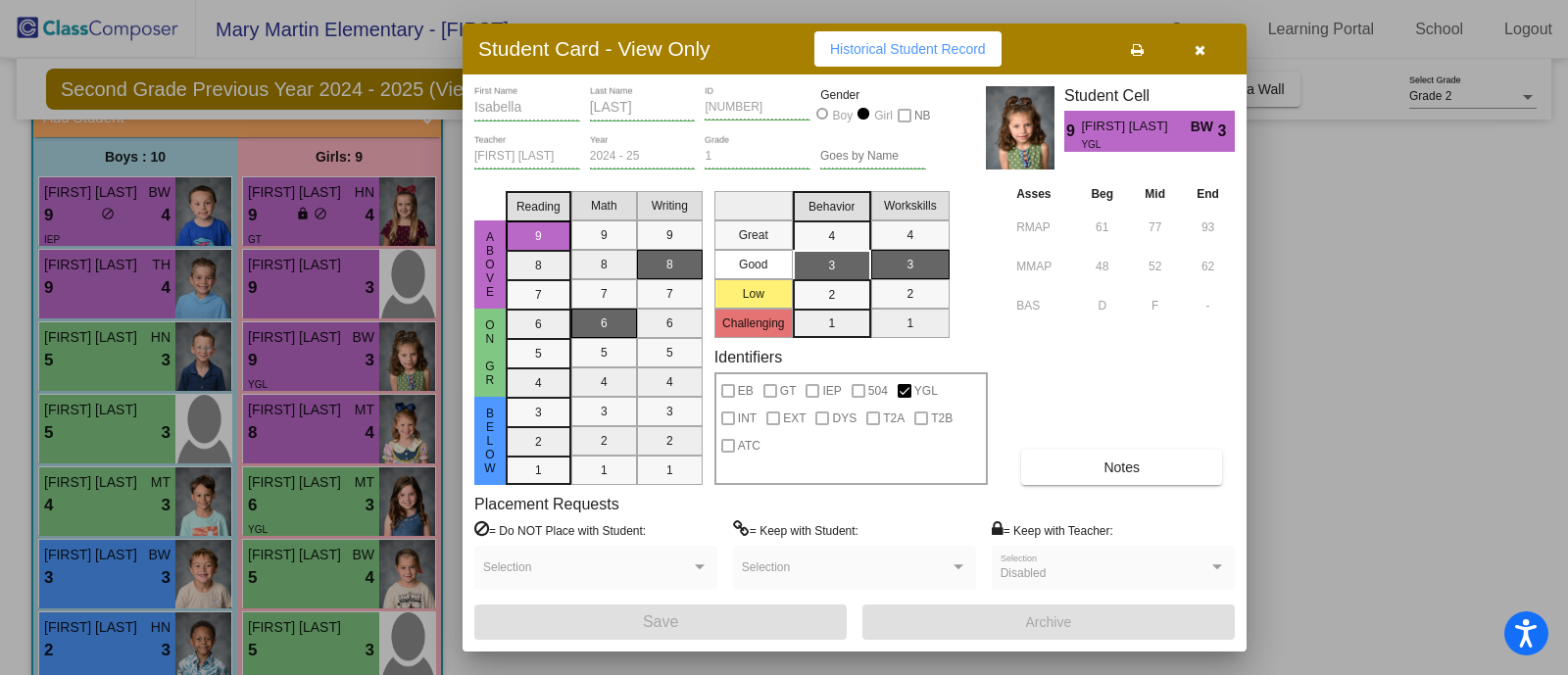click at bounding box center [784, 337] 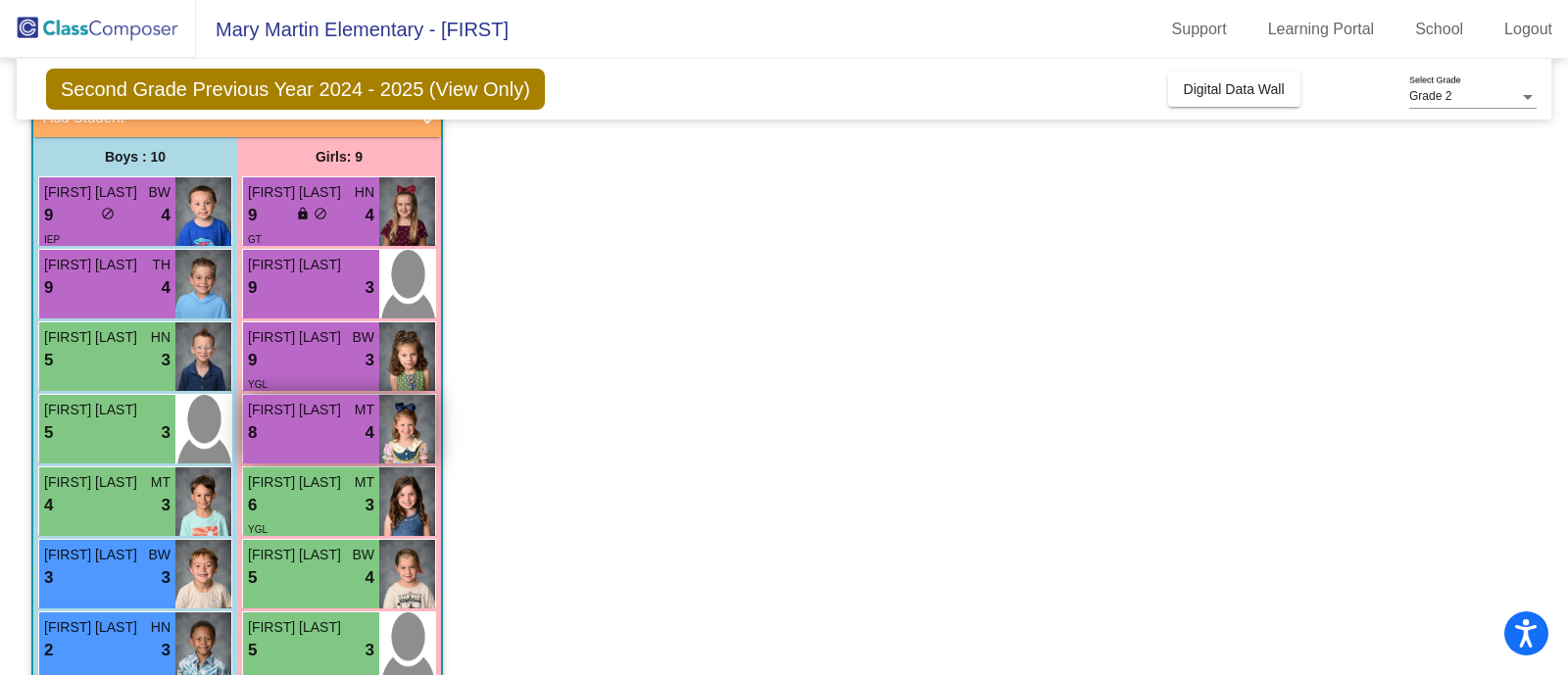click on "Molly Thomas" at bounding box center [297, 410] 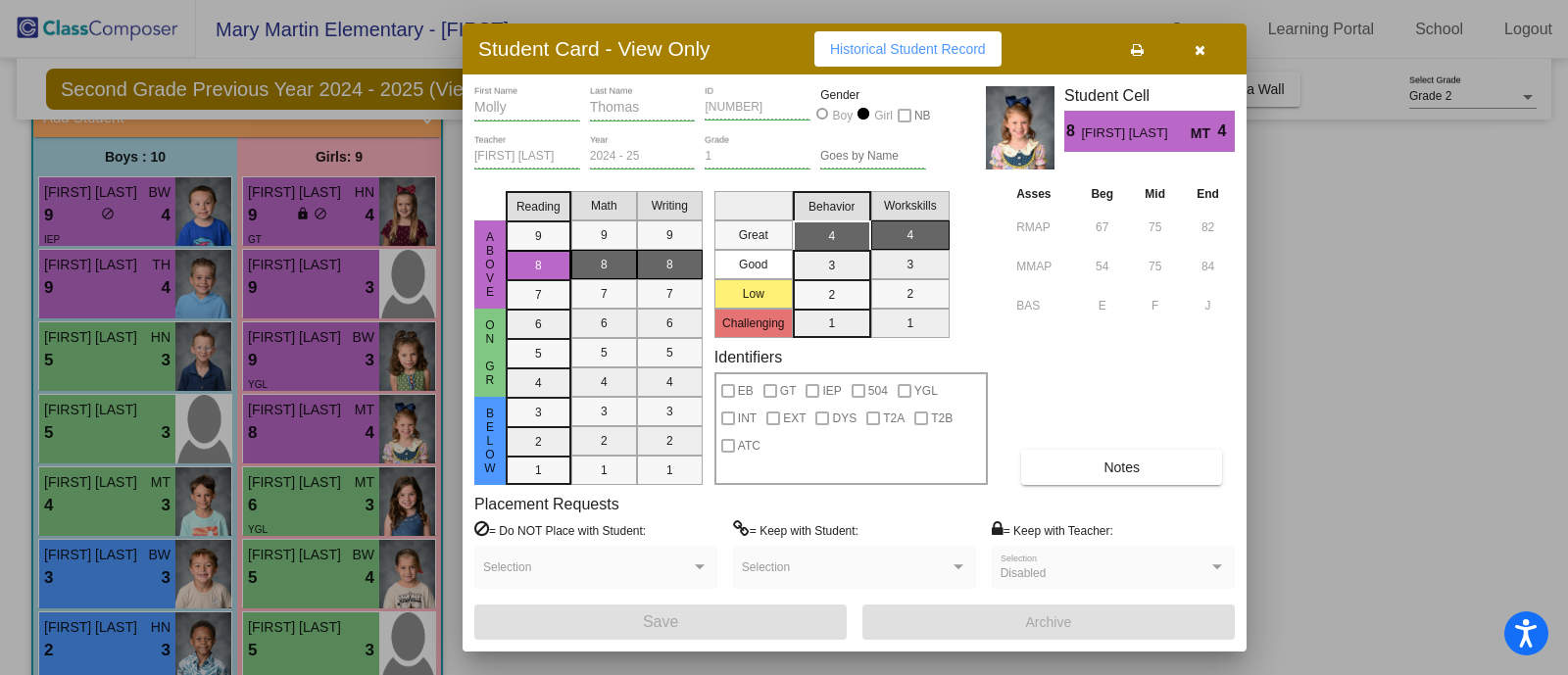 click at bounding box center [784, 337] 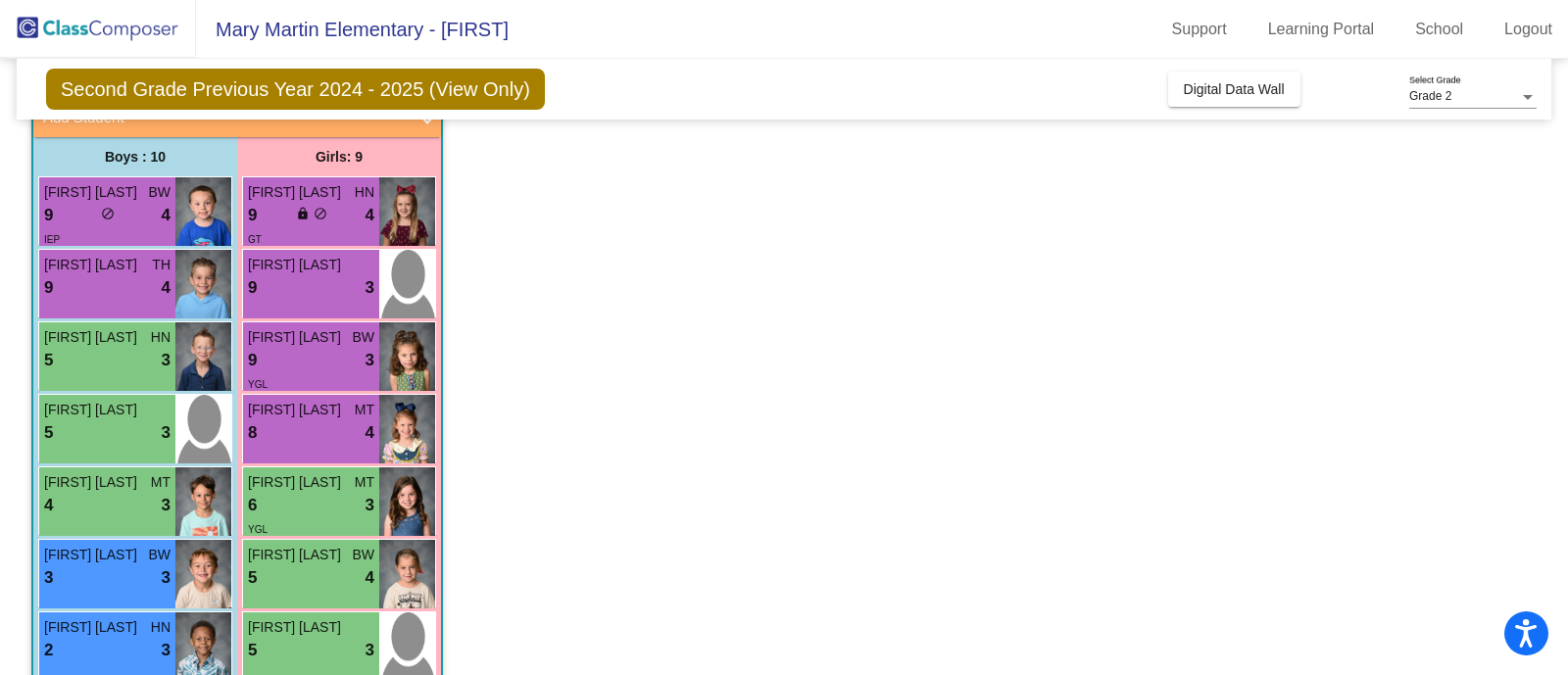 click on "6 lock do_not_disturb_alt 3" at bounding box center [311, 506] 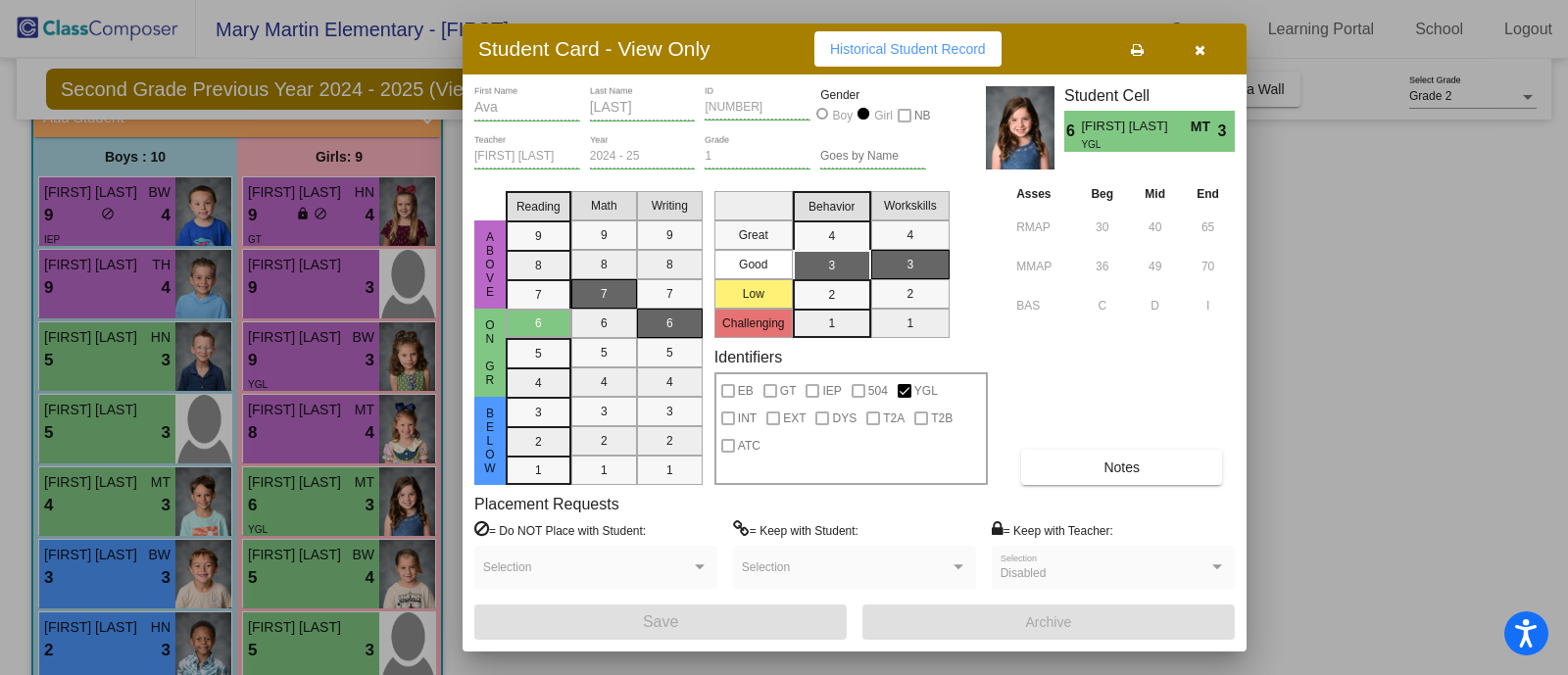 click at bounding box center [784, 337] 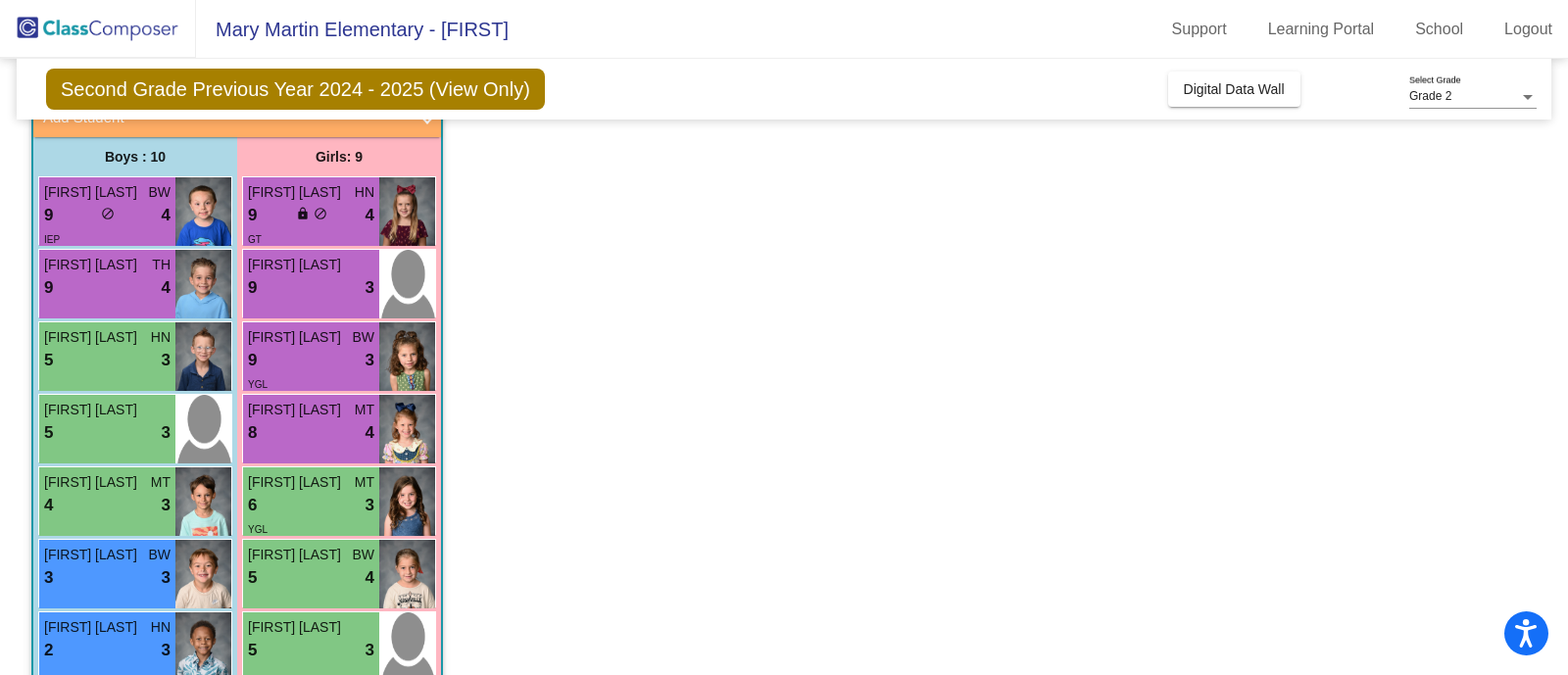 click on "Neeley Firenza" at bounding box center (297, 554) 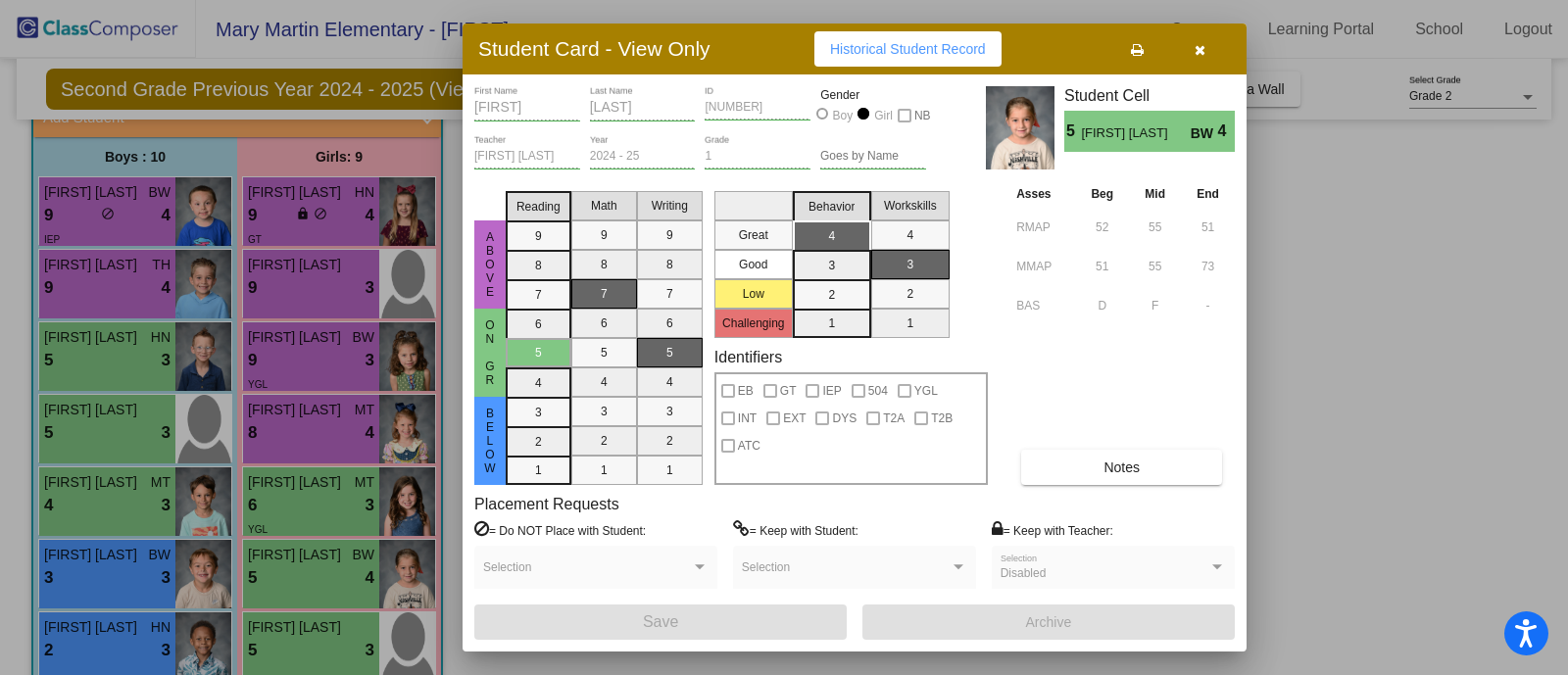 click at bounding box center (784, 337) 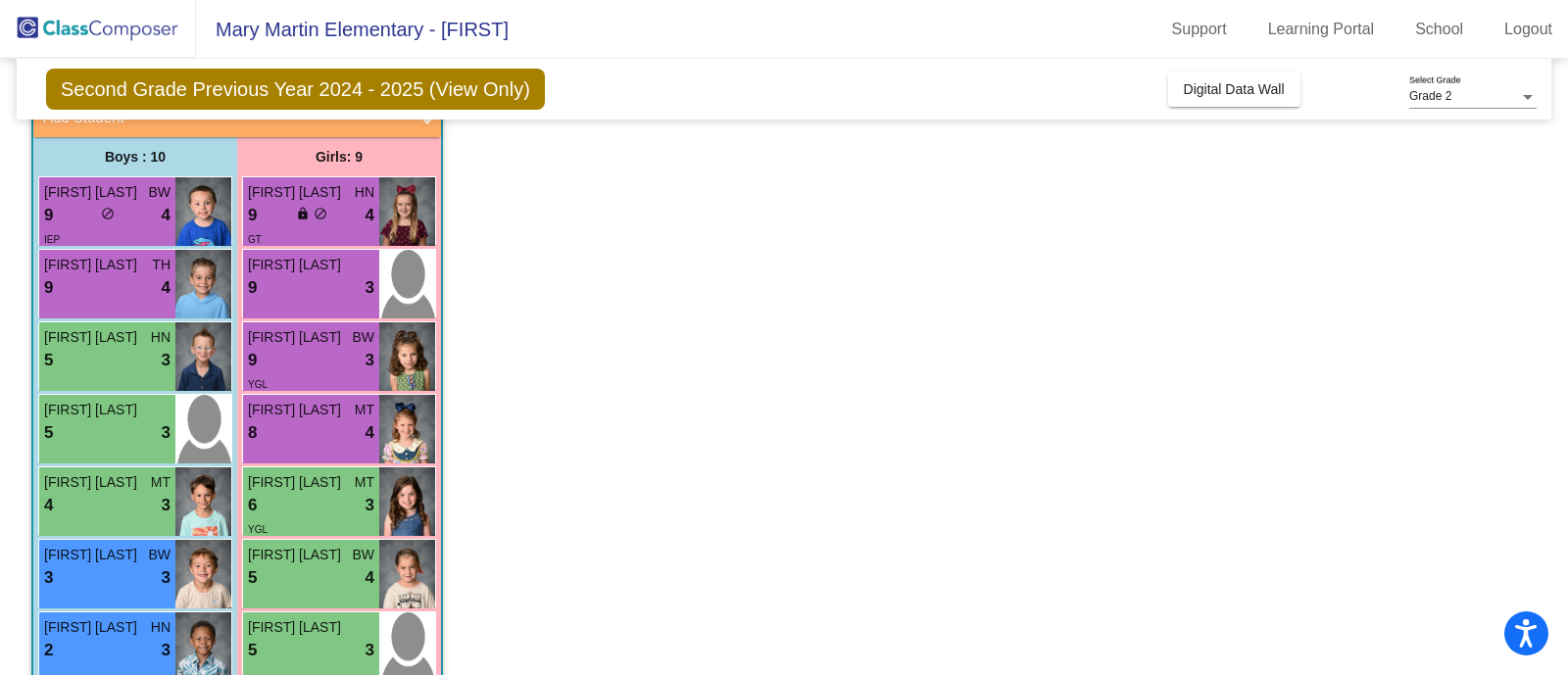 click on "5 lock do_not_disturb_alt 3" at bounding box center (311, 651) 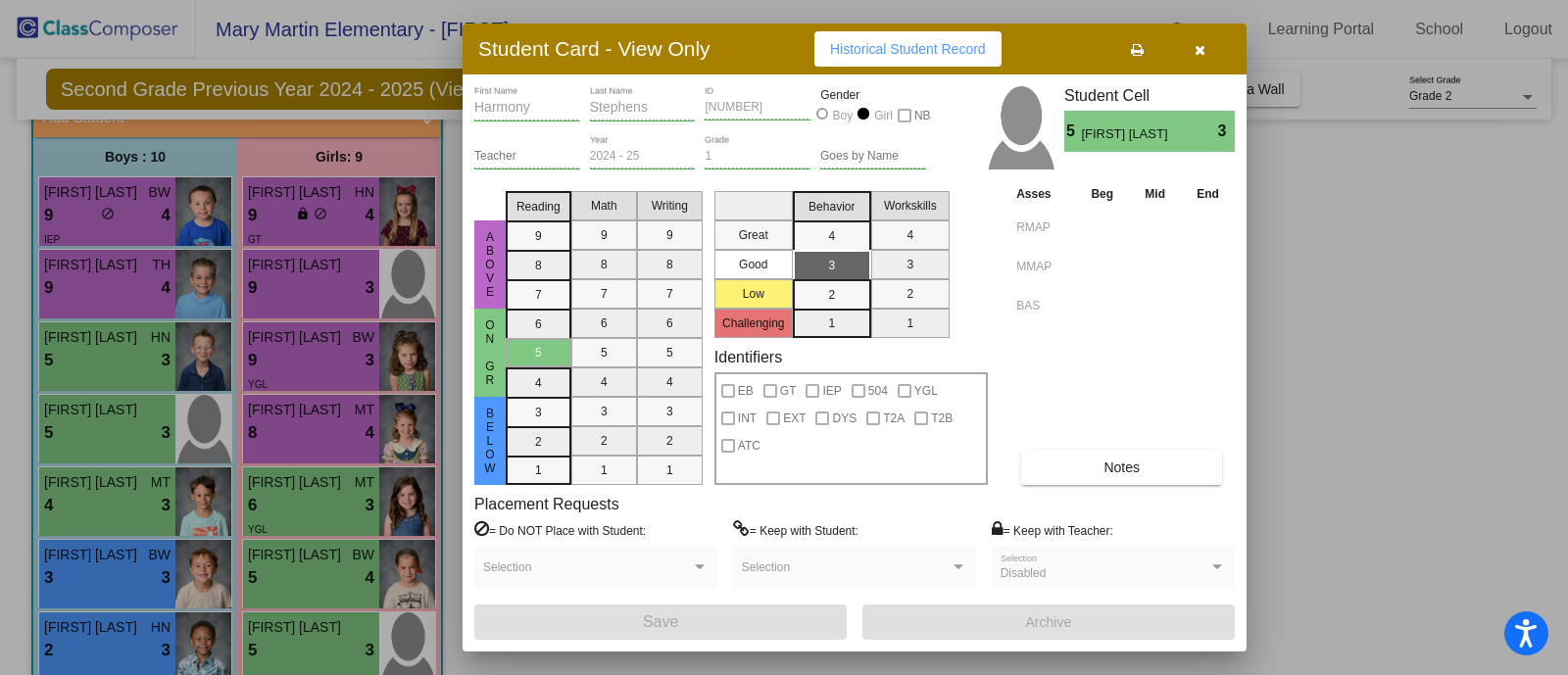 click at bounding box center [784, 337] 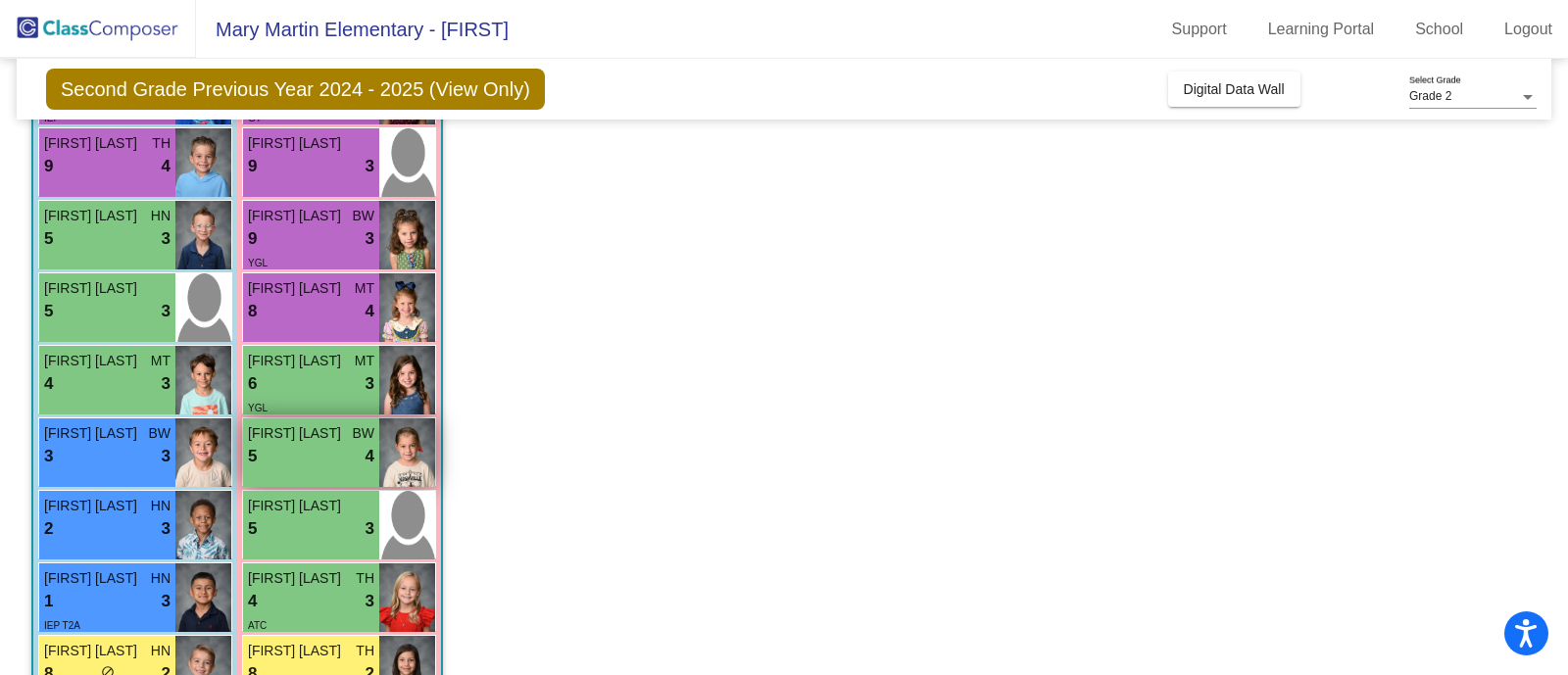 scroll, scrollTop: 268, scrollLeft: 0, axis: vertical 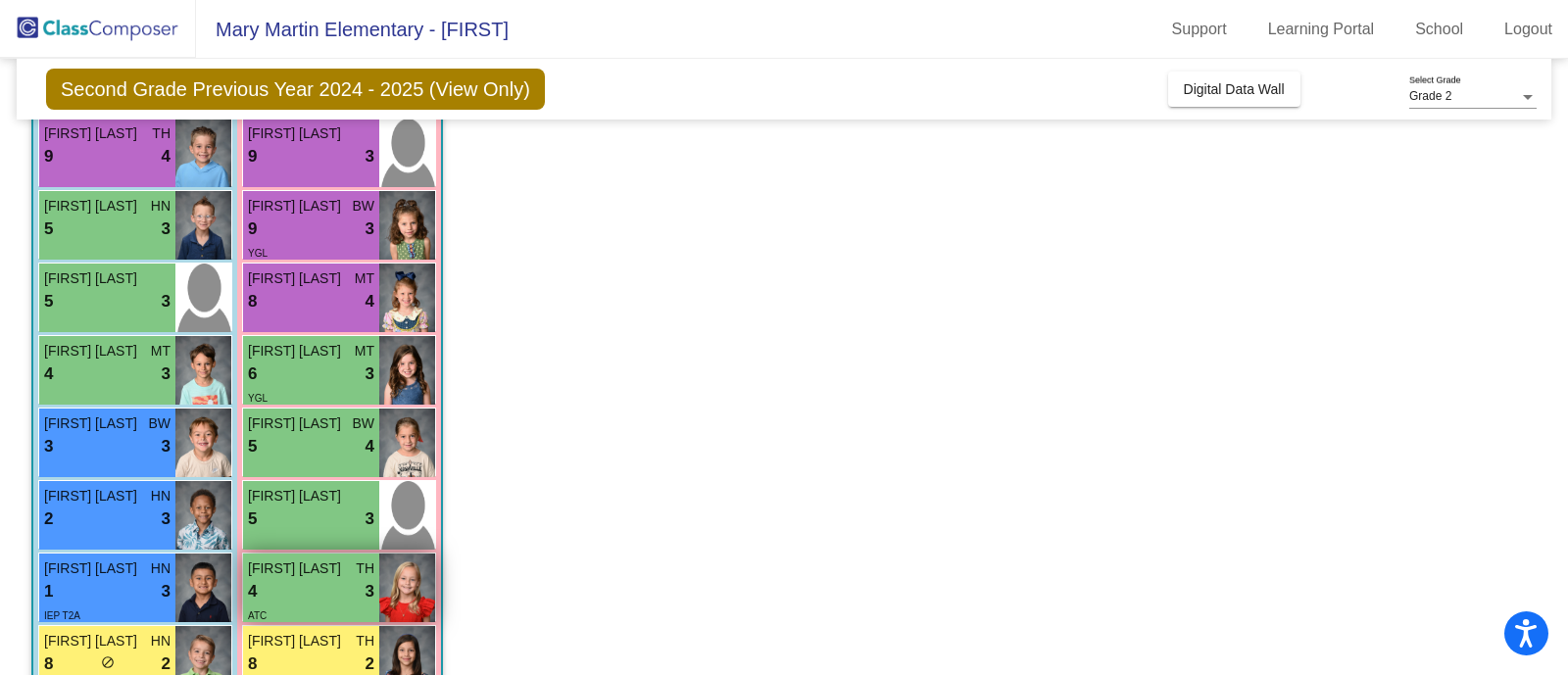 click on "Kora Trude" at bounding box center [297, 568] 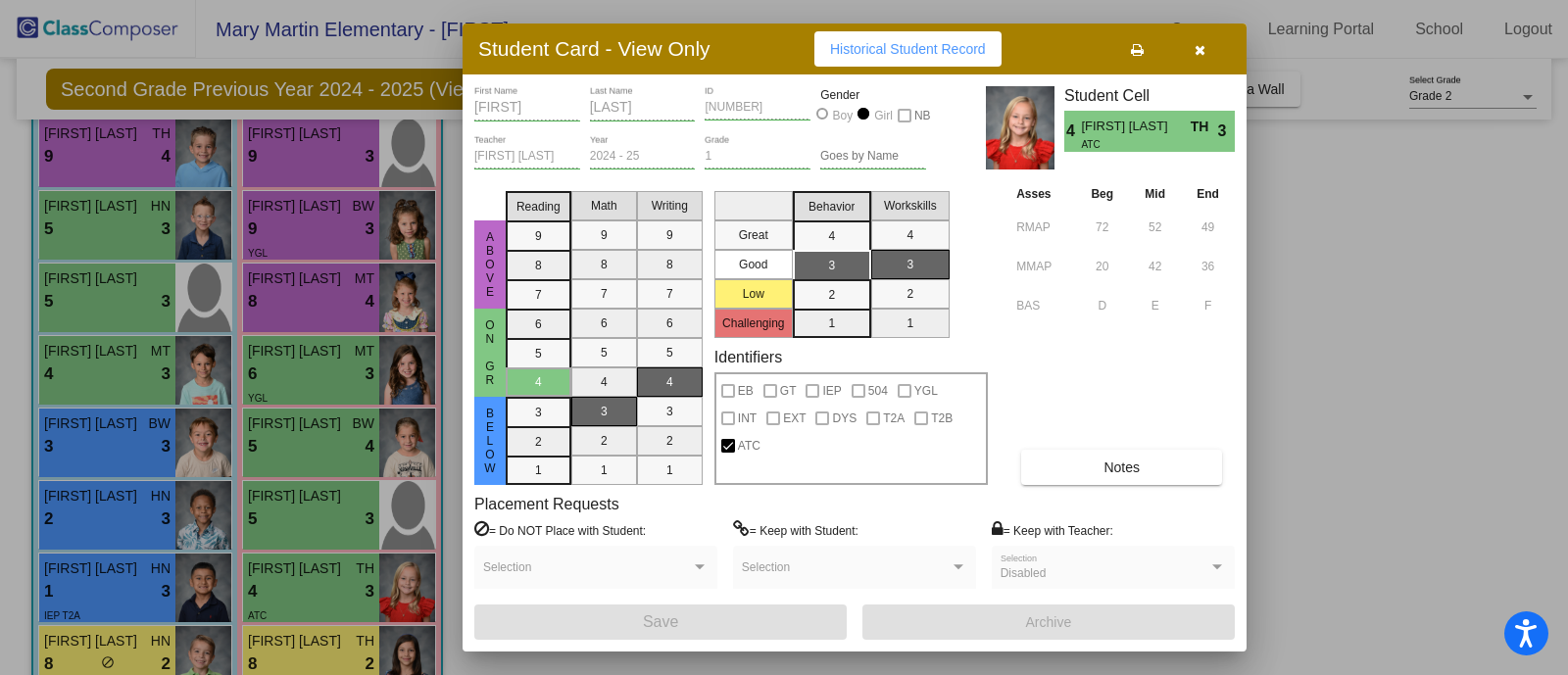 click at bounding box center [784, 337] 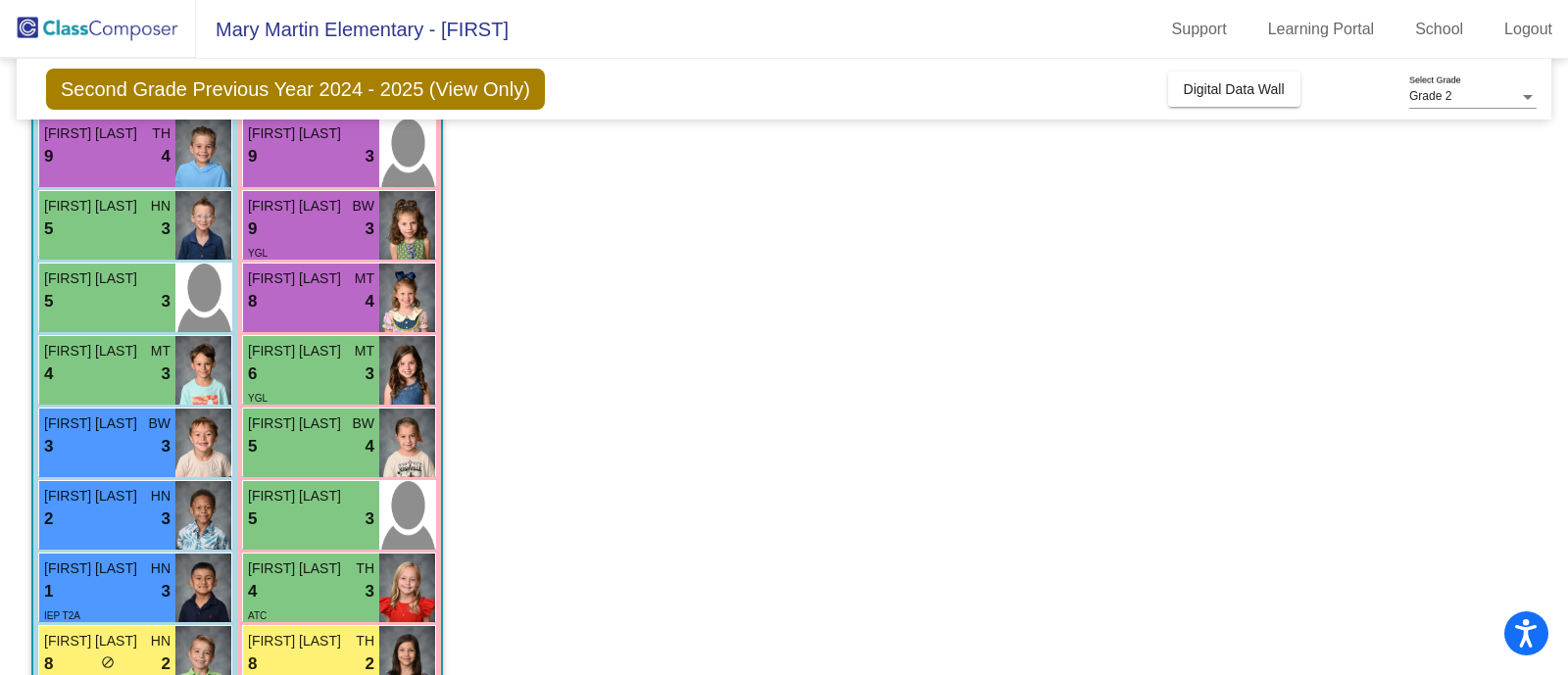 scroll, scrollTop: 394, scrollLeft: 0, axis: vertical 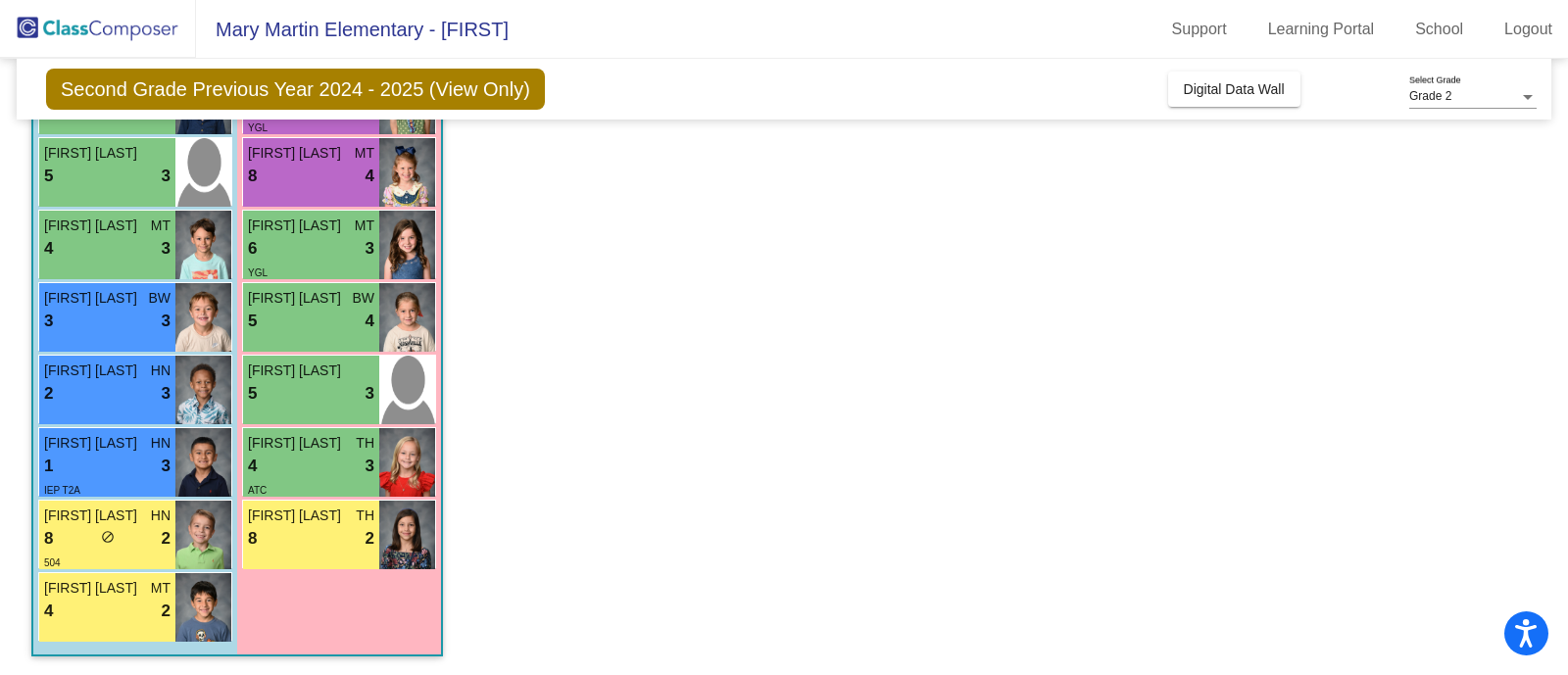 click on "TH" at bounding box center (365, 515) 